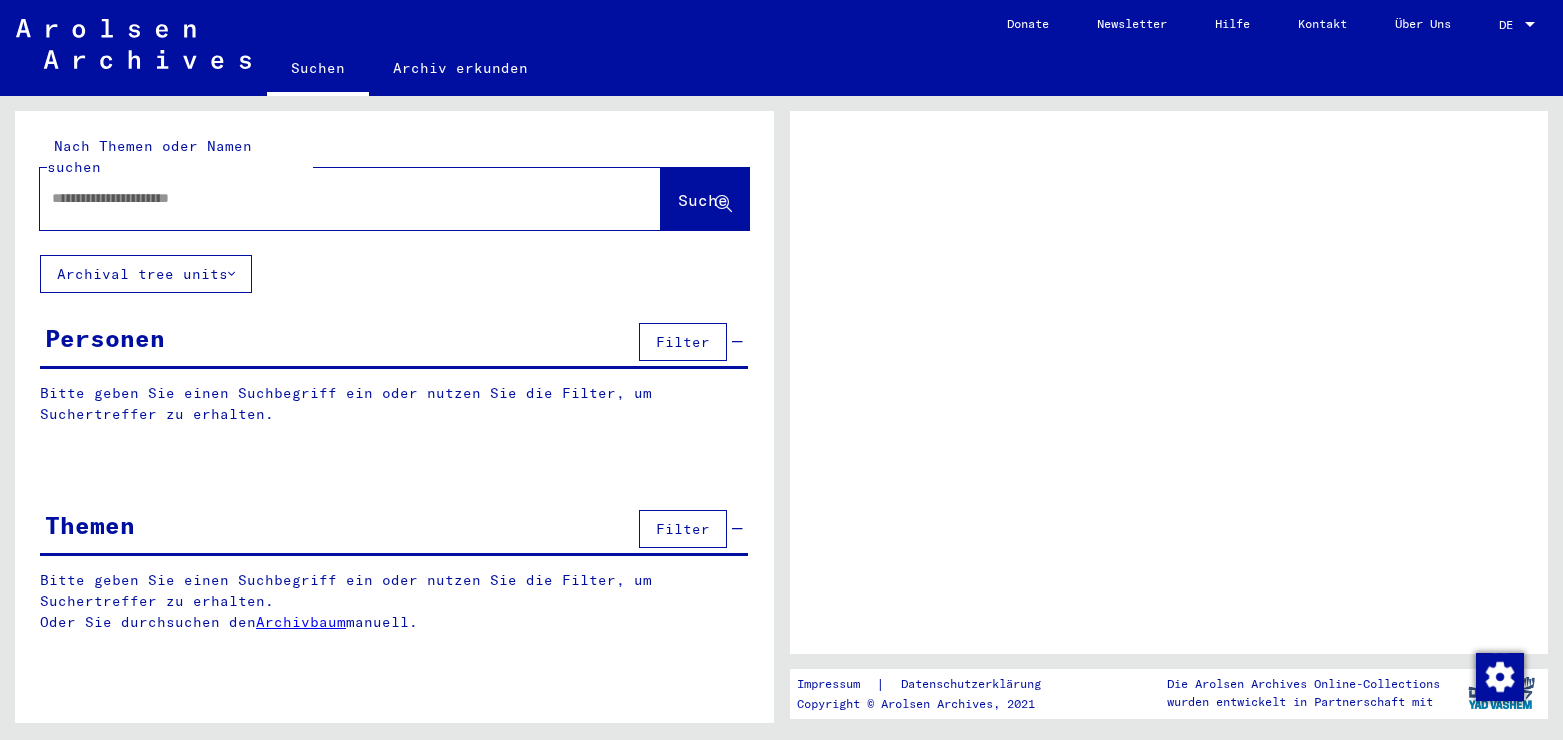 scroll, scrollTop: 0, scrollLeft: 0, axis: both 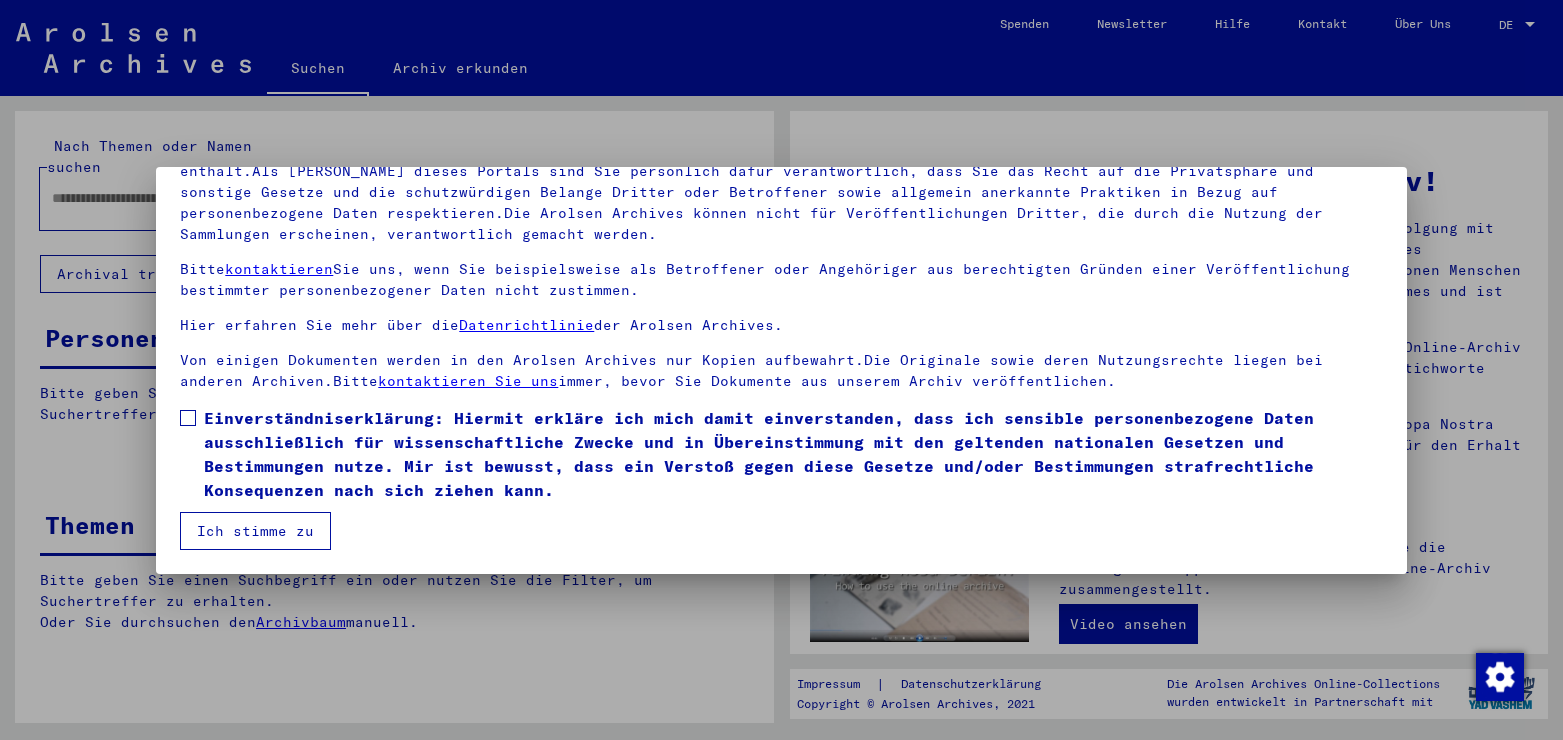 click at bounding box center [188, 418] 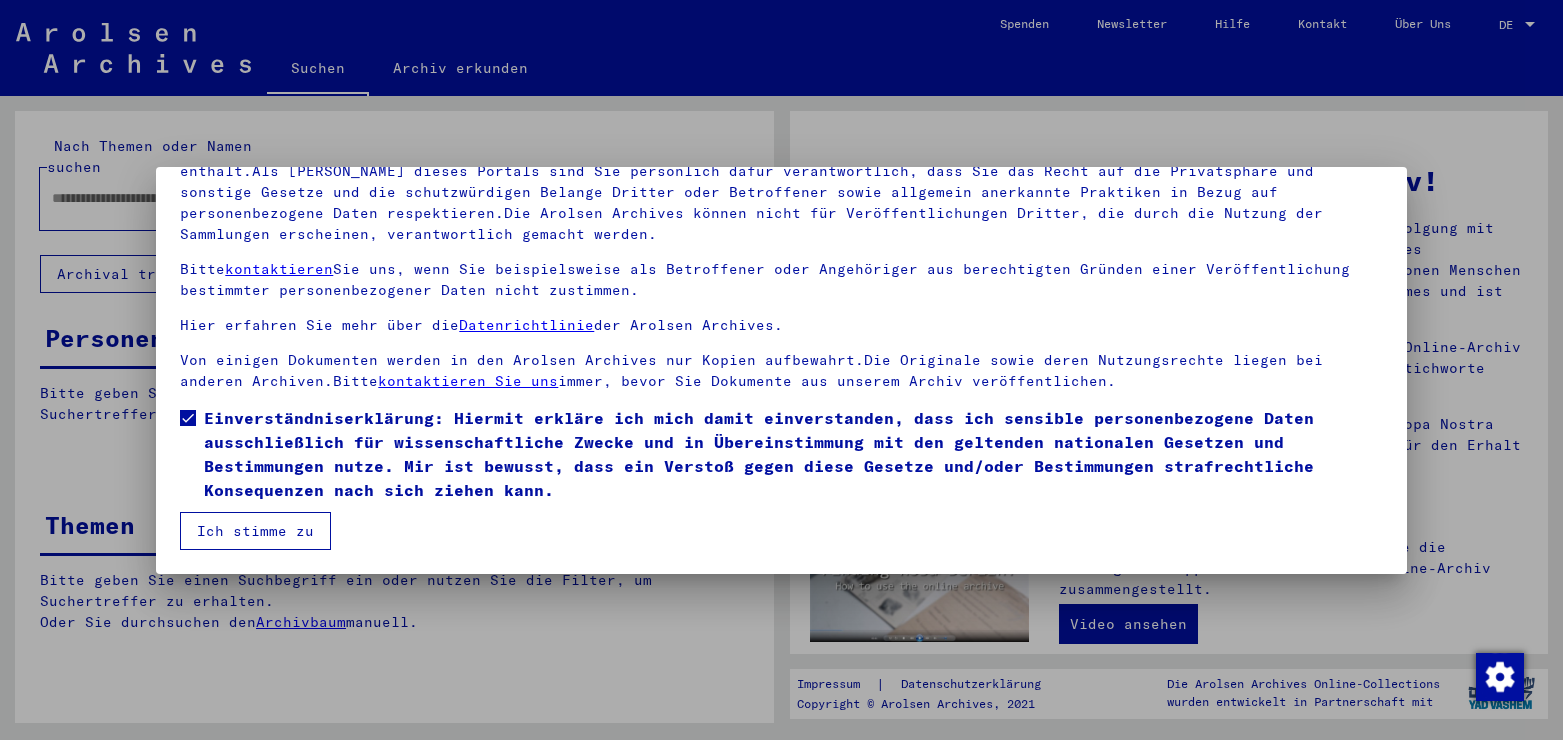 click on "Ich stimme zu" at bounding box center [255, 531] 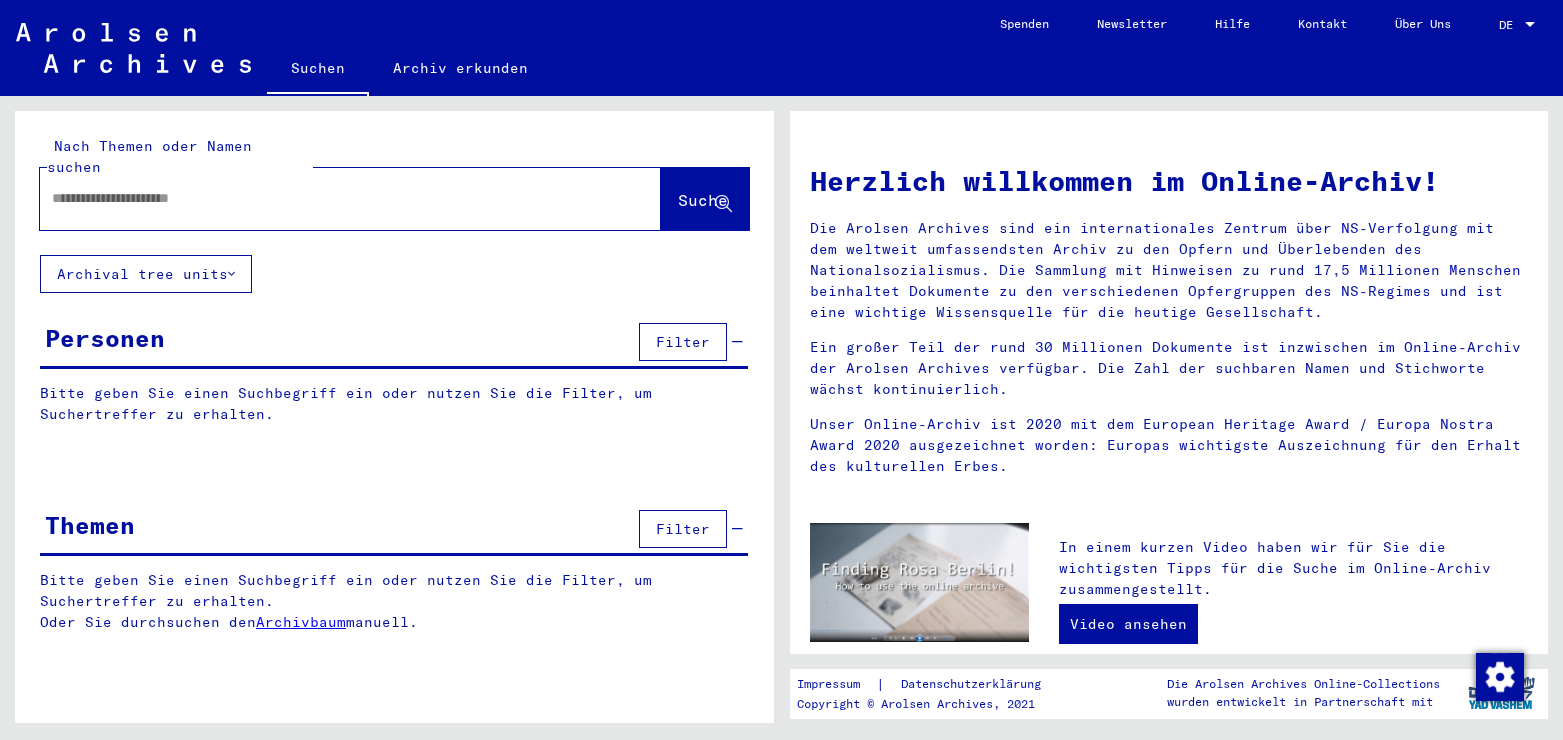 click at bounding box center (326, 198) 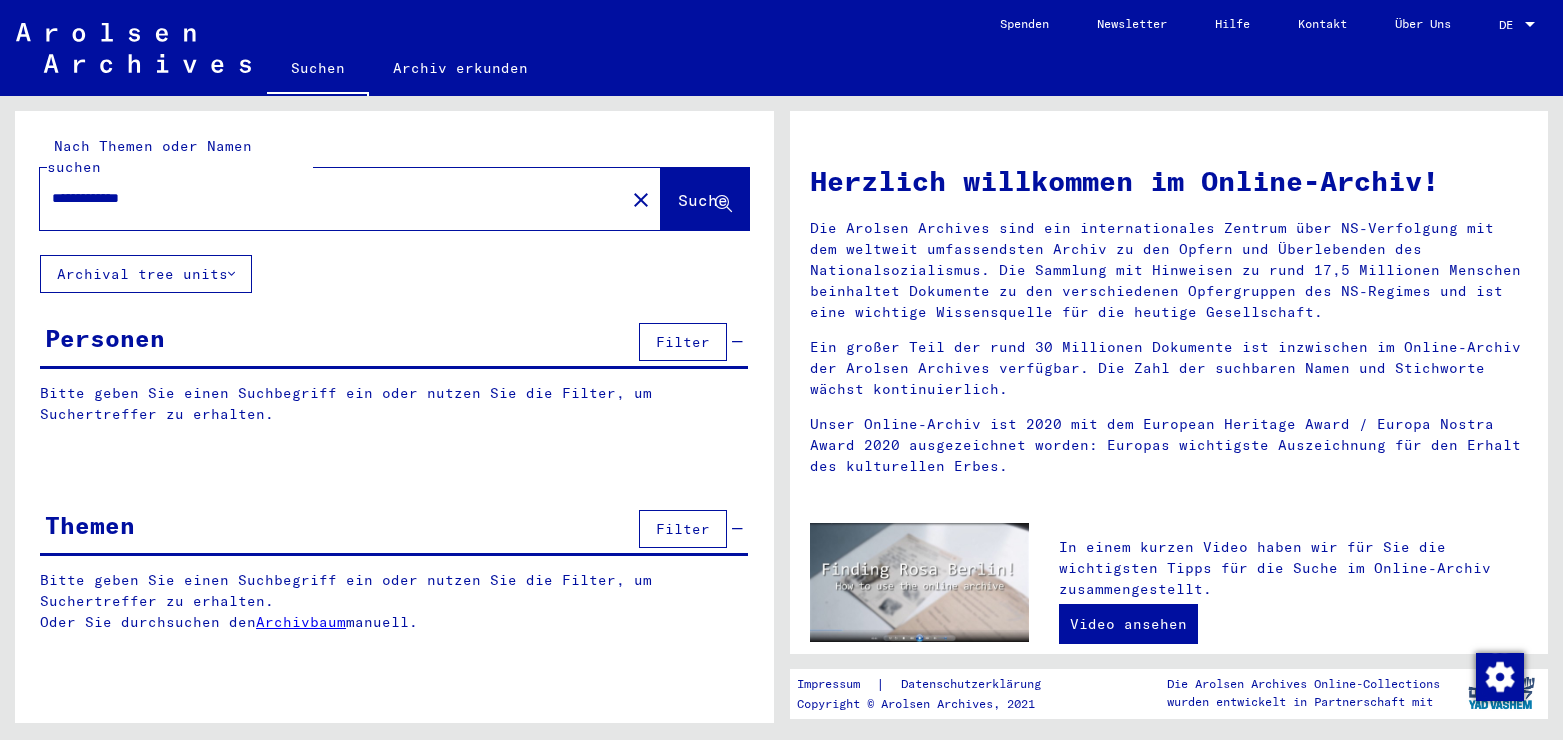type on "**********" 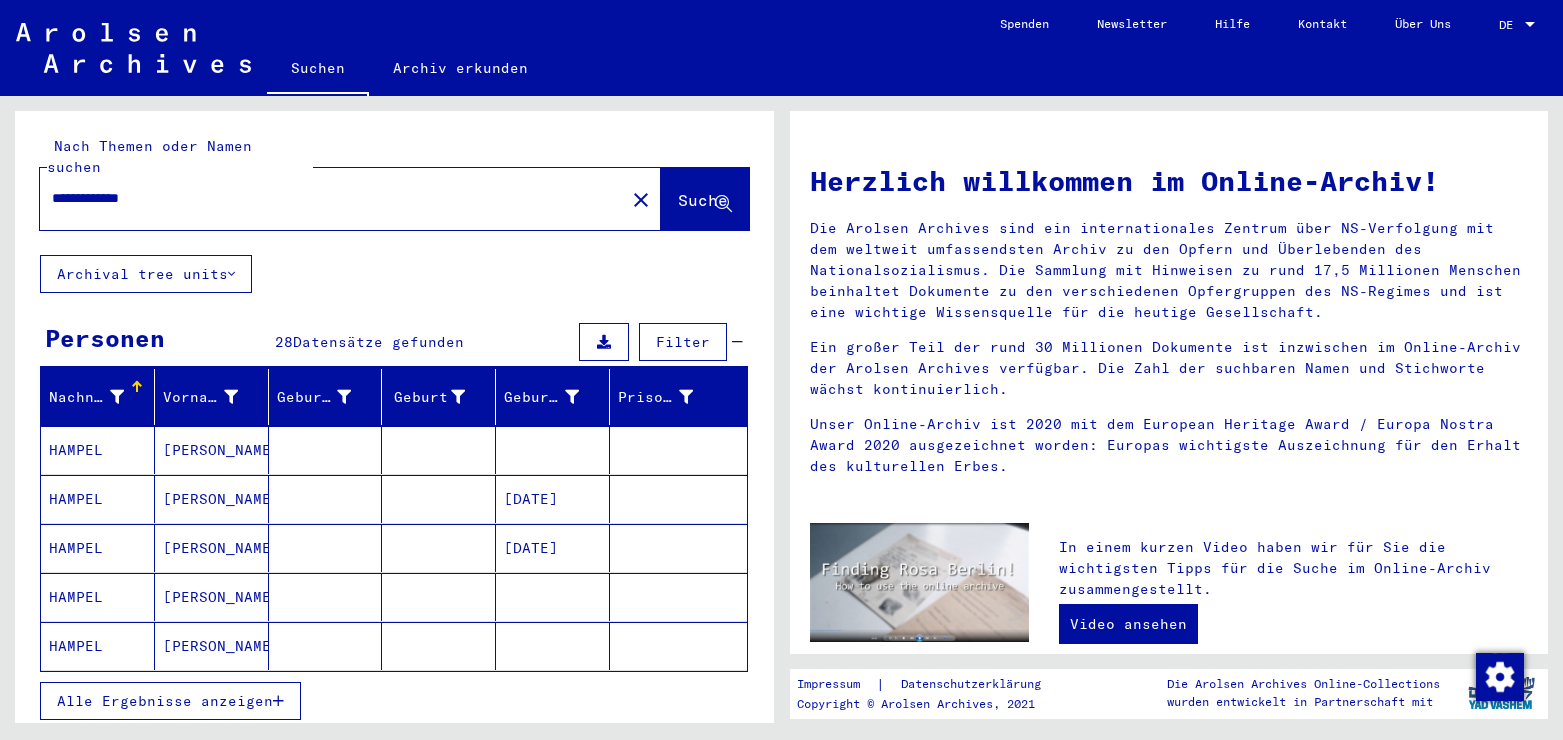 click on "Alle Ergebnisse anzeigen" at bounding box center [165, 701] 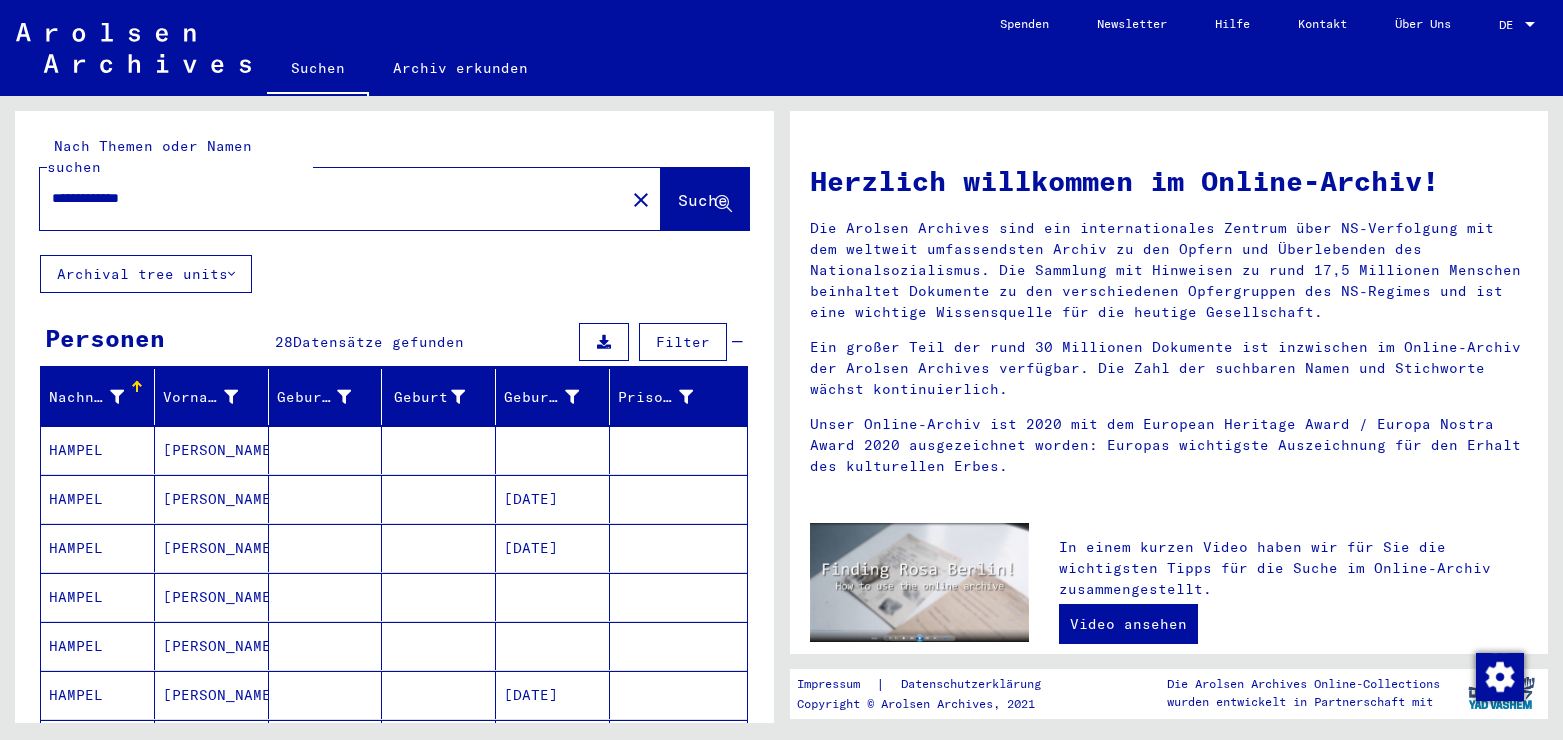 click at bounding box center (553, 499) 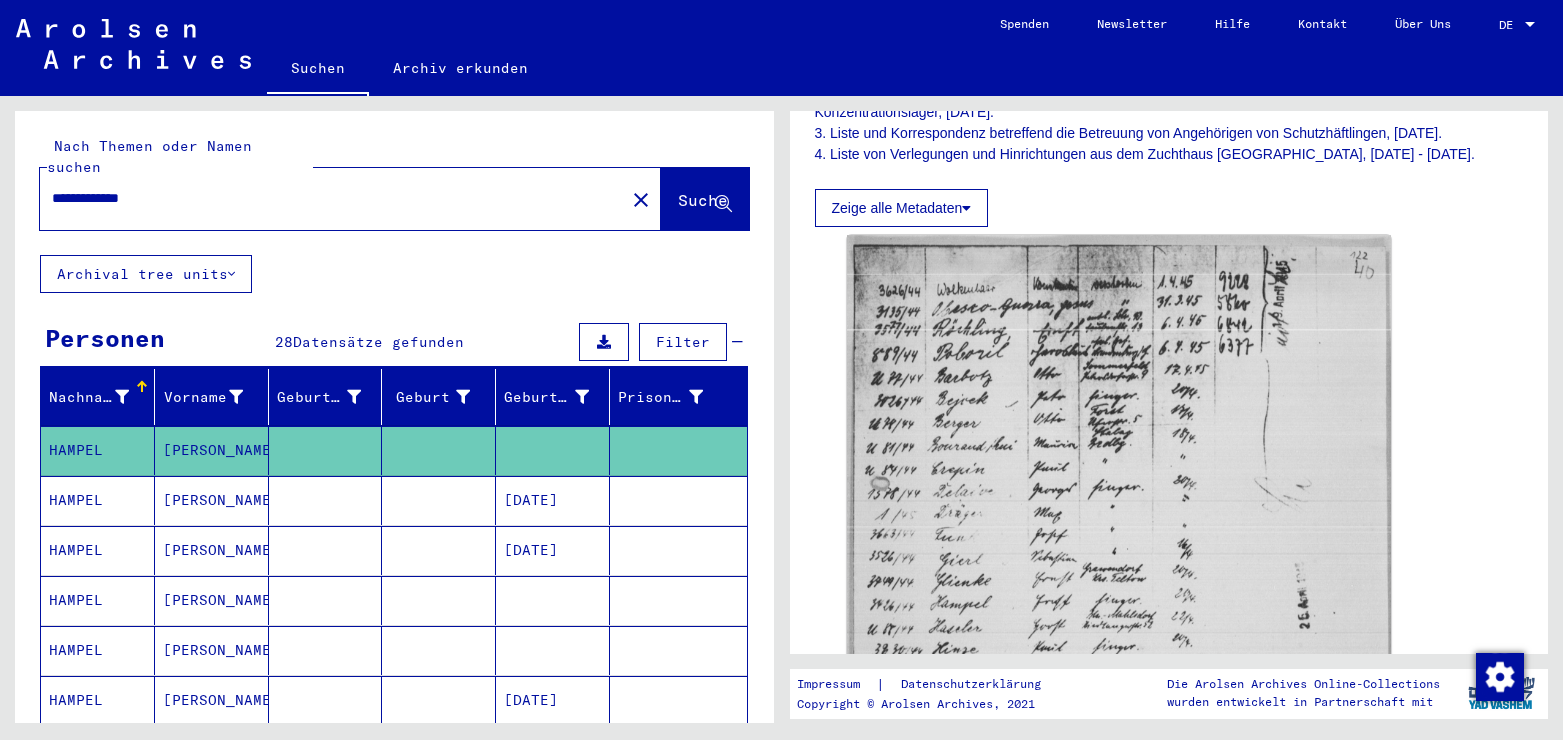 scroll, scrollTop: 540, scrollLeft: 0, axis: vertical 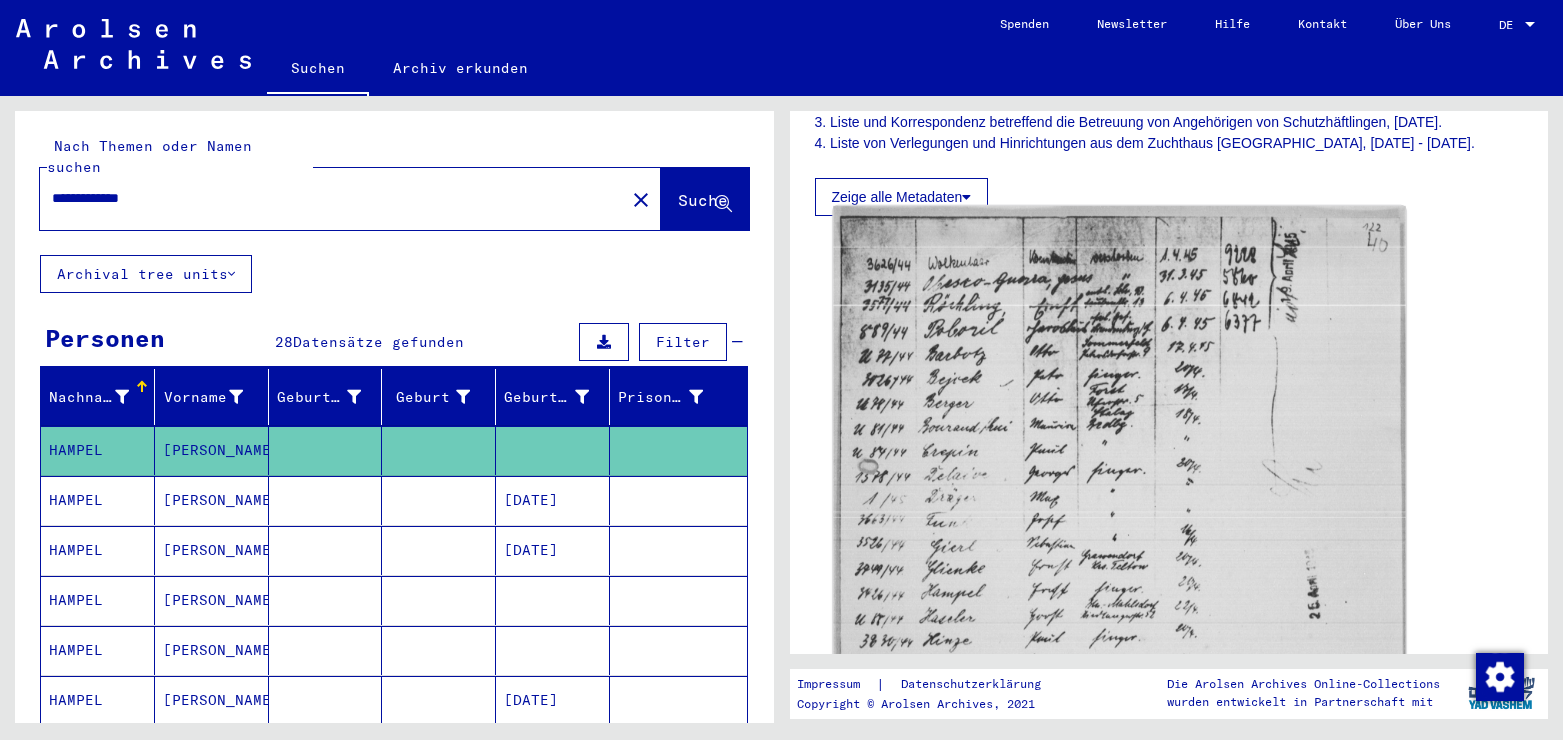 click 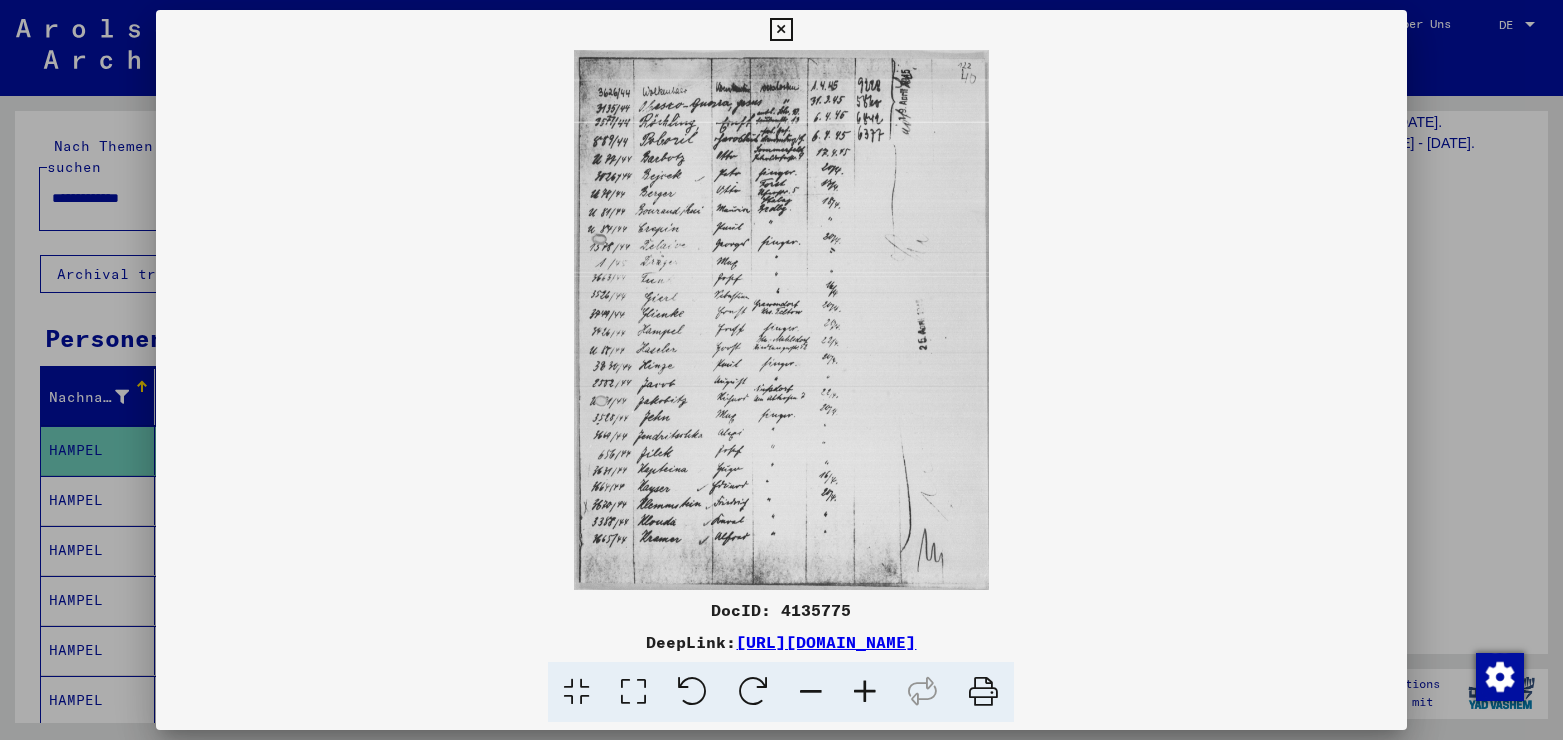 click at bounding box center (633, 692) 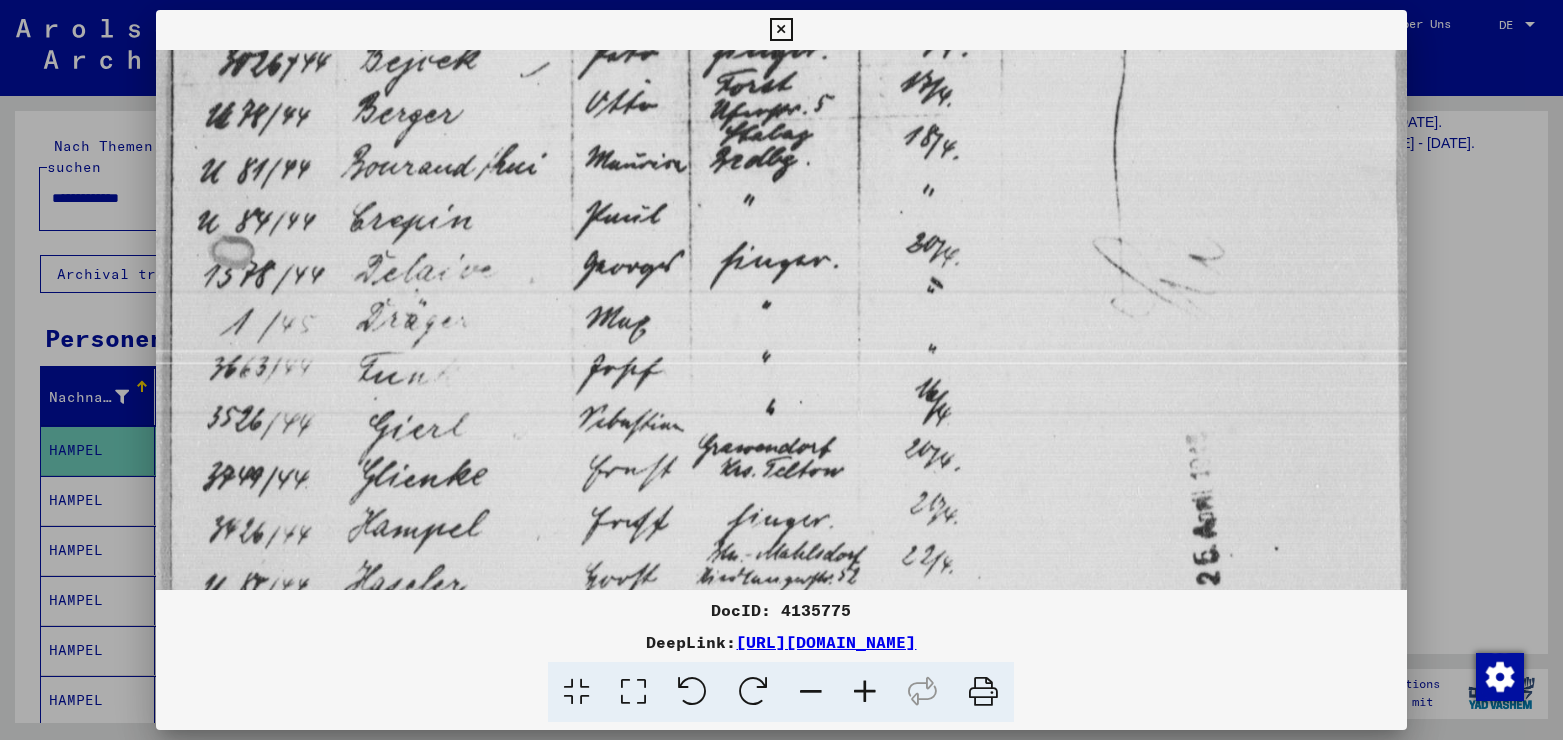 scroll, scrollTop: 396, scrollLeft: 0, axis: vertical 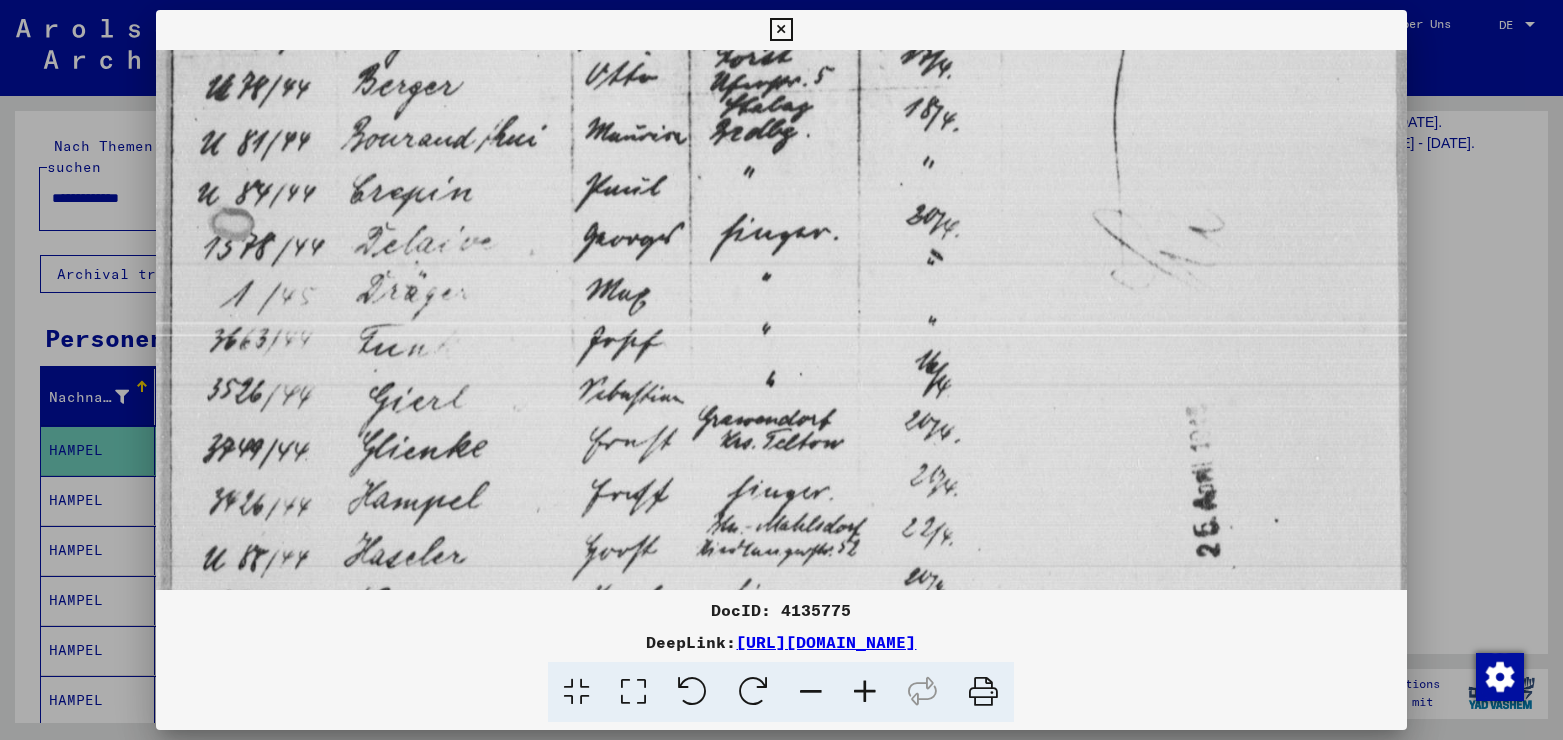 drag, startPoint x: 660, startPoint y: 375, endPoint x: 672, endPoint y: 111, distance: 264.27258 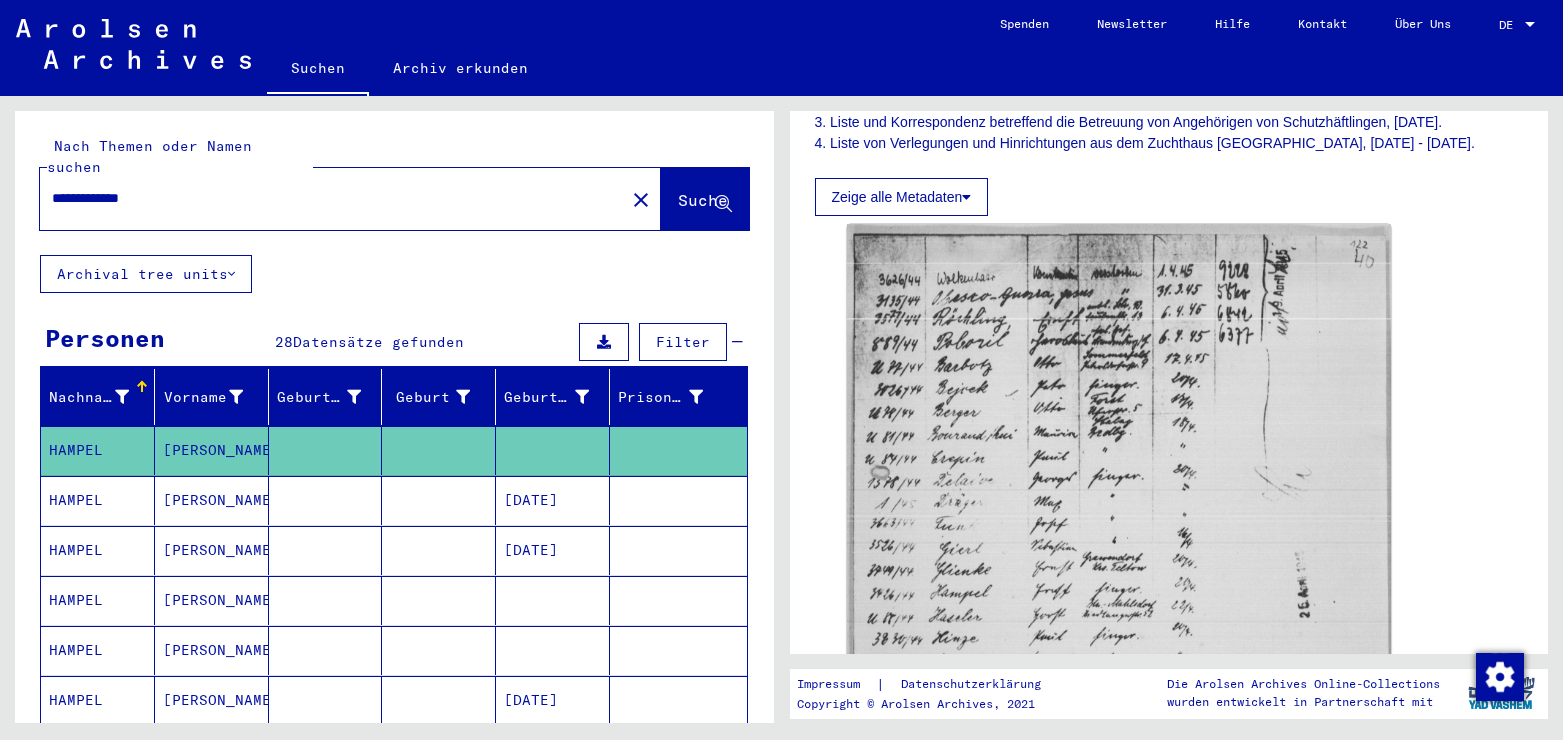 click on "[DATE]" at bounding box center (553, 550) 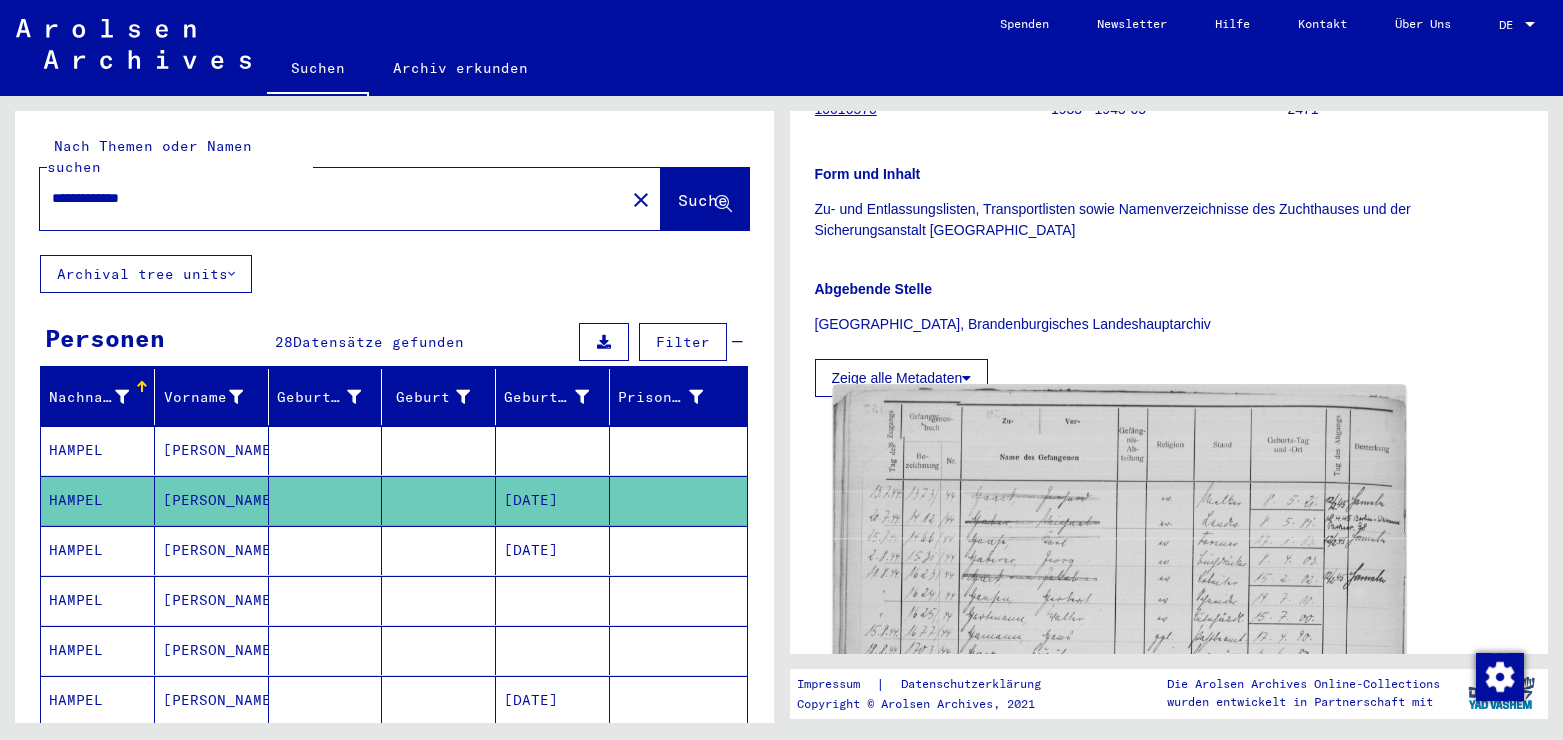 scroll, scrollTop: 540, scrollLeft: 0, axis: vertical 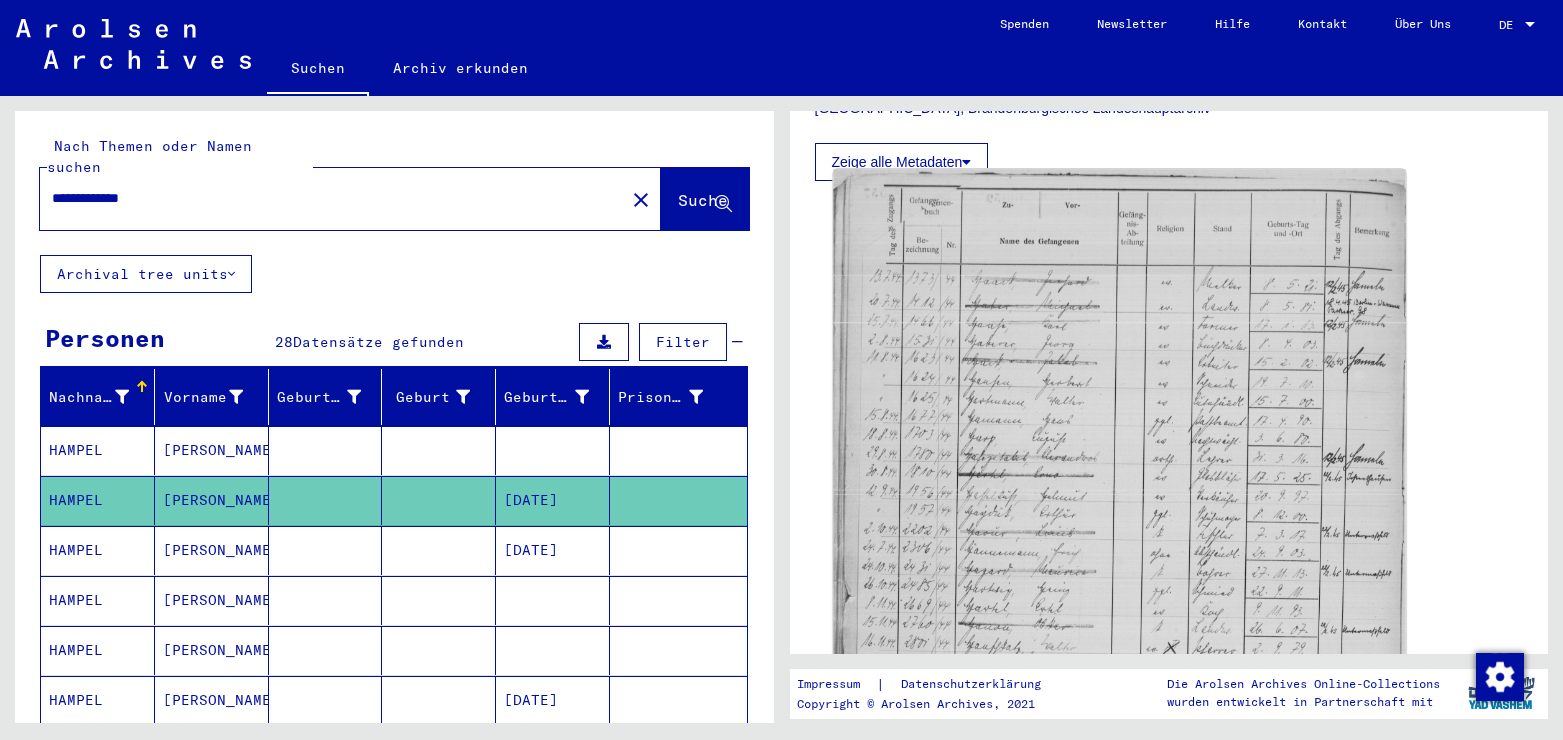 click 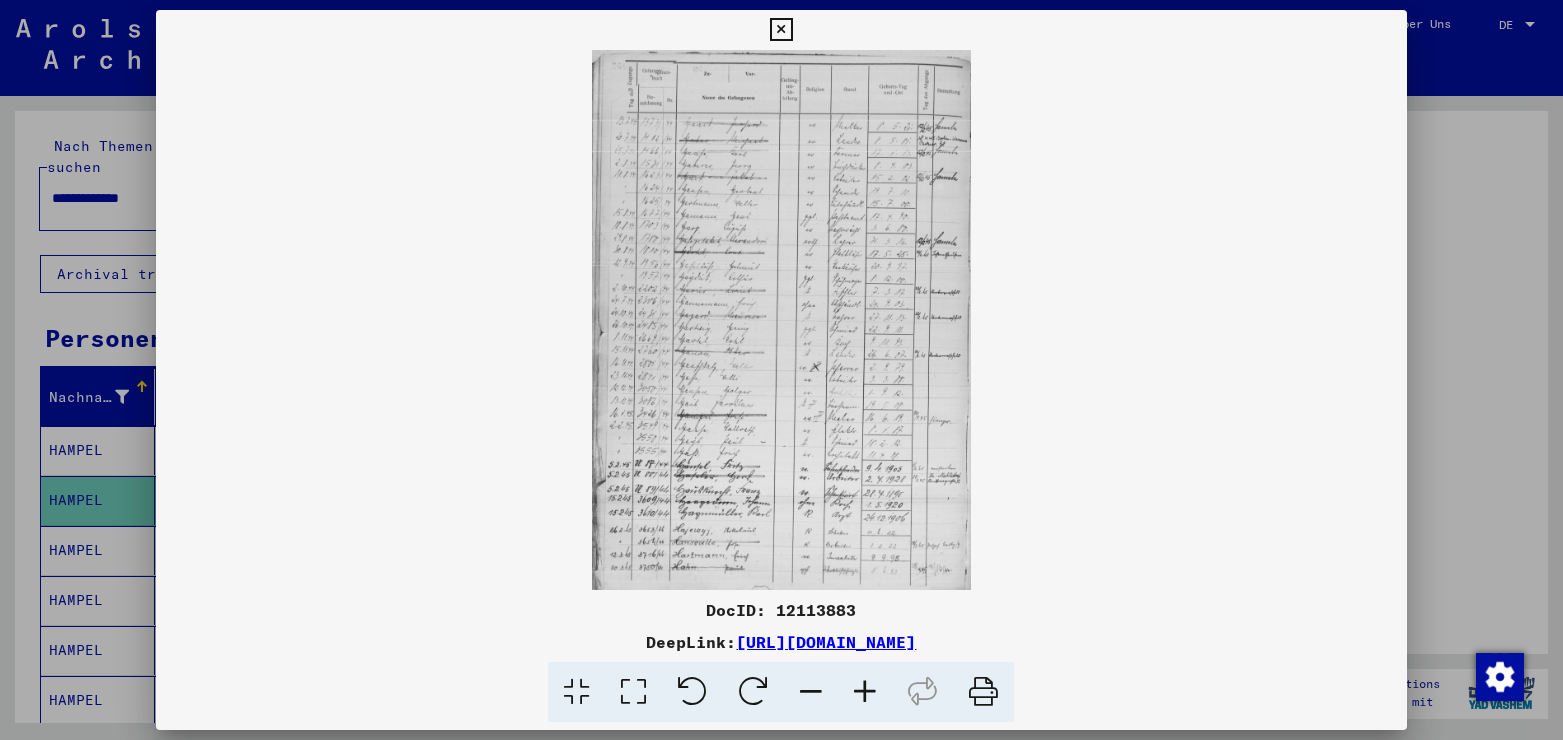 click at bounding box center (633, 692) 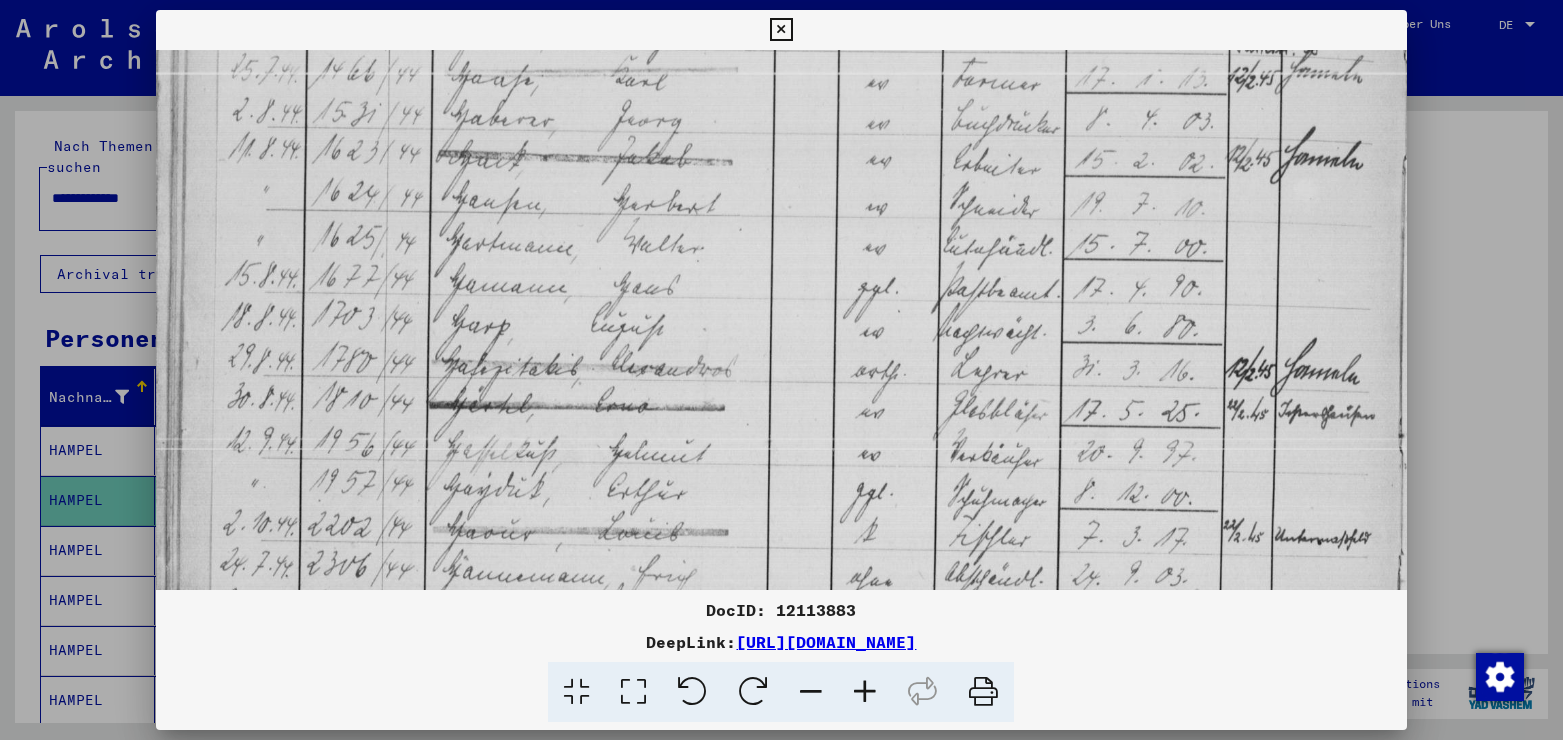 scroll, scrollTop: 314, scrollLeft: 0, axis: vertical 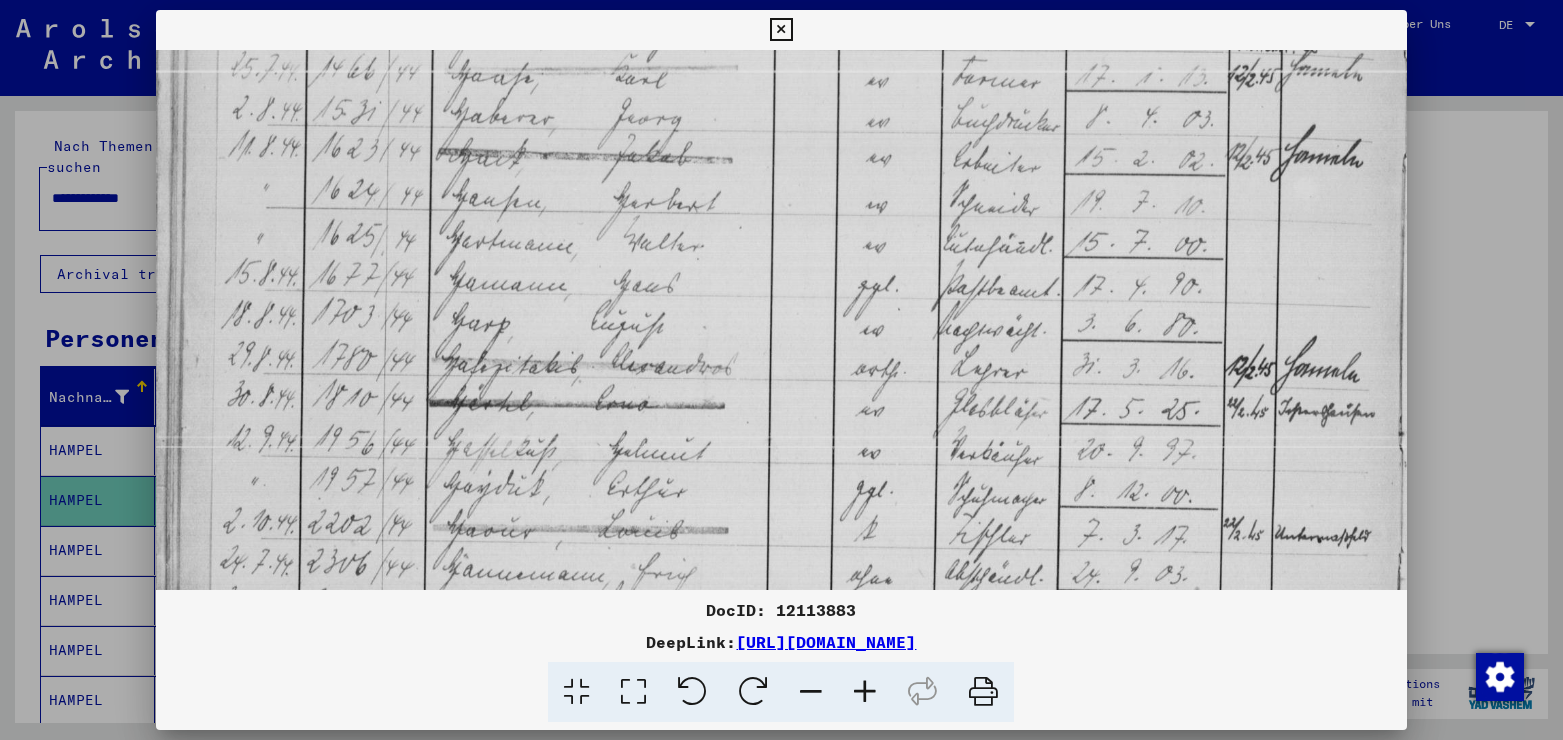 drag, startPoint x: 639, startPoint y: 530, endPoint x: 657, endPoint y: 216, distance: 314.5155 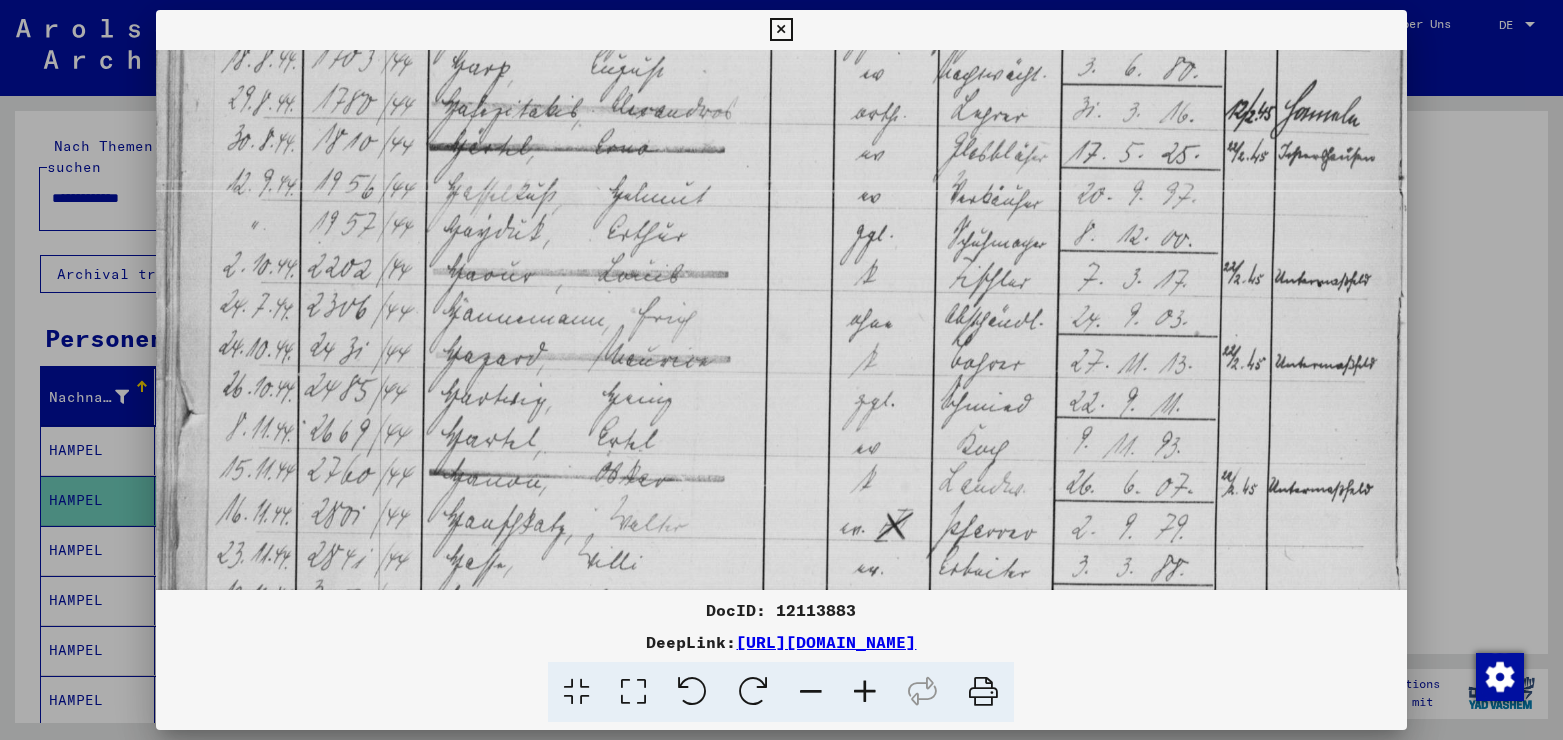 drag, startPoint x: 716, startPoint y: 488, endPoint x: 702, endPoint y: 231, distance: 257.38104 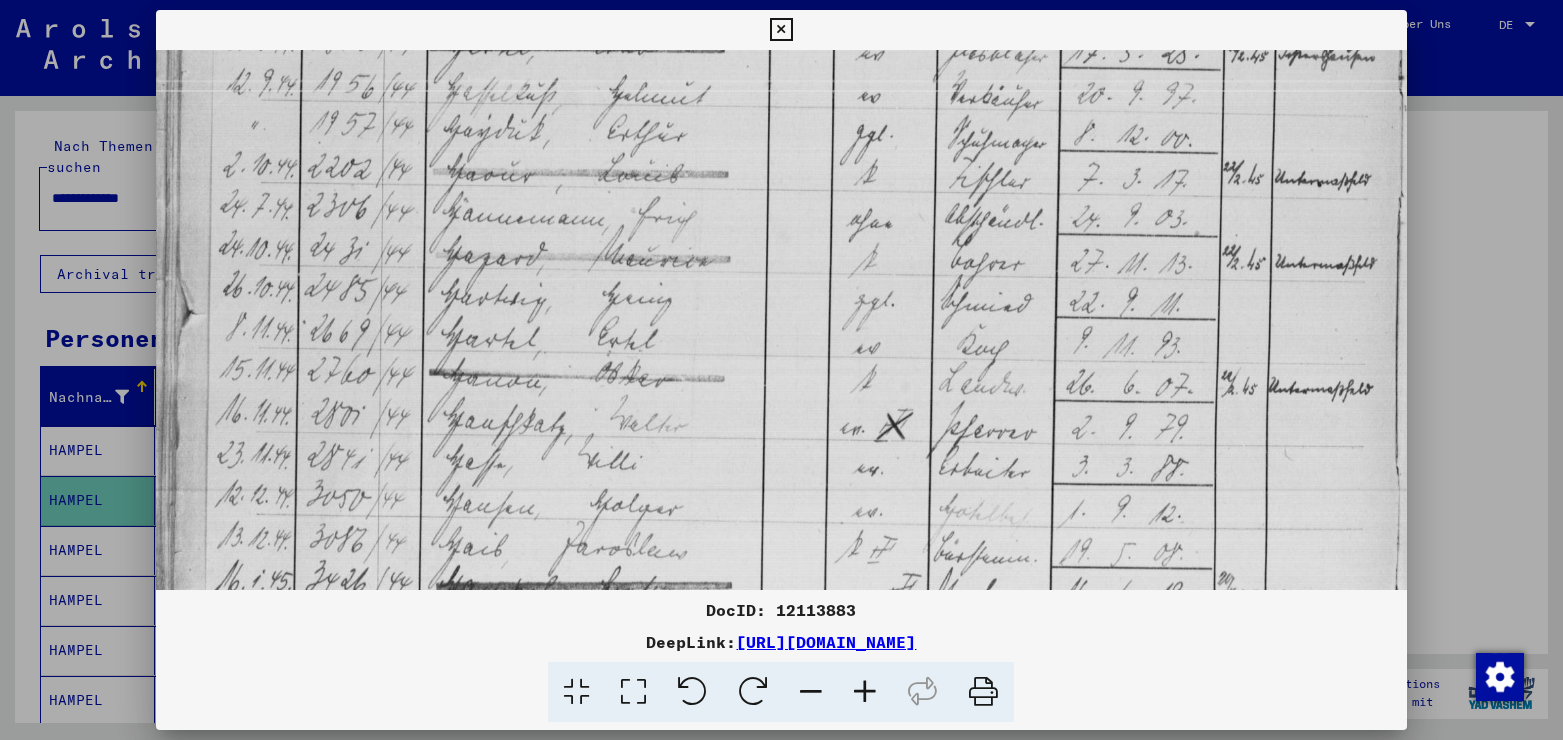 scroll, scrollTop: 867, scrollLeft: 0, axis: vertical 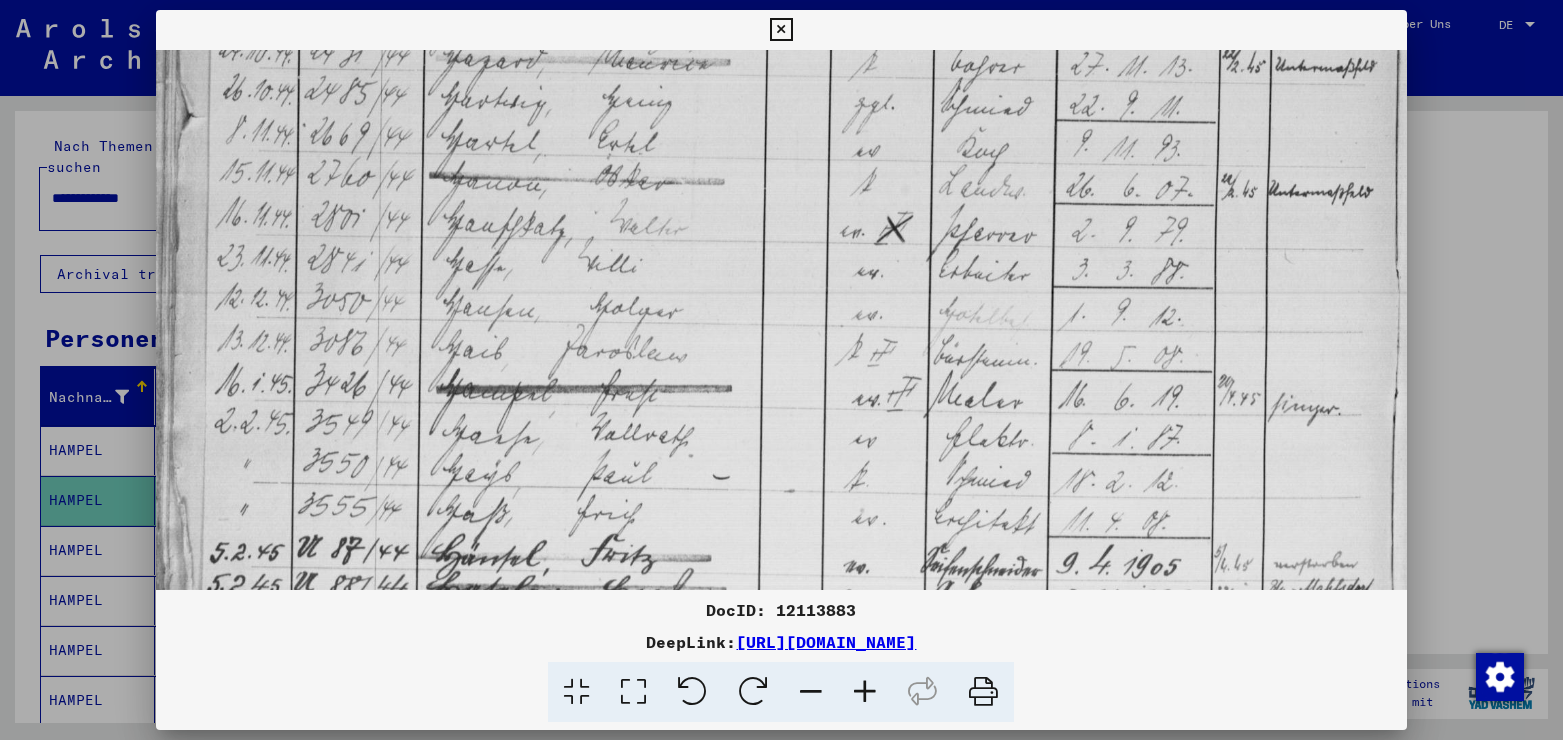 drag, startPoint x: 678, startPoint y: 468, endPoint x: 622, endPoint y: 172, distance: 301.25073 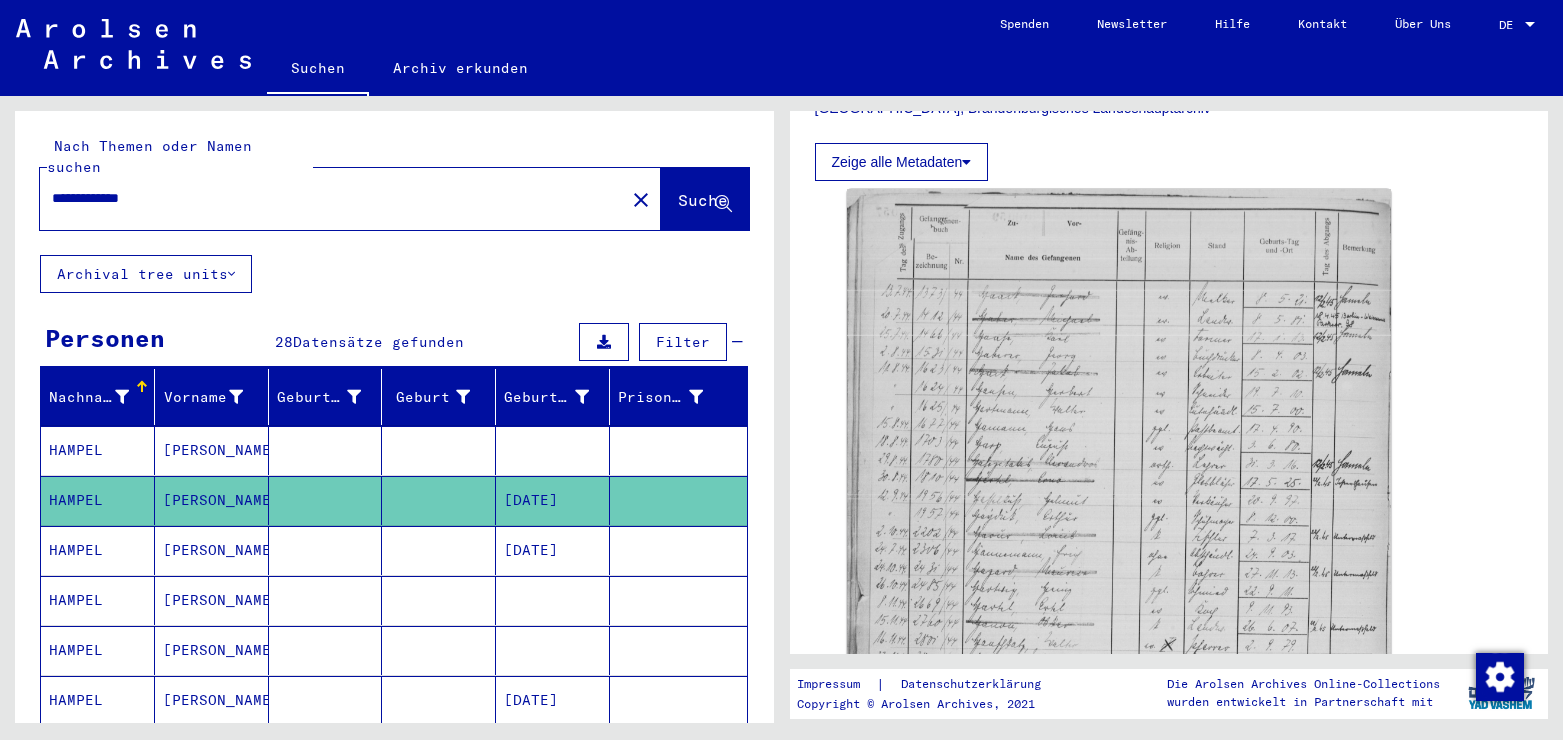 click on "[DATE]" at bounding box center [553, 600] 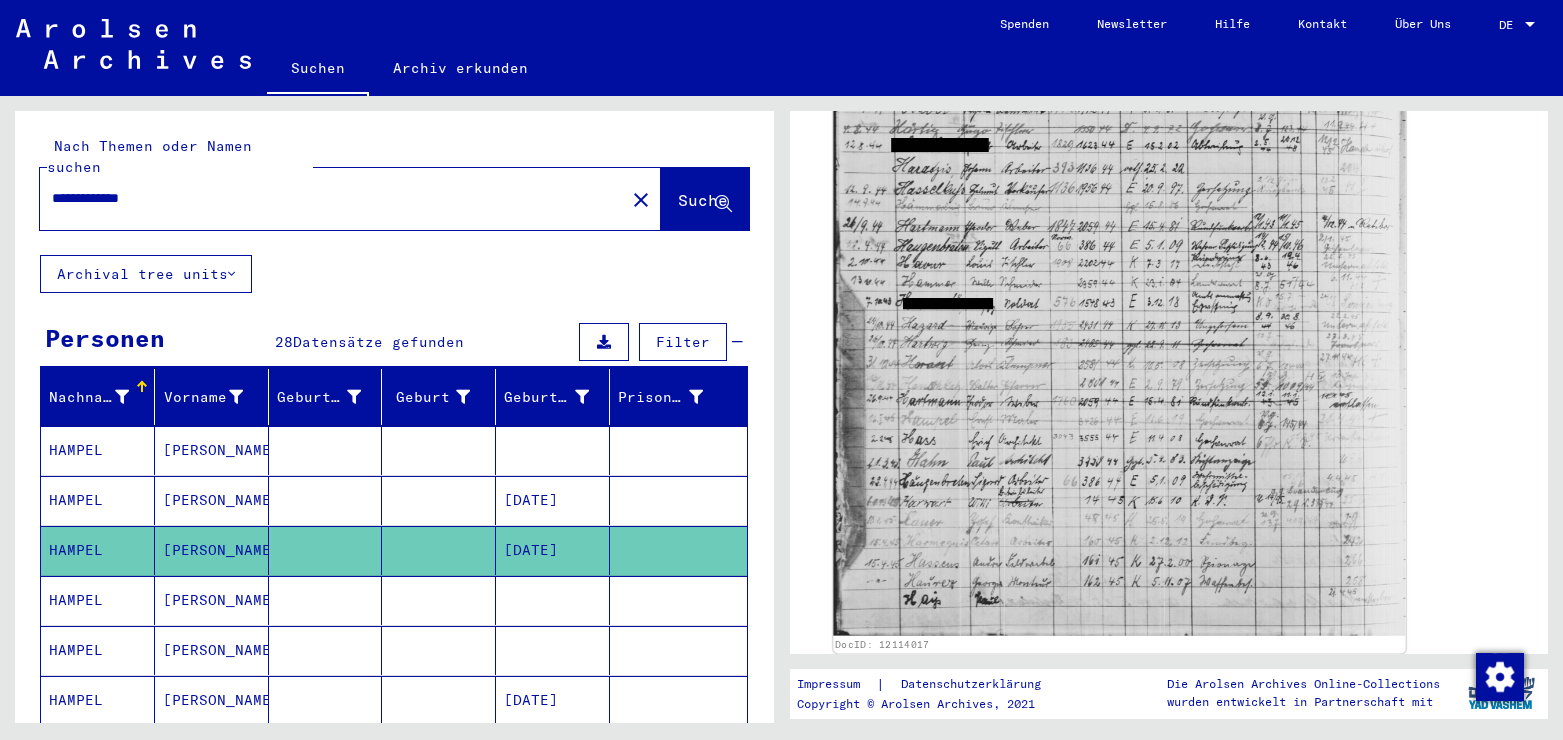 click 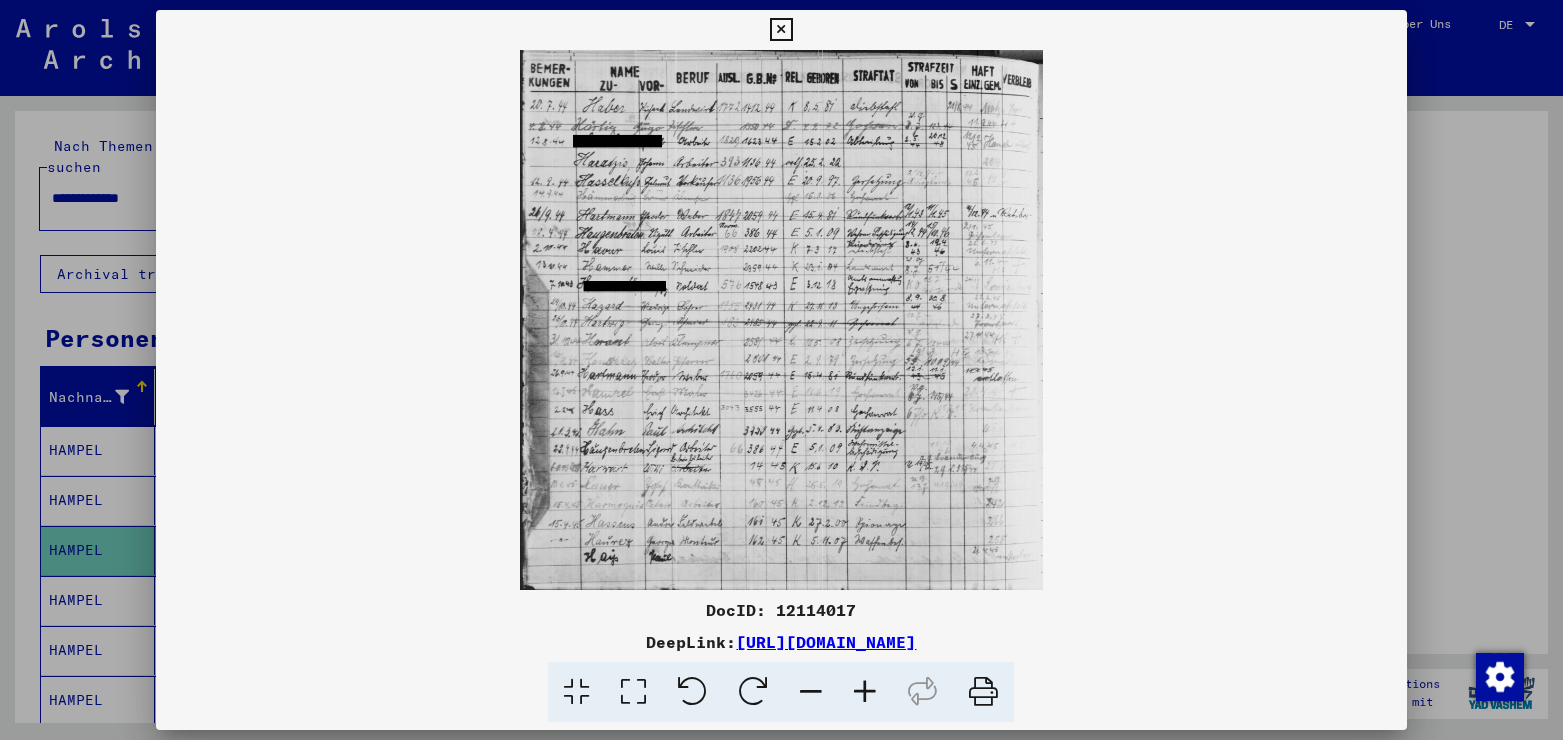 click at bounding box center [633, 692] 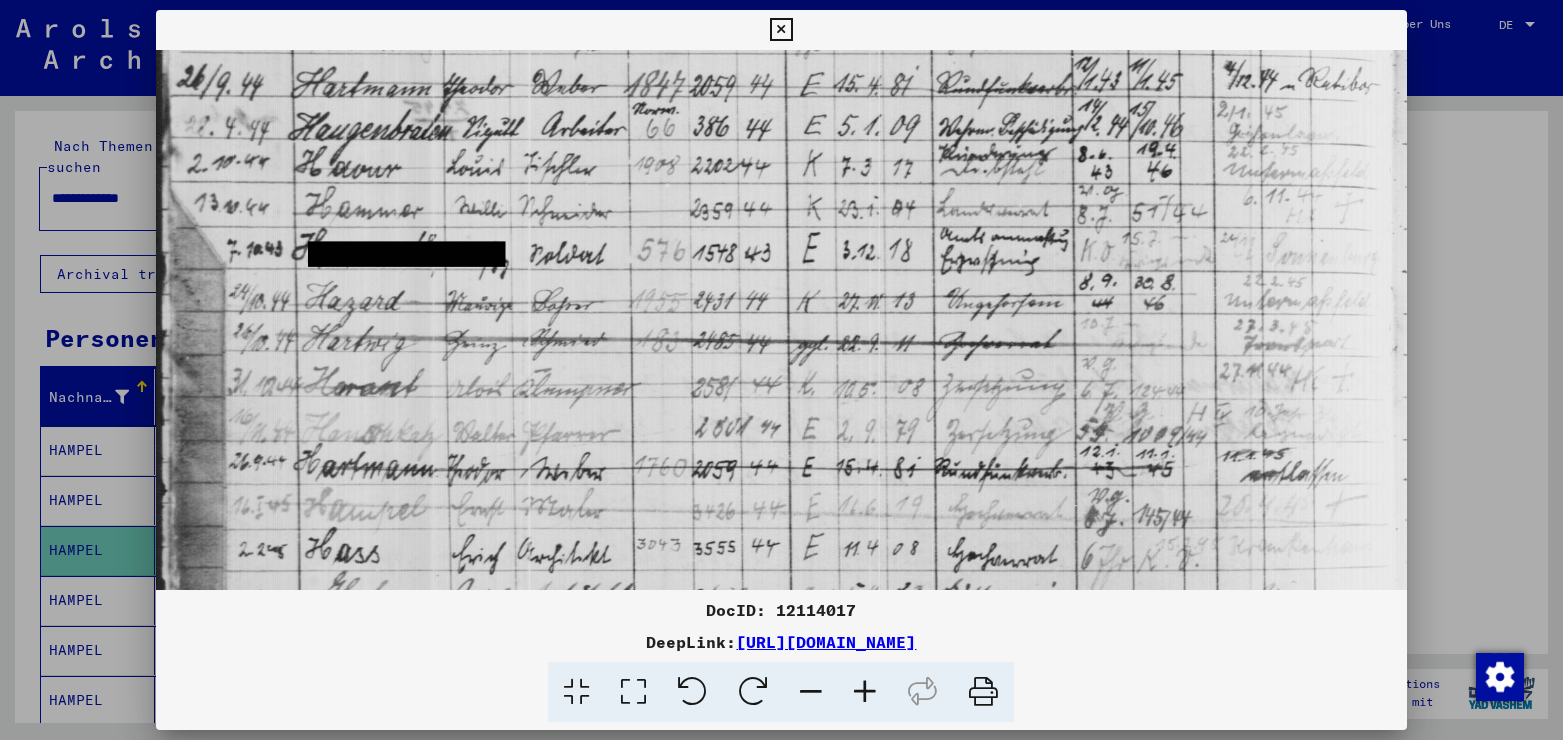 scroll, scrollTop: 371, scrollLeft: 0, axis: vertical 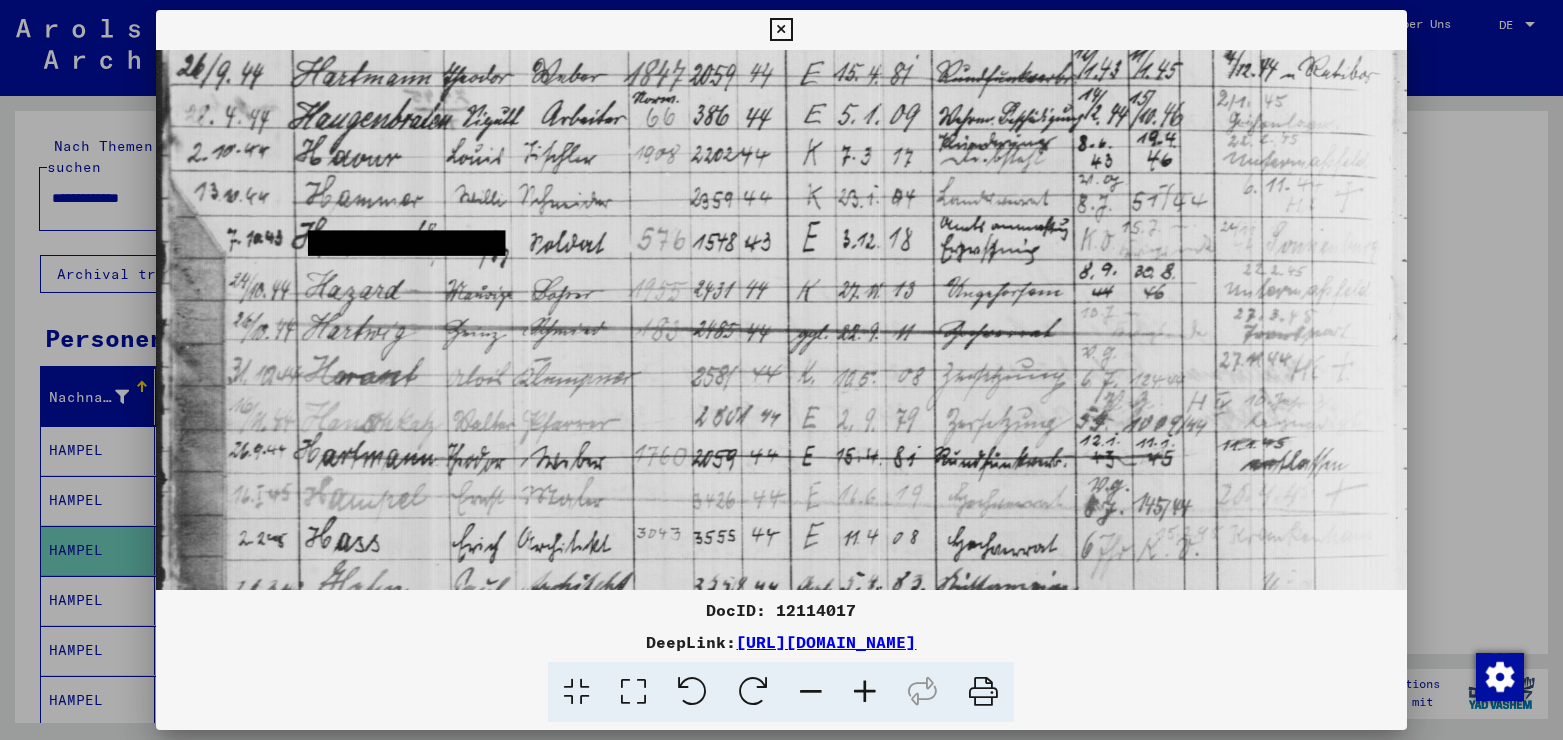 drag, startPoint x: 632, startPoint y: 487, endPoint x: 651, endPoint y: 116, distance: 371.4862 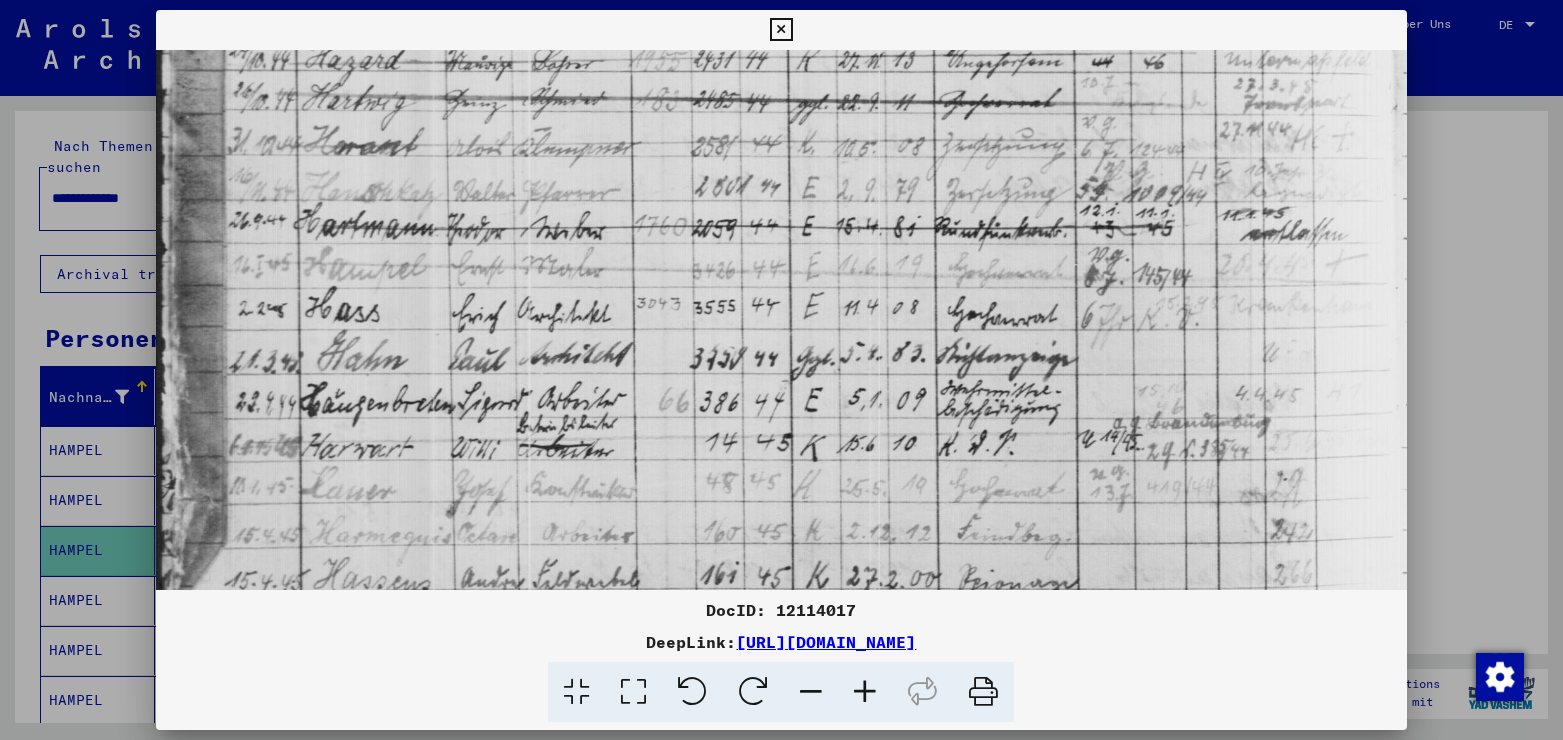 scroll, scrollTop: 607, scrollLeft: 0, axis: vertical 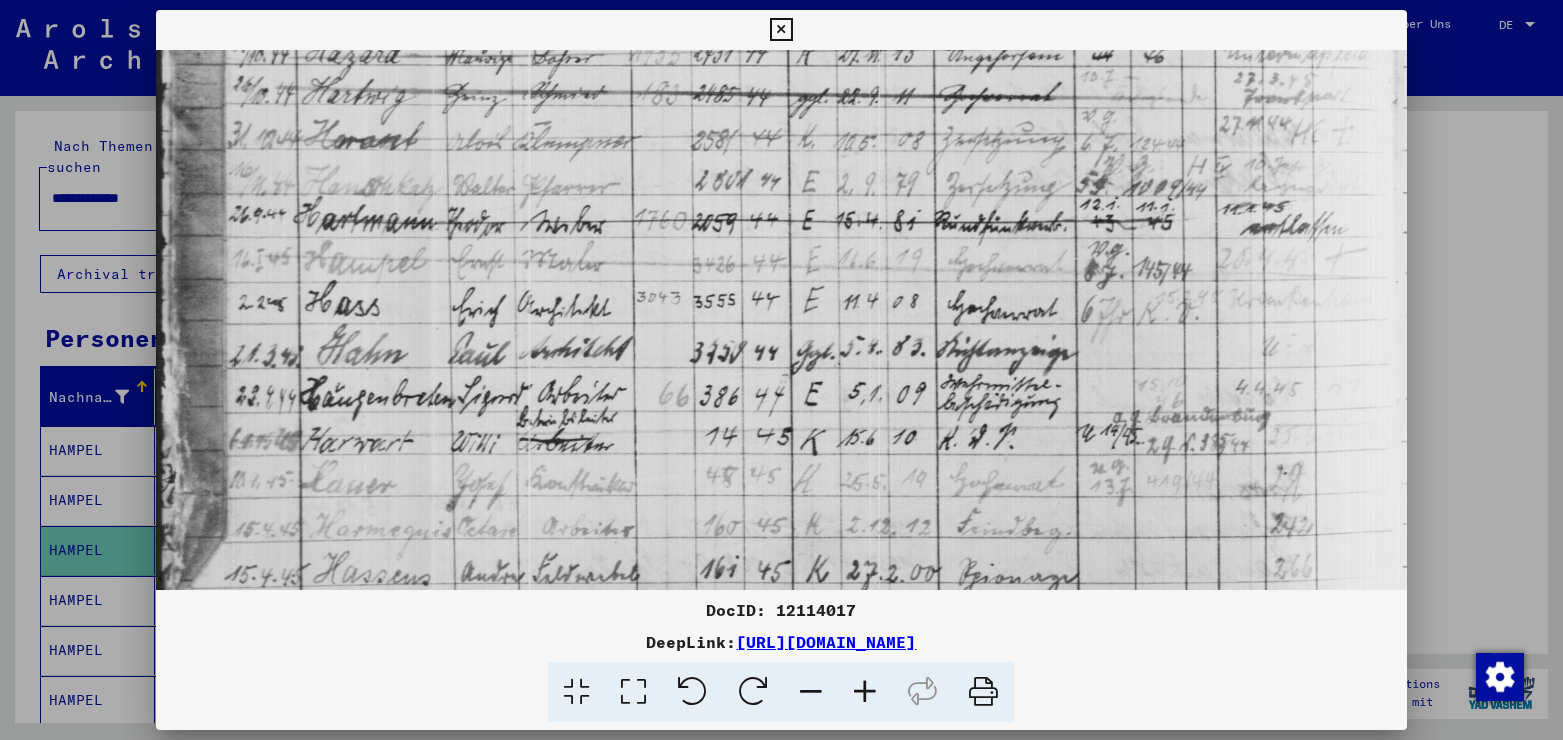 drag, startPoint x: 580, startPoint y: 509, endPoint x: 575, endPoint y: 273, distance: 236.05296 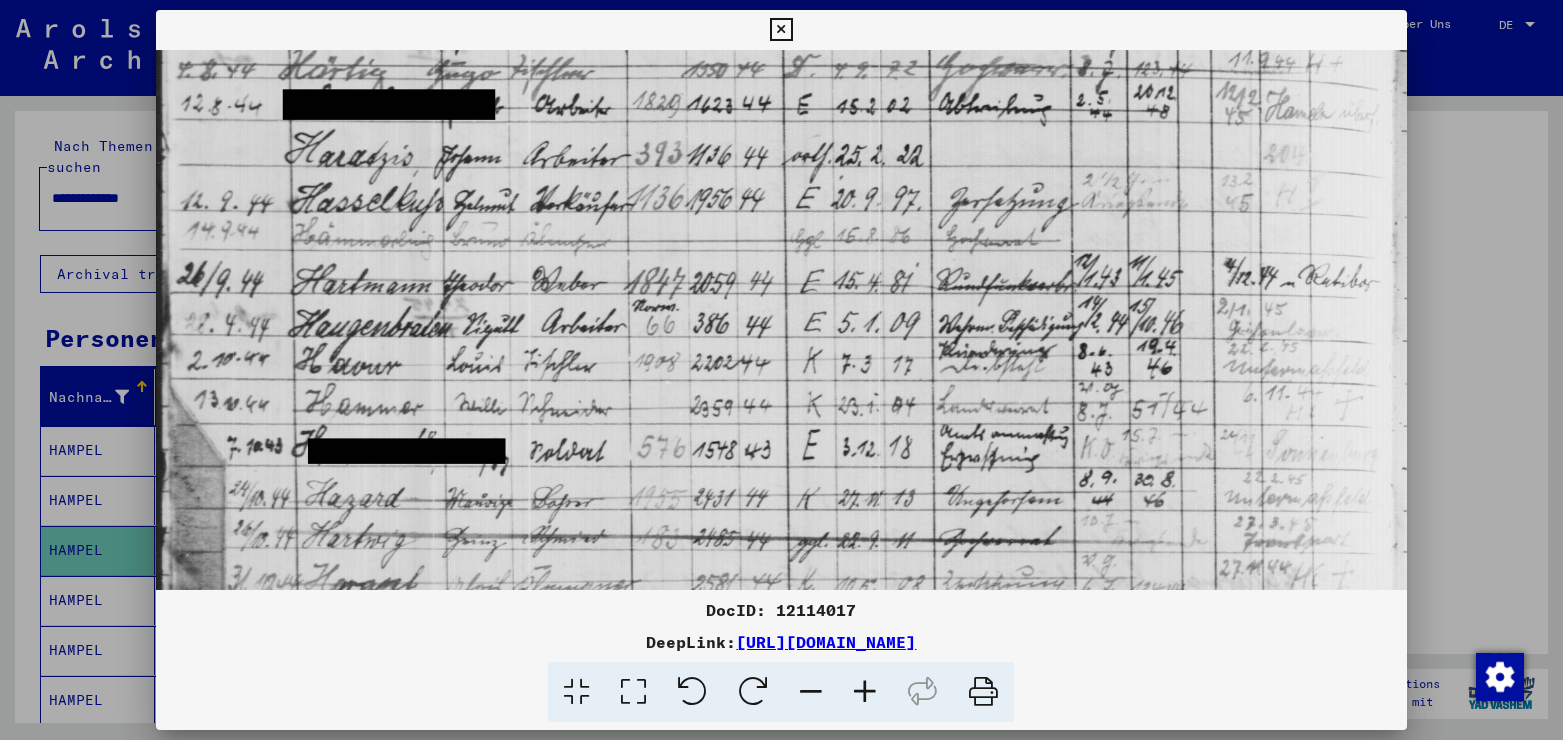 drag, startPoint x: 1095, startPoint y: 383, endPoint x: 1170, endPoint y: 433, distance: 90.13878 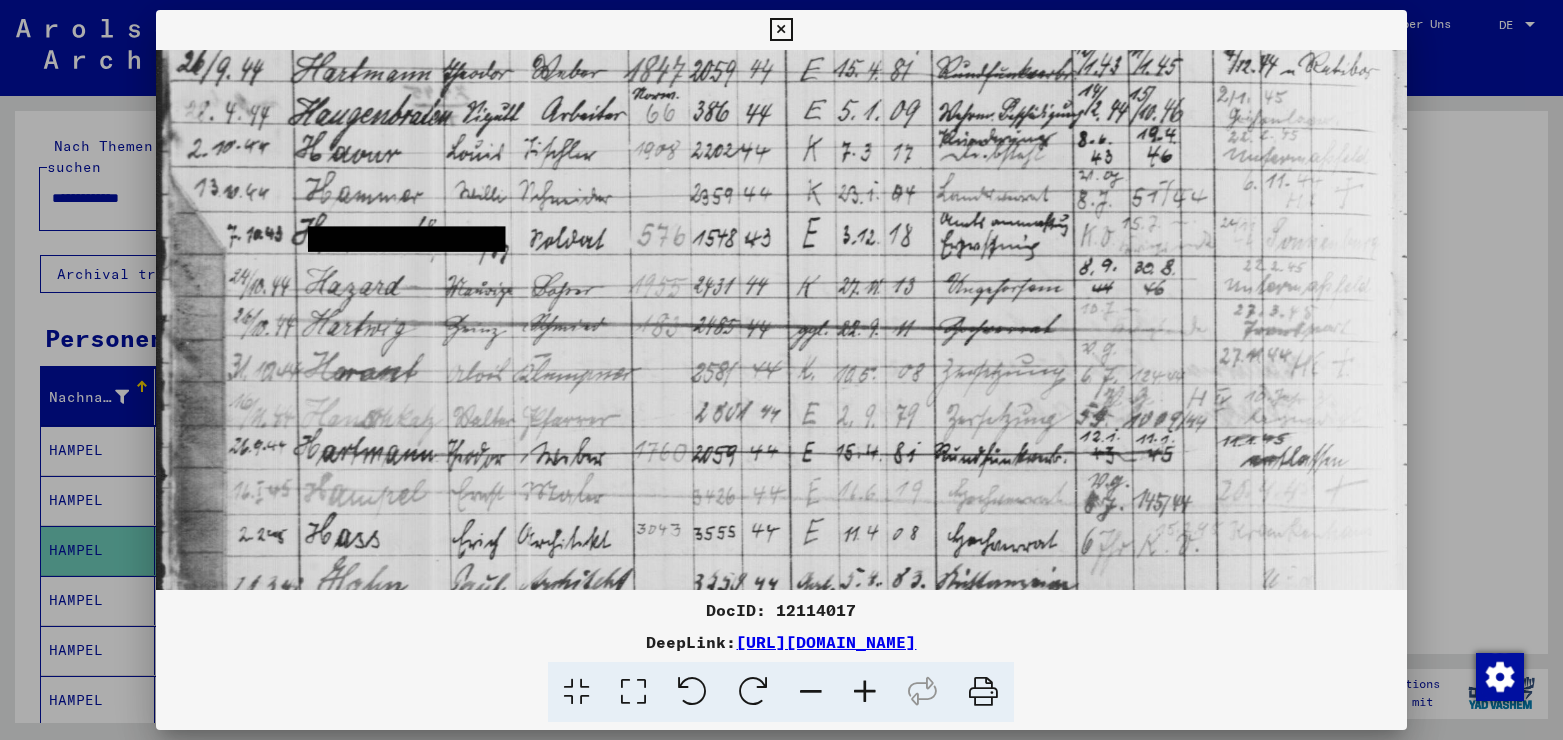 scroll, scrollTop: 385, scrollLeft: 0, axis: vertical 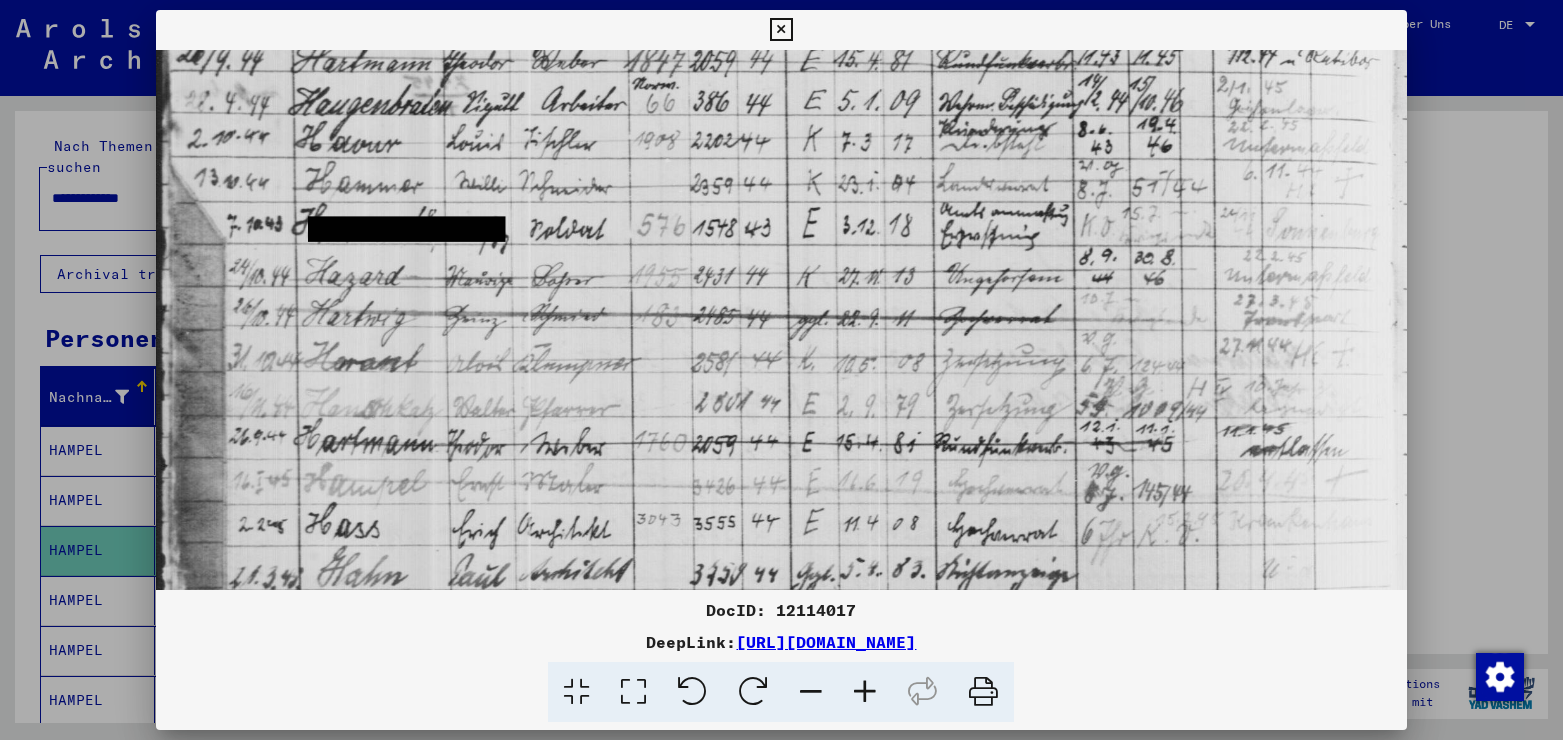 drag, startPoint x: 1191, startPoint y: 218, endPoint x: 1144, endPoint y: 44, distance: 180.23596 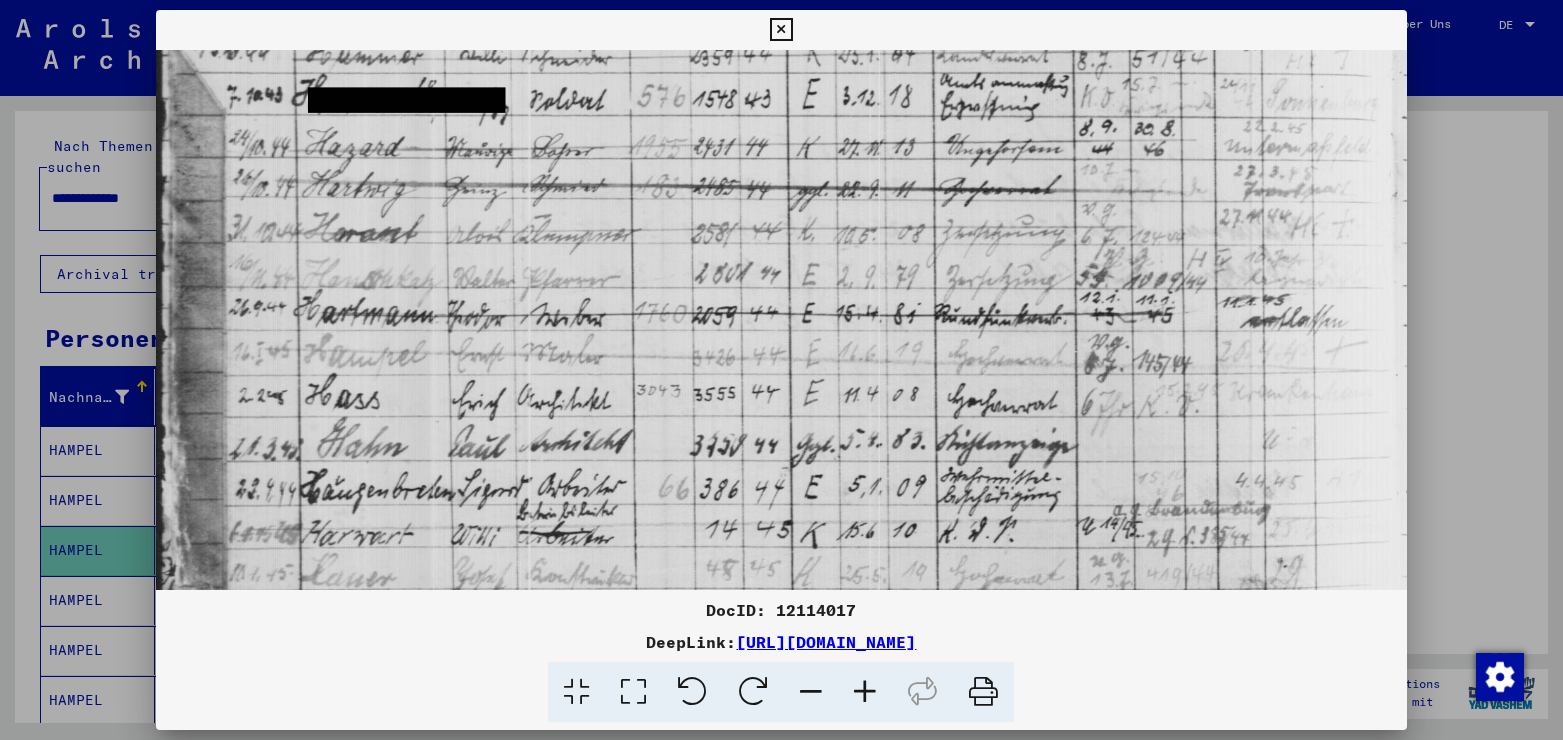 scroll, scrollTop: 521, scrollLeft: 0, axis: vertical 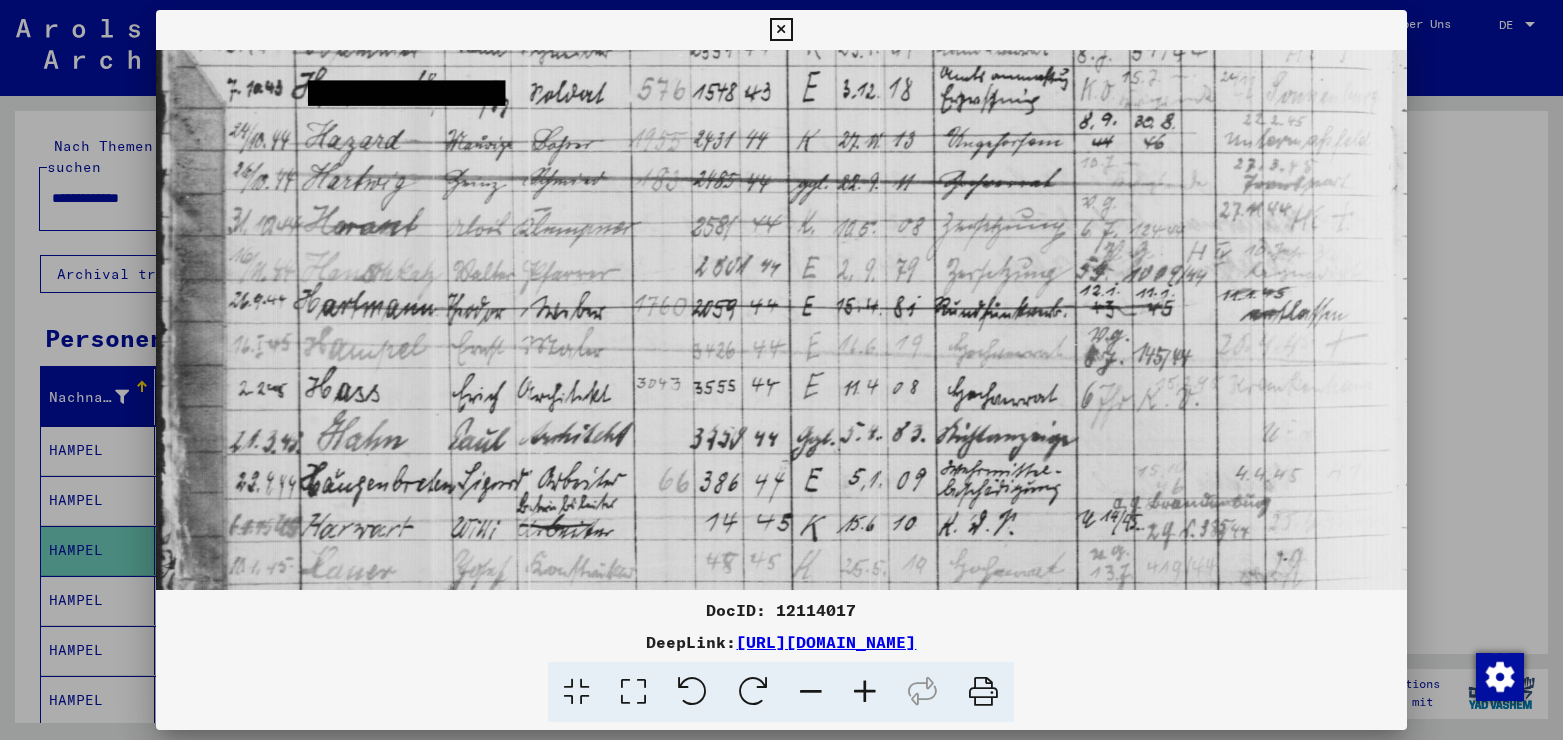 drag, startPoint x: 1115, startPoint y: 376, endPoint x: 1014, endPoint y: 221, distance: 185.0027 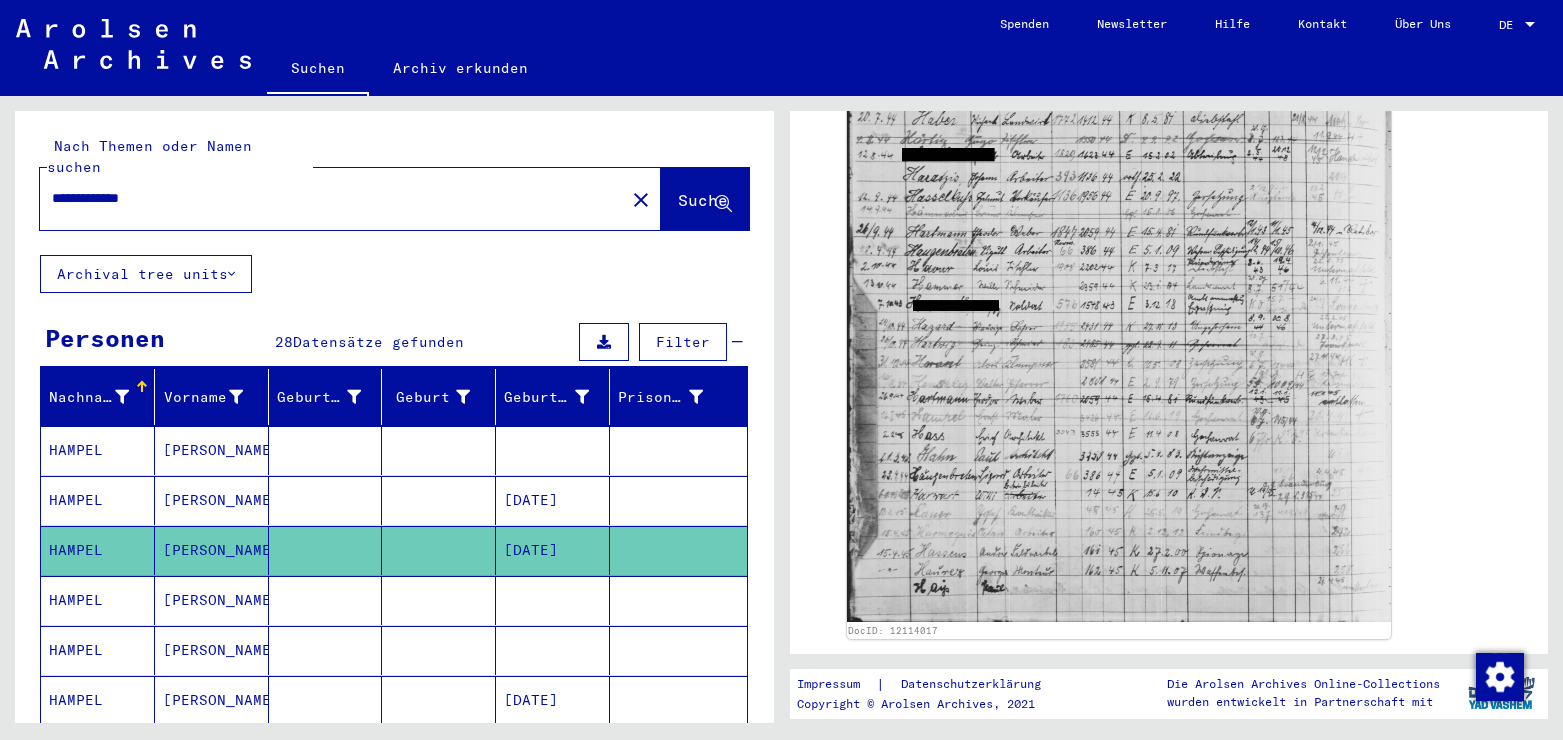 click on "[PERSON_NAME]" at bounding box center (212, 650) 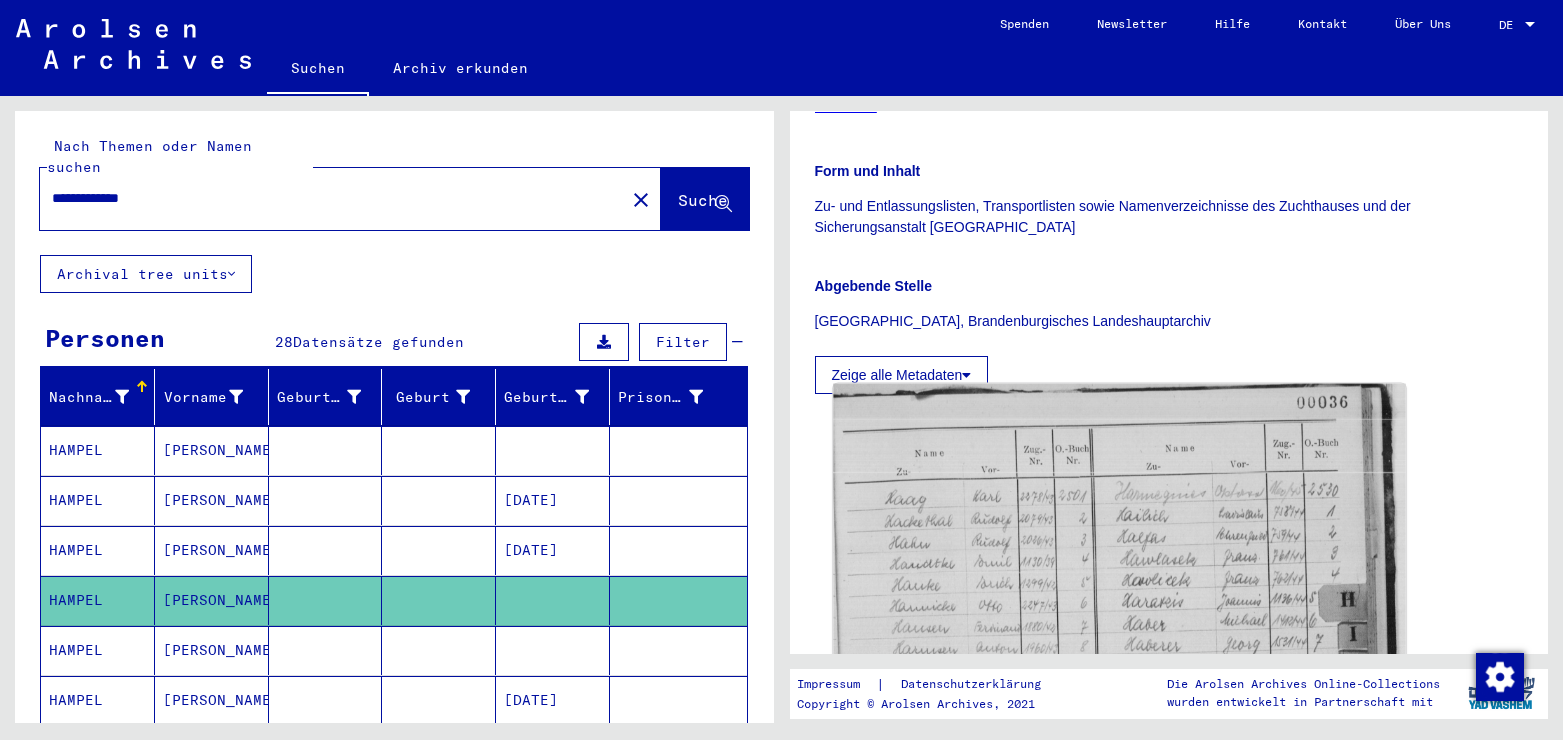 scroll, scrollTop: 432, scrollLeft: 0, axis: vertical 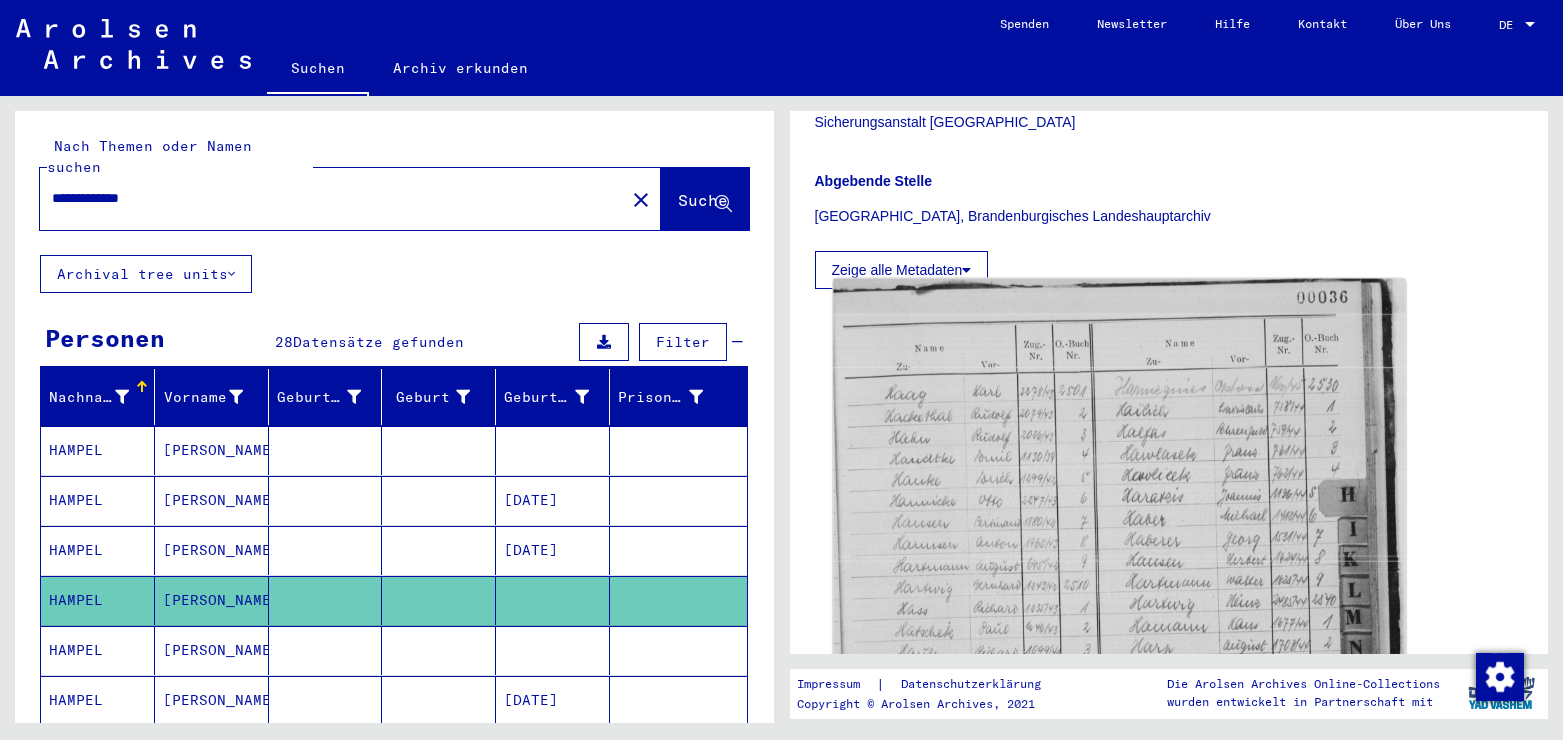 click 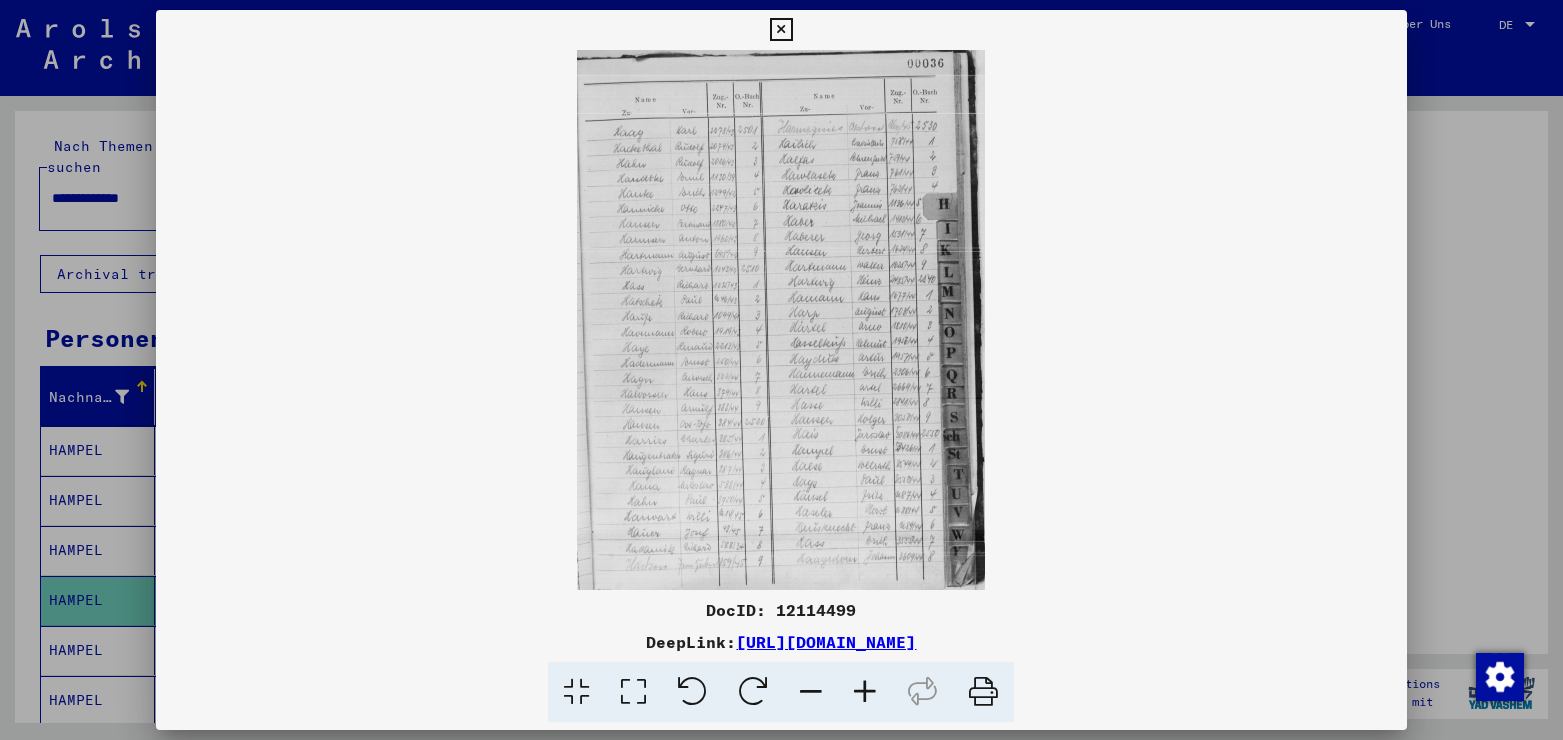 click at bounding box center [781, 30] 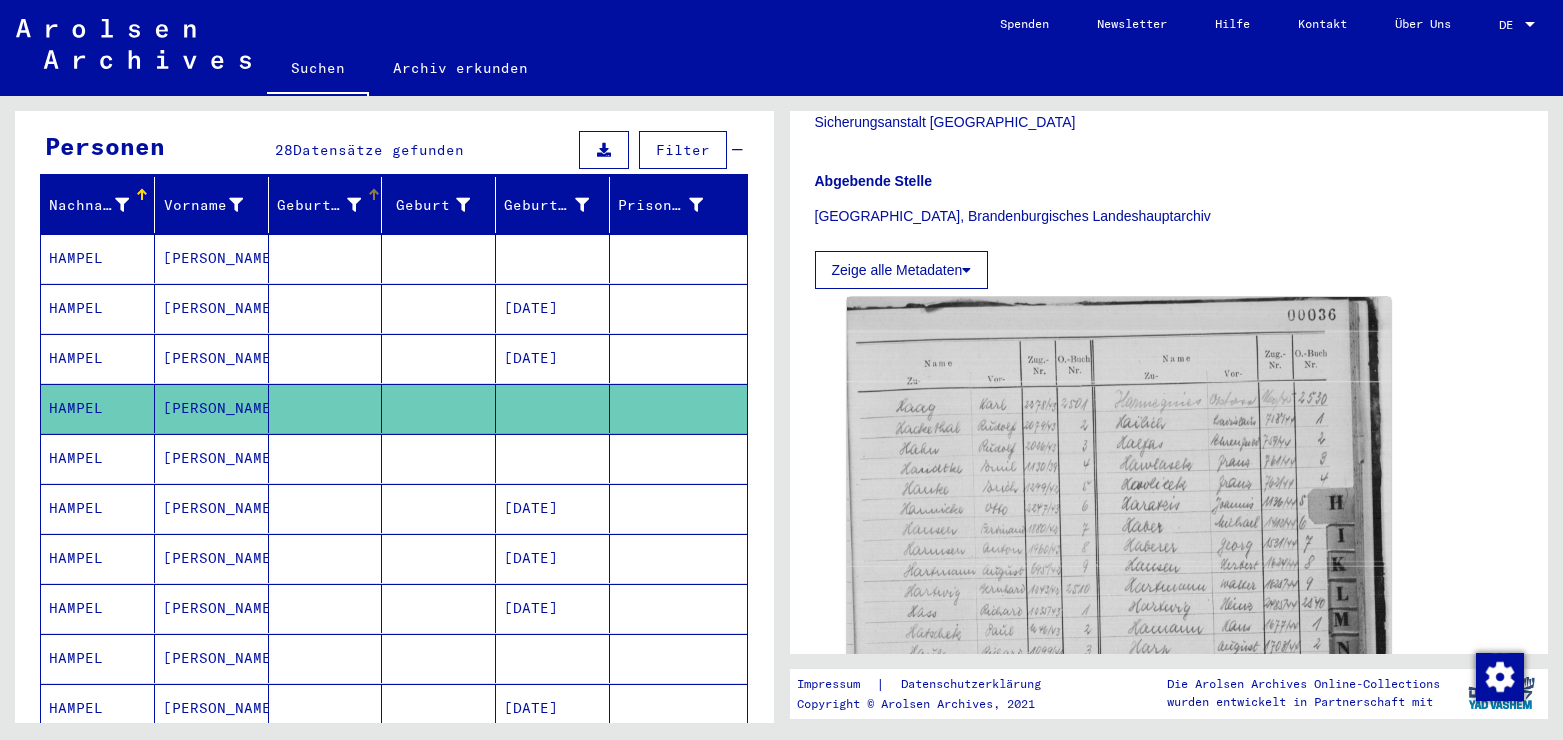 scroll, scrollTop: 216, scrollLeft: 0, axis: vertical 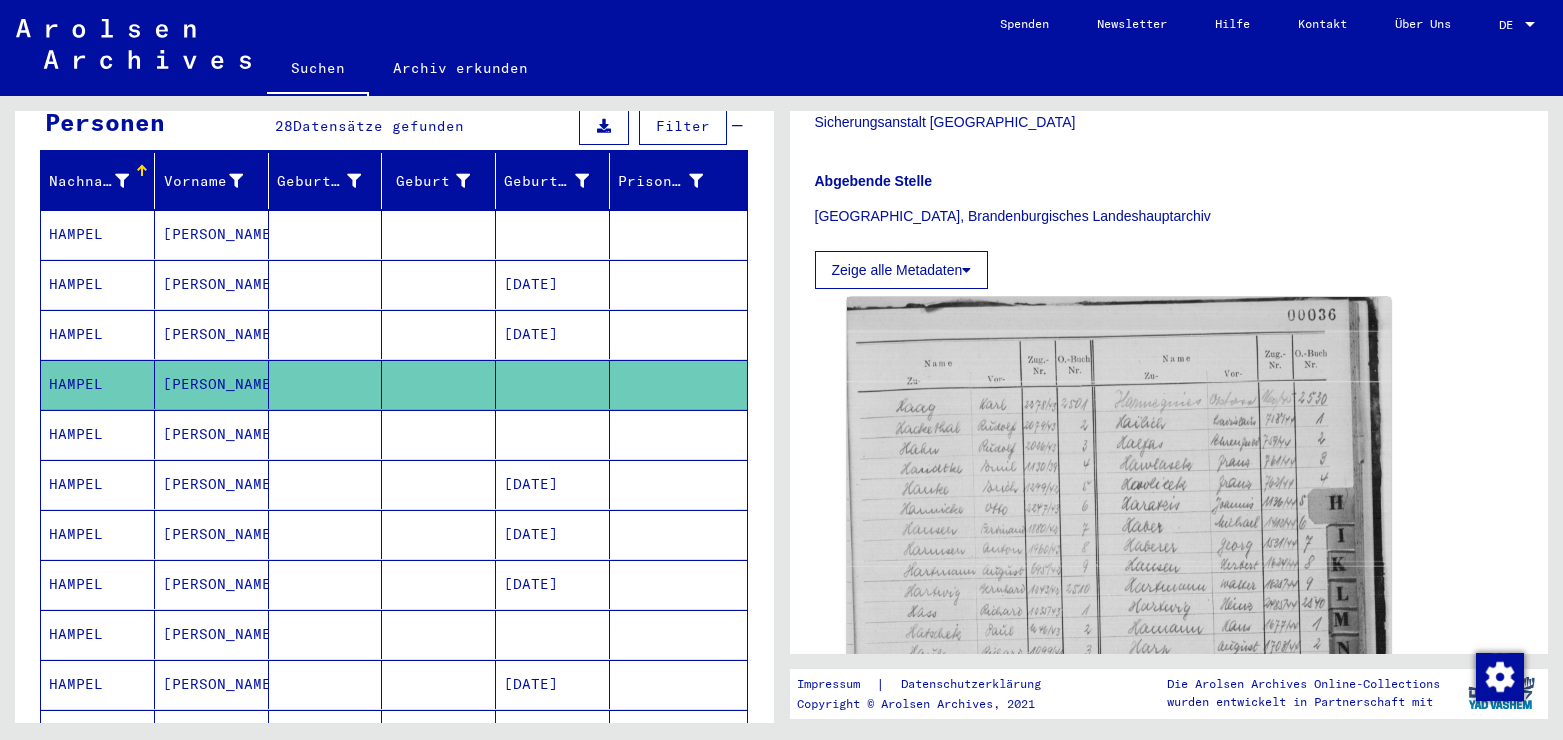 click on "[PERSON_NAME]" at bounding box center [212, 484] 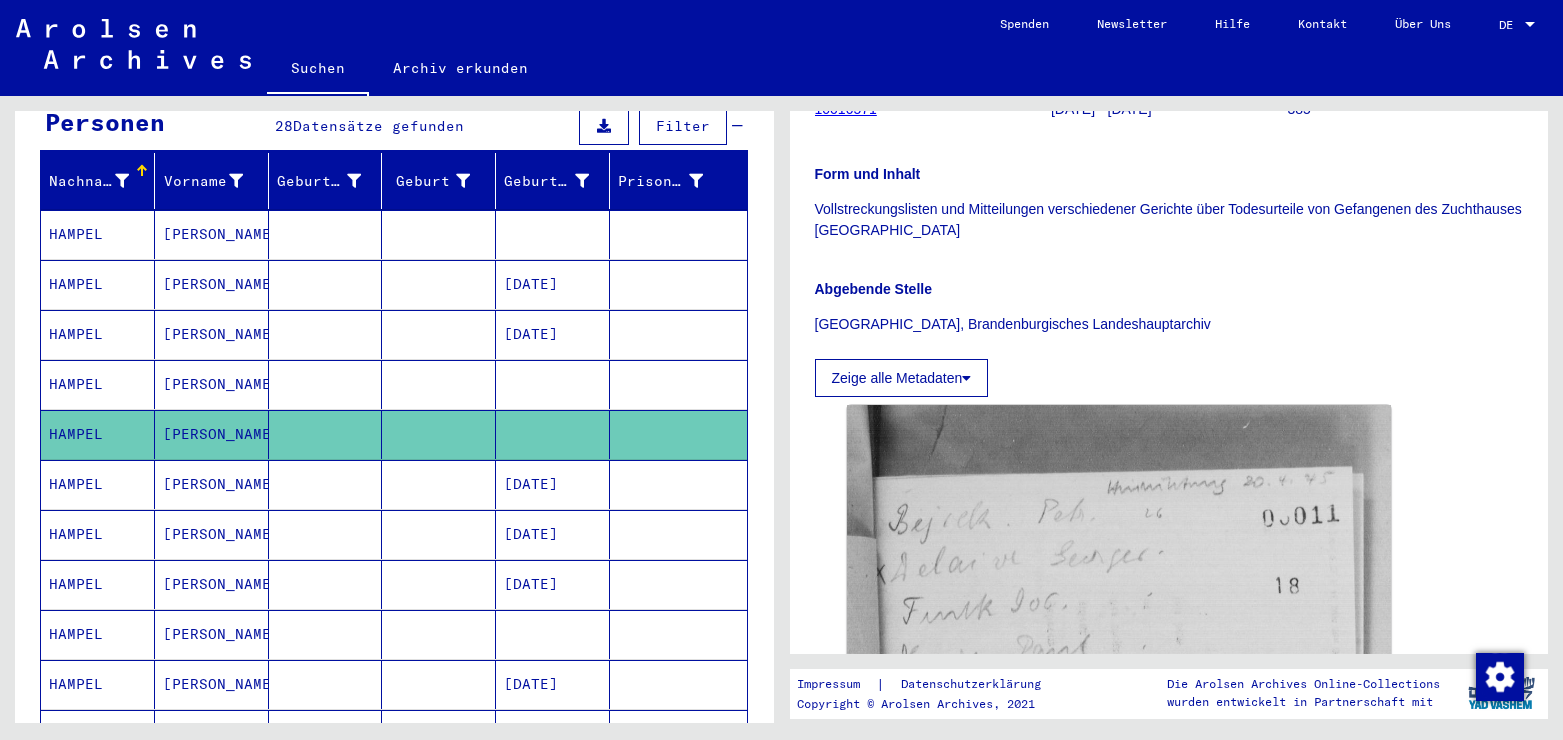 scroll, scrollTop: 648, scrollLeft: 0, axis: vertical 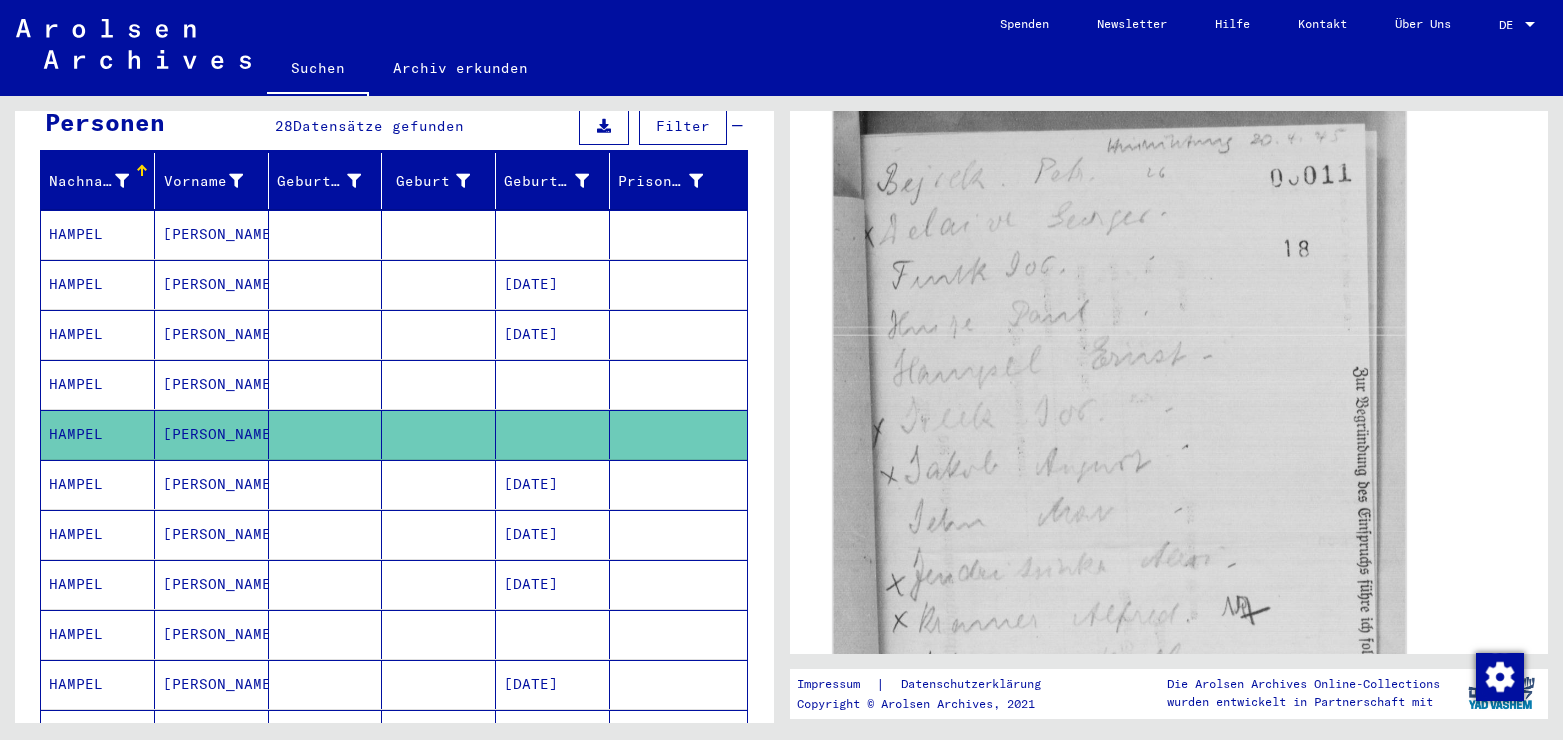 click 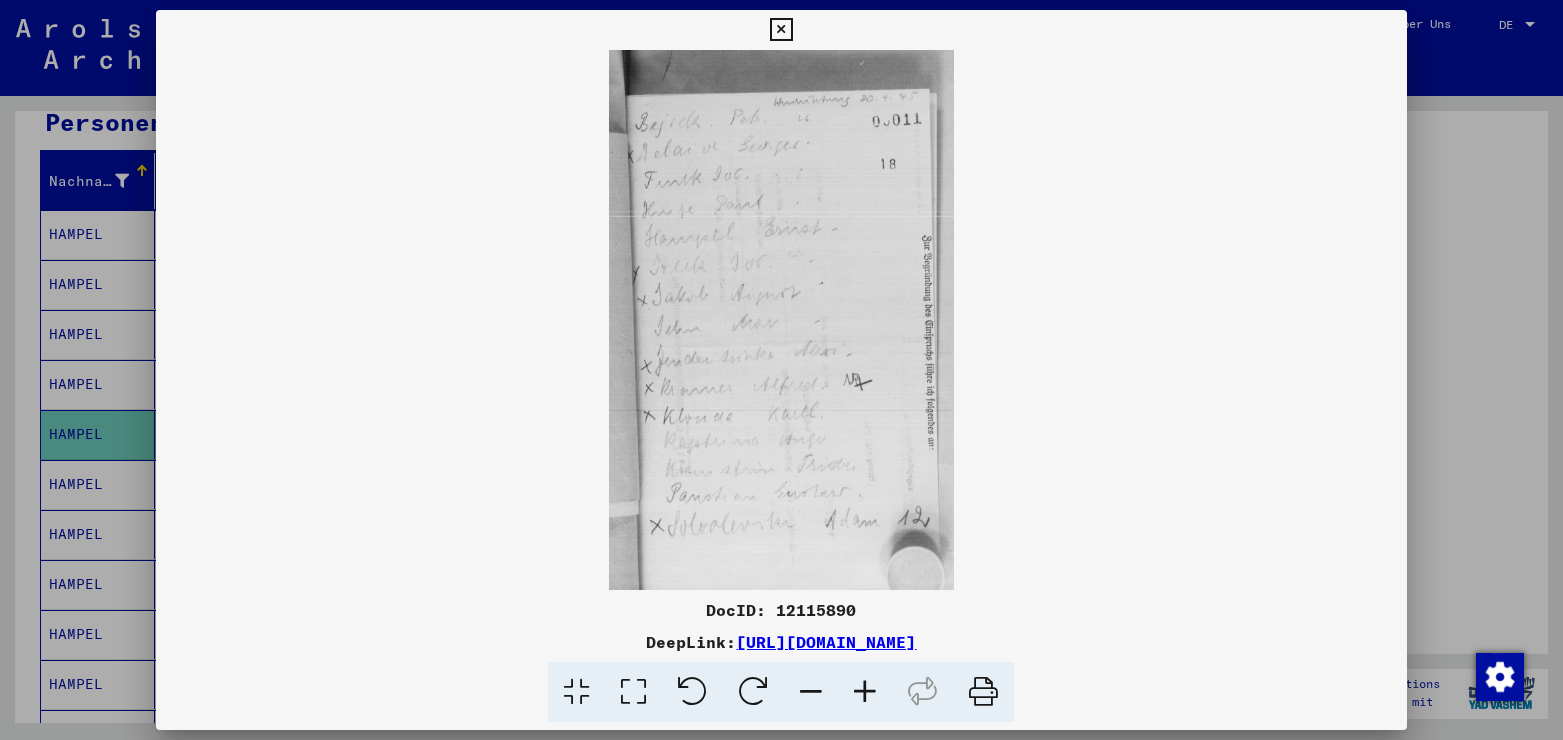 click at bounding box center [633, 692] 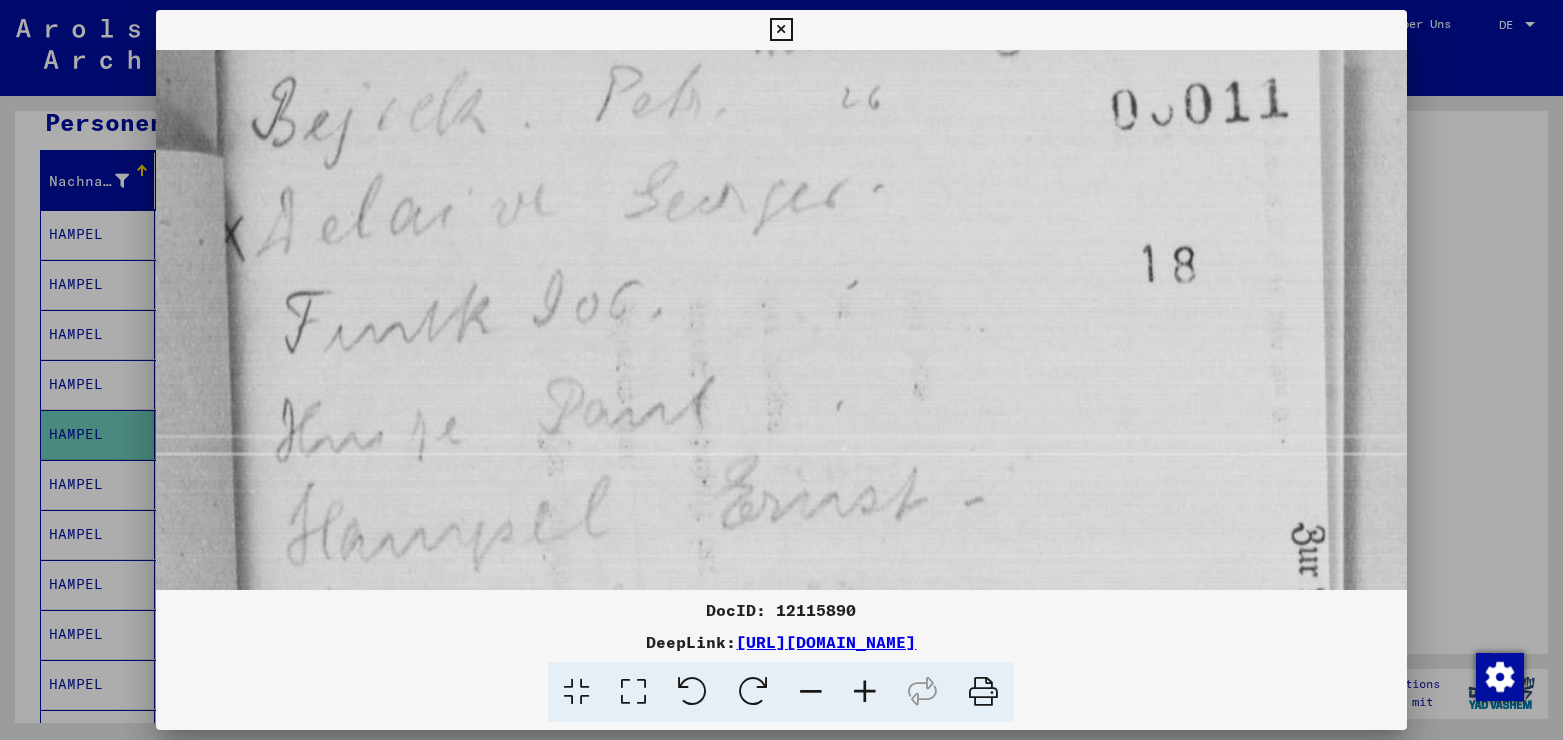scroll, scrollTop: 258, scrollLeft: 0, axis: vertical 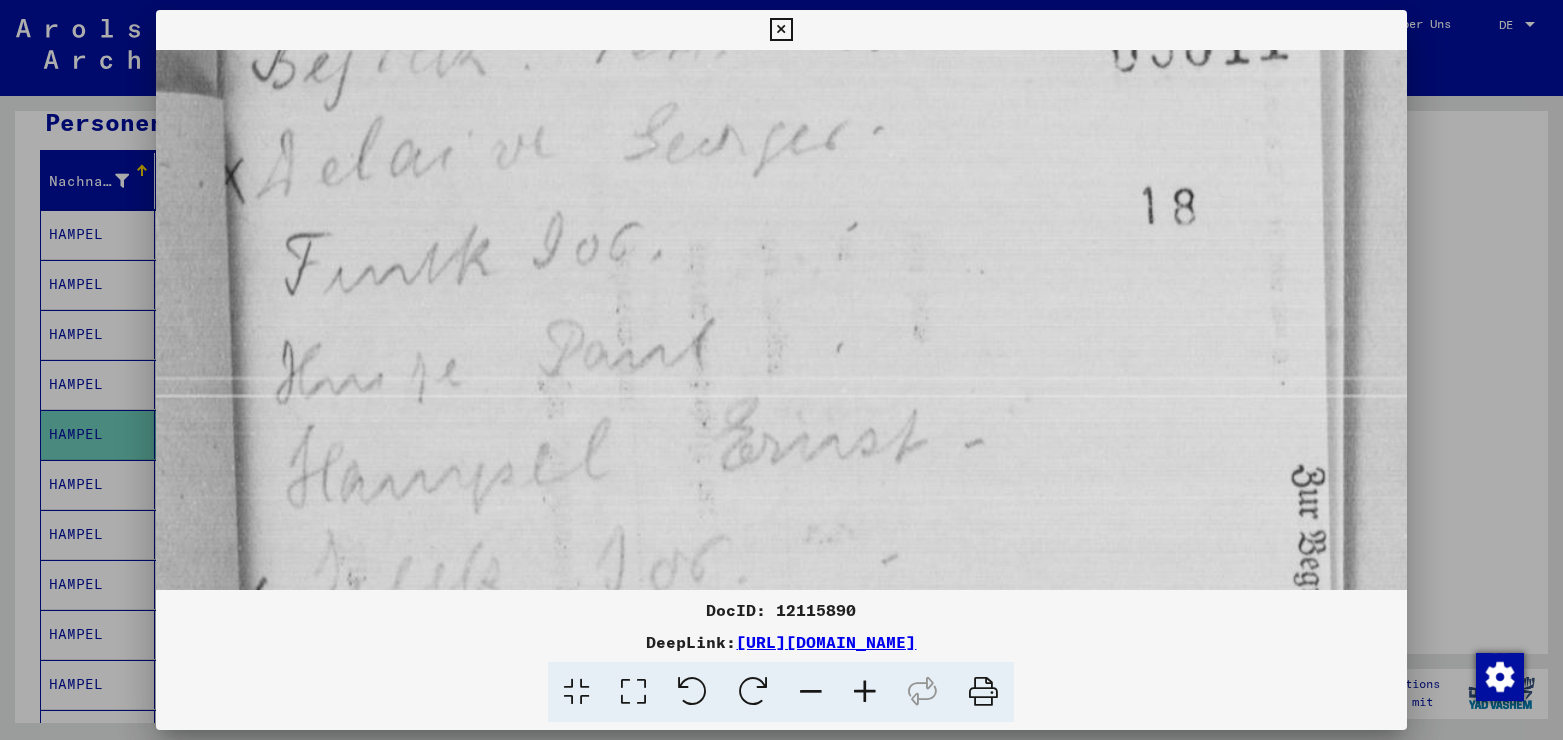 drag, startPoint x: 820, startPoint y: 375, endPoint x: 861, endPoint y: 117, distance: 261.23743 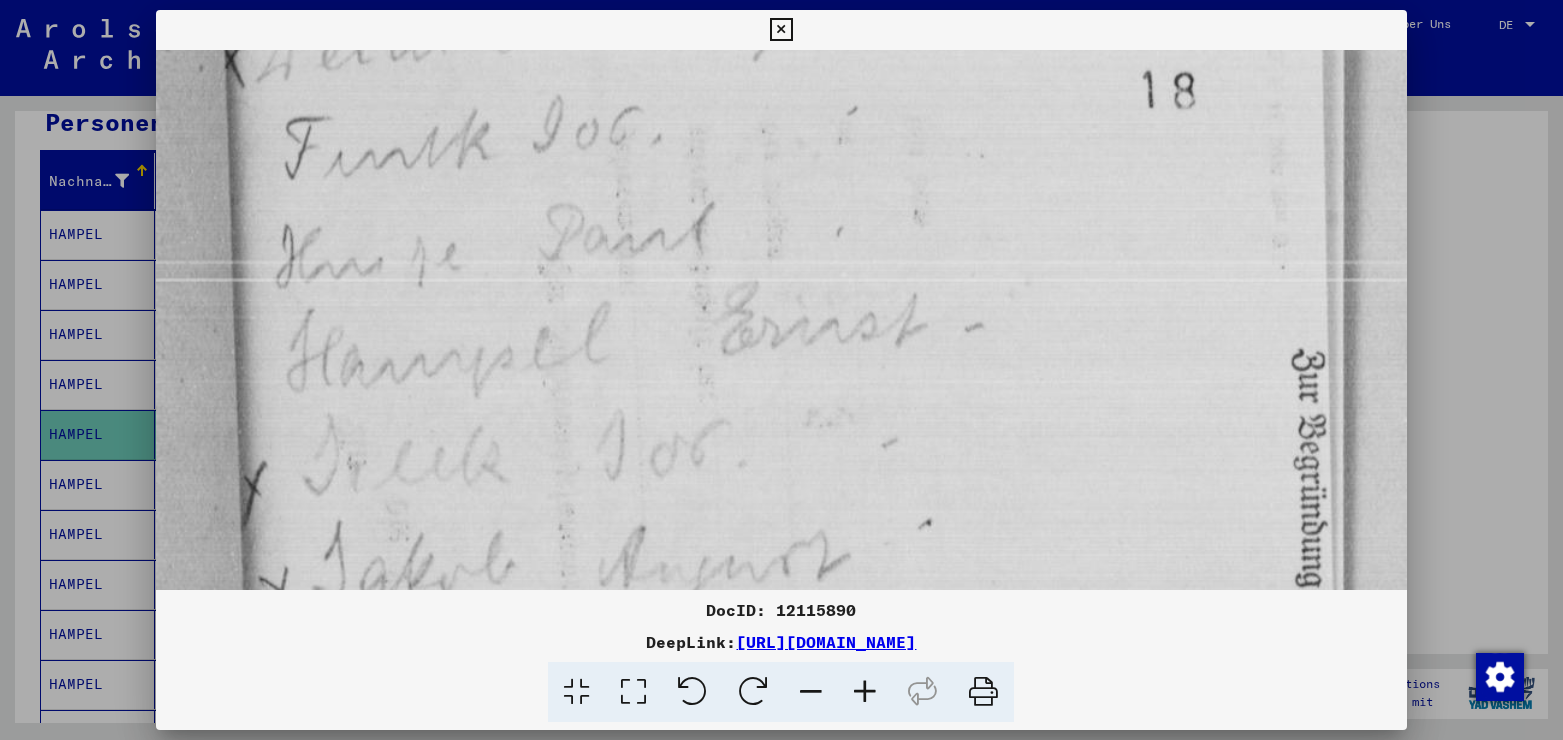 scroll, scrollTop: 420, scrollLeft: 0, axis: vertical 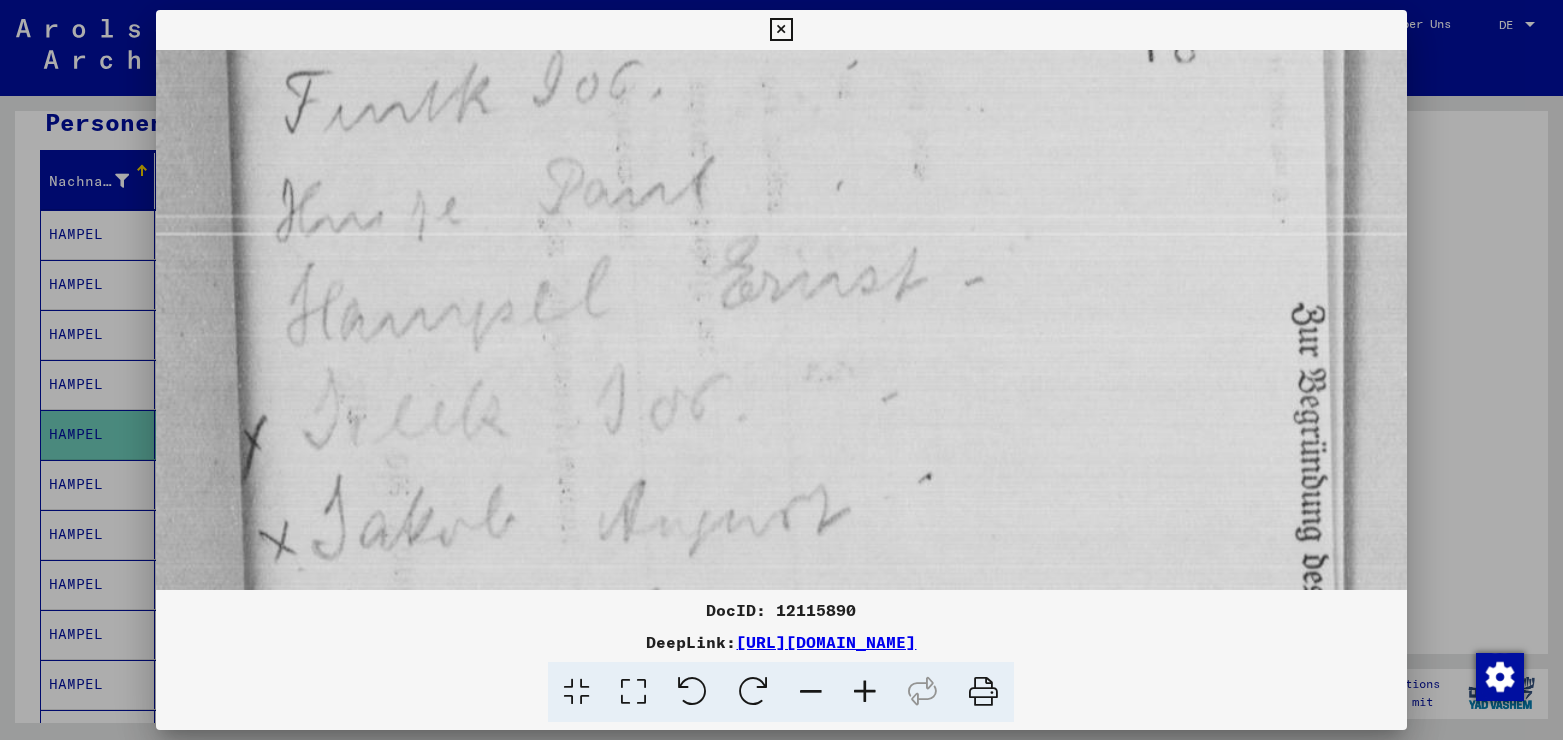 drag, startPoint x: 876, startPoint y: 354, endPoint x: 880, endPoint y: 192, distance: 162.04938 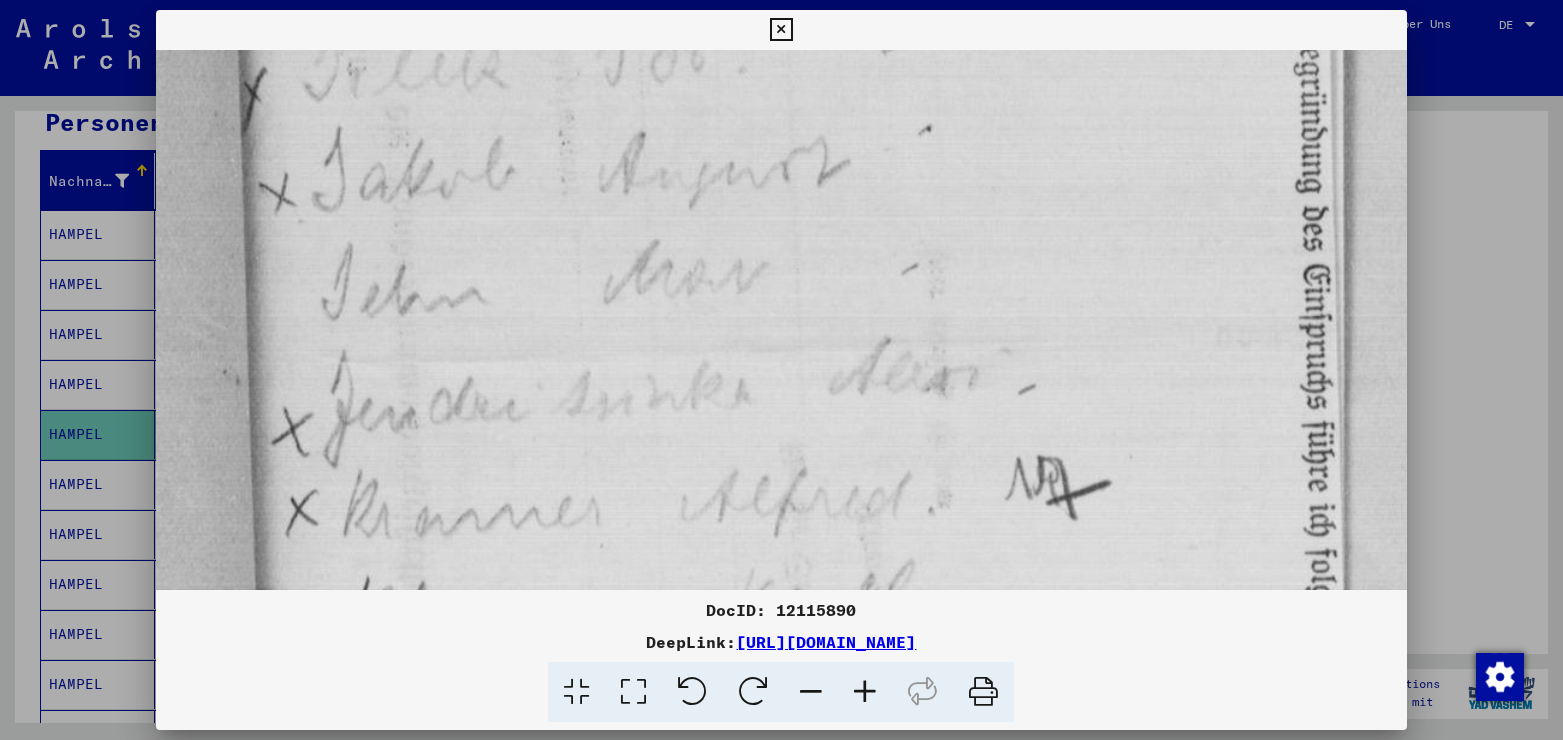 scroll, scrollTop: 797, scrollLeft: 0, axis: vertical 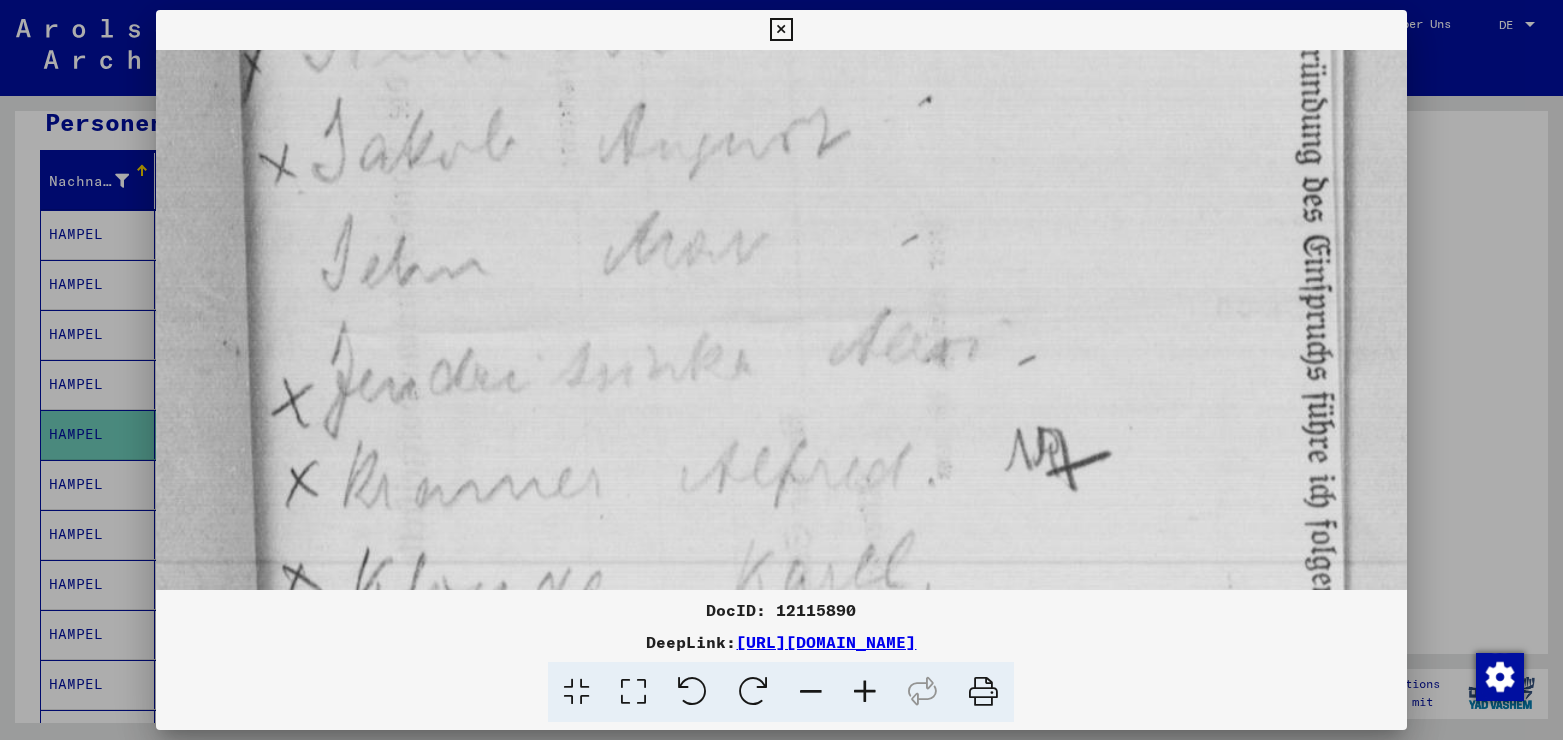 drag, startPoint x: 1154, startPoint y: 510, endPoint x: 1032, endPoint y: 164, distance: 366.87872 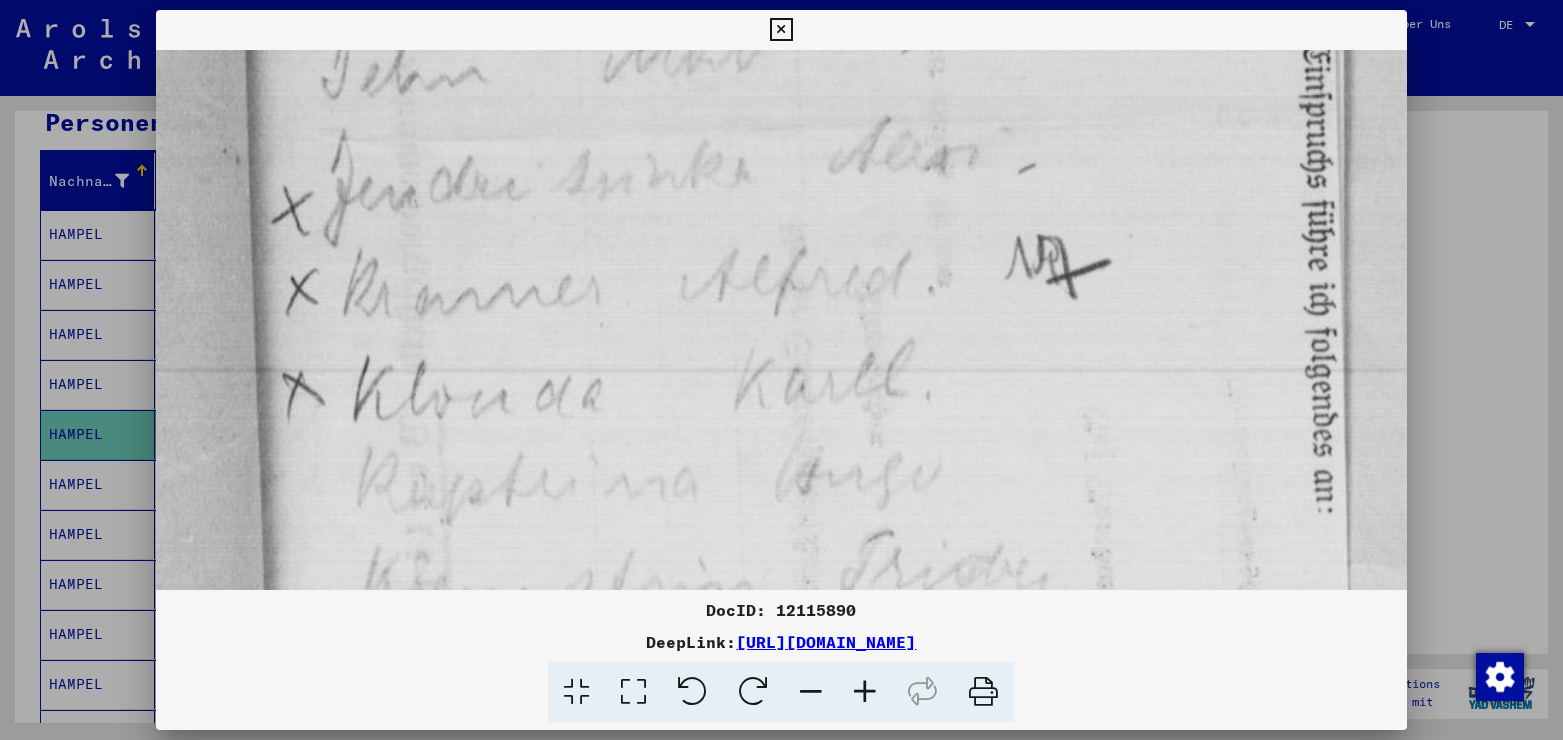 drag, startPoint x: 1113, startPoint y: 354, endPoint x: 1114, endPoint y: 162, distance: 192.00261 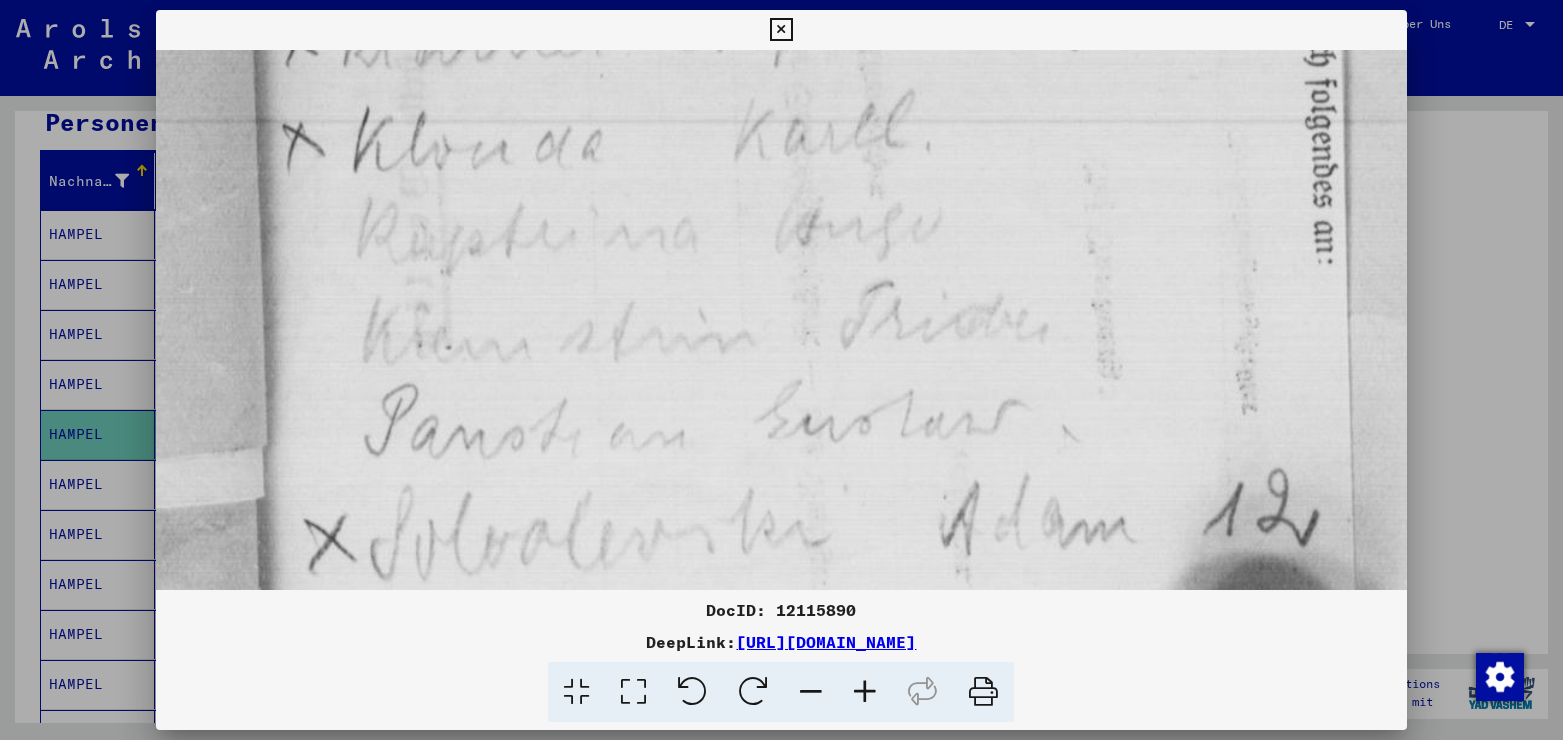 scroll, scrollTop: 1249, scrollLeft: 0, axis: vertical 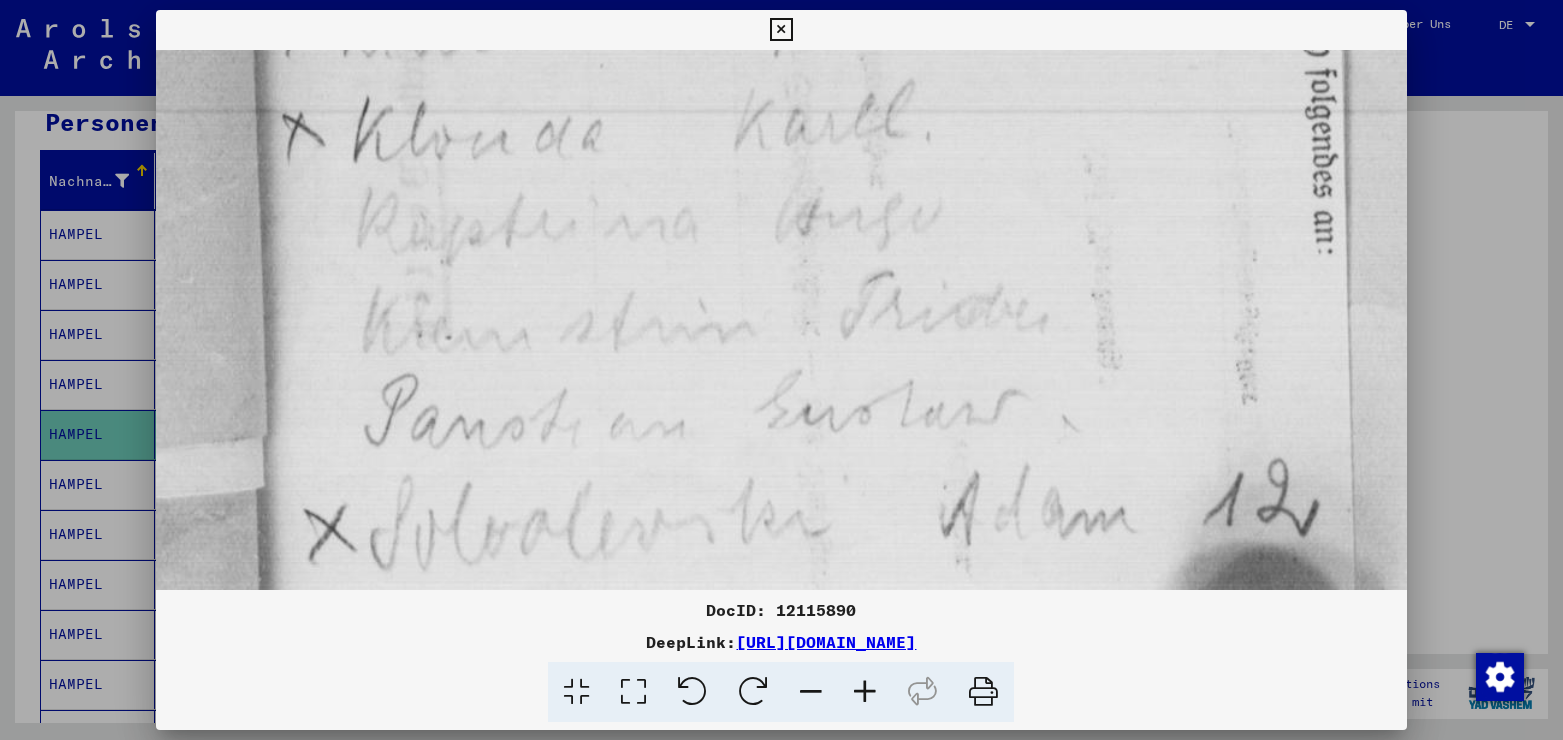 drag, startPoint x: 1077, startPoint y: 403, endPoint x: 1070, endPoint y: 142, distance: 261.09384 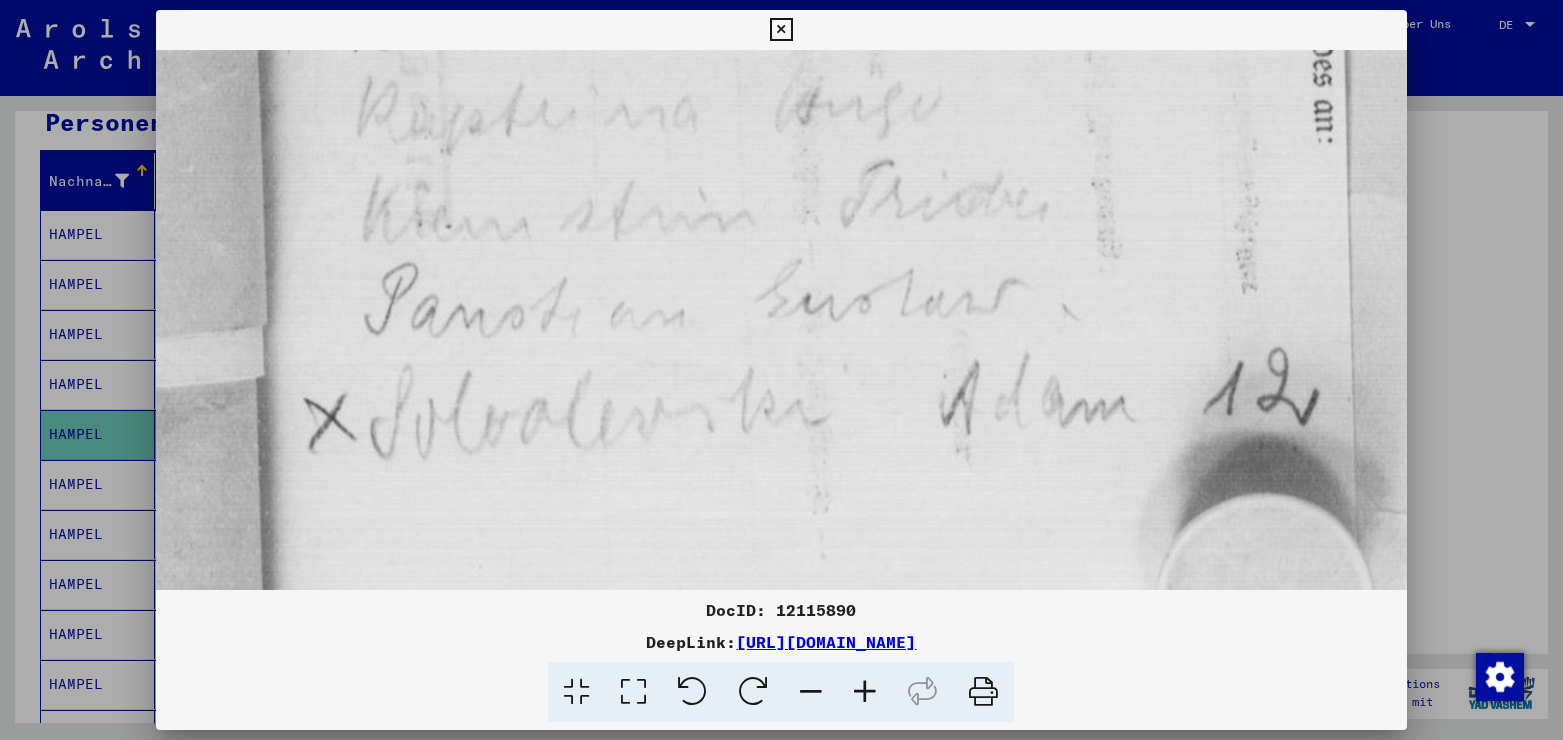 scroll, scrollTop: 1422, scrollLeft: 0, axis: vertical 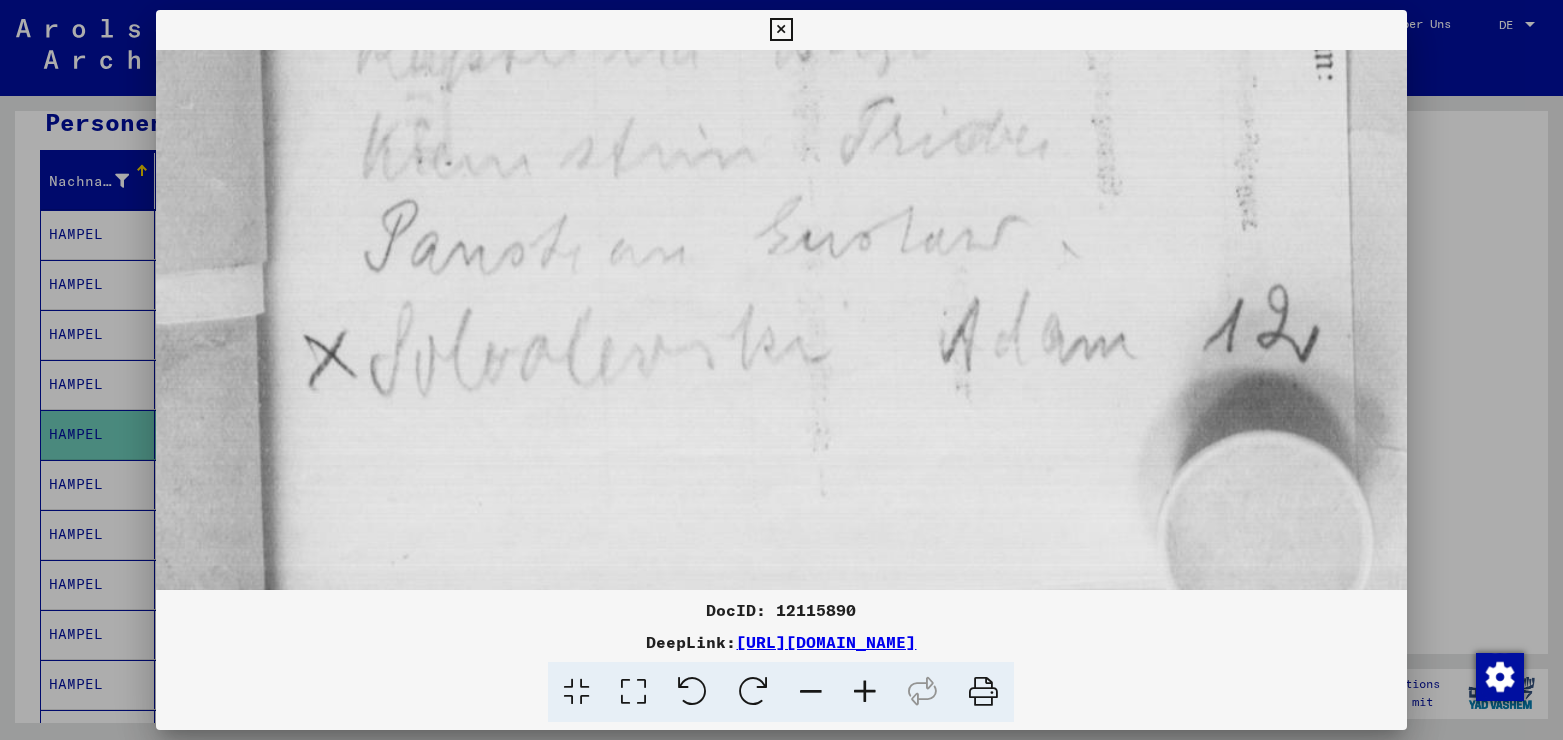drag, startPoint x: 989, startPoint y: 391, endPoint x: 984, endPoint y: 116, distance: 275.04544 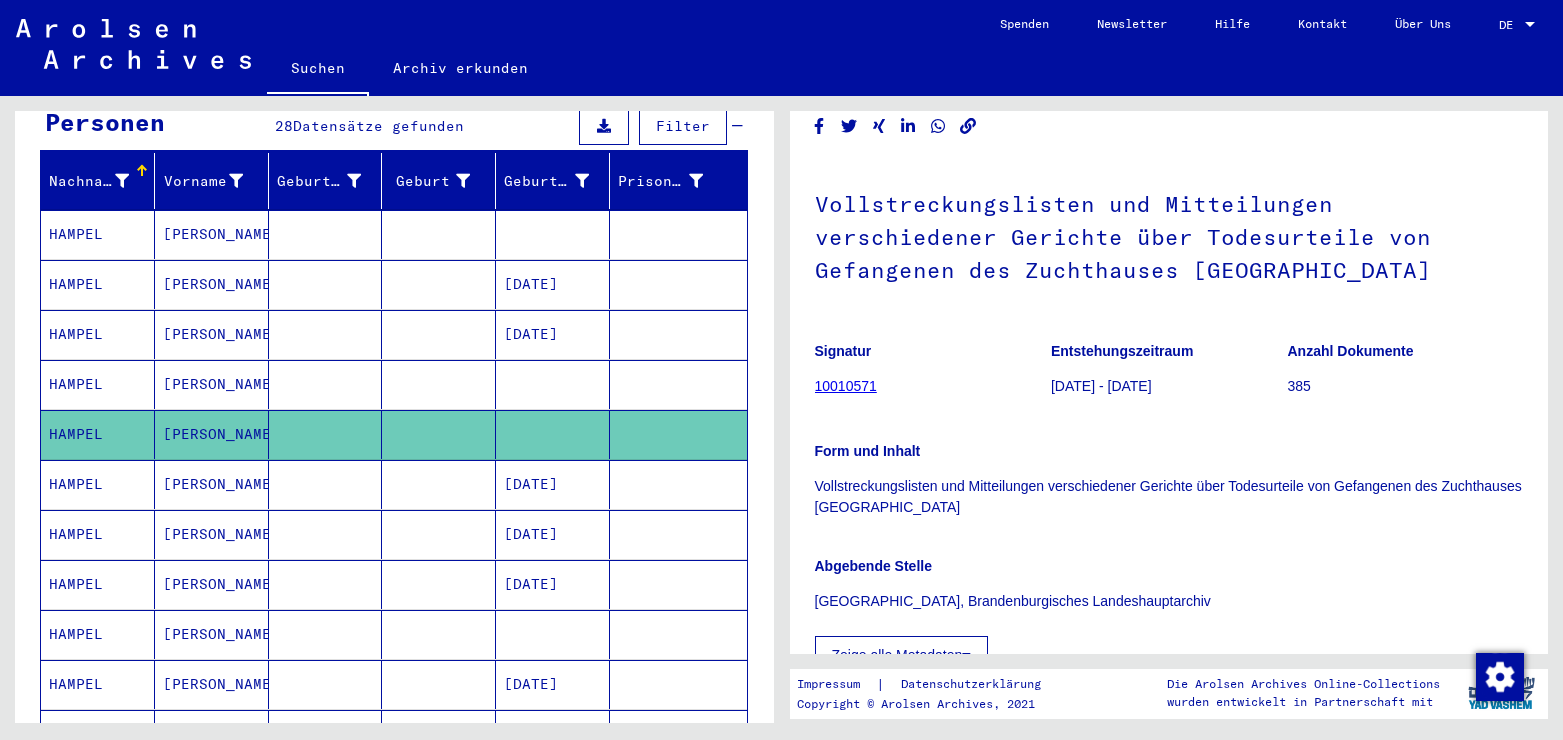 scroll, scrollTop: 0, scrollLeft: 0, axis: both 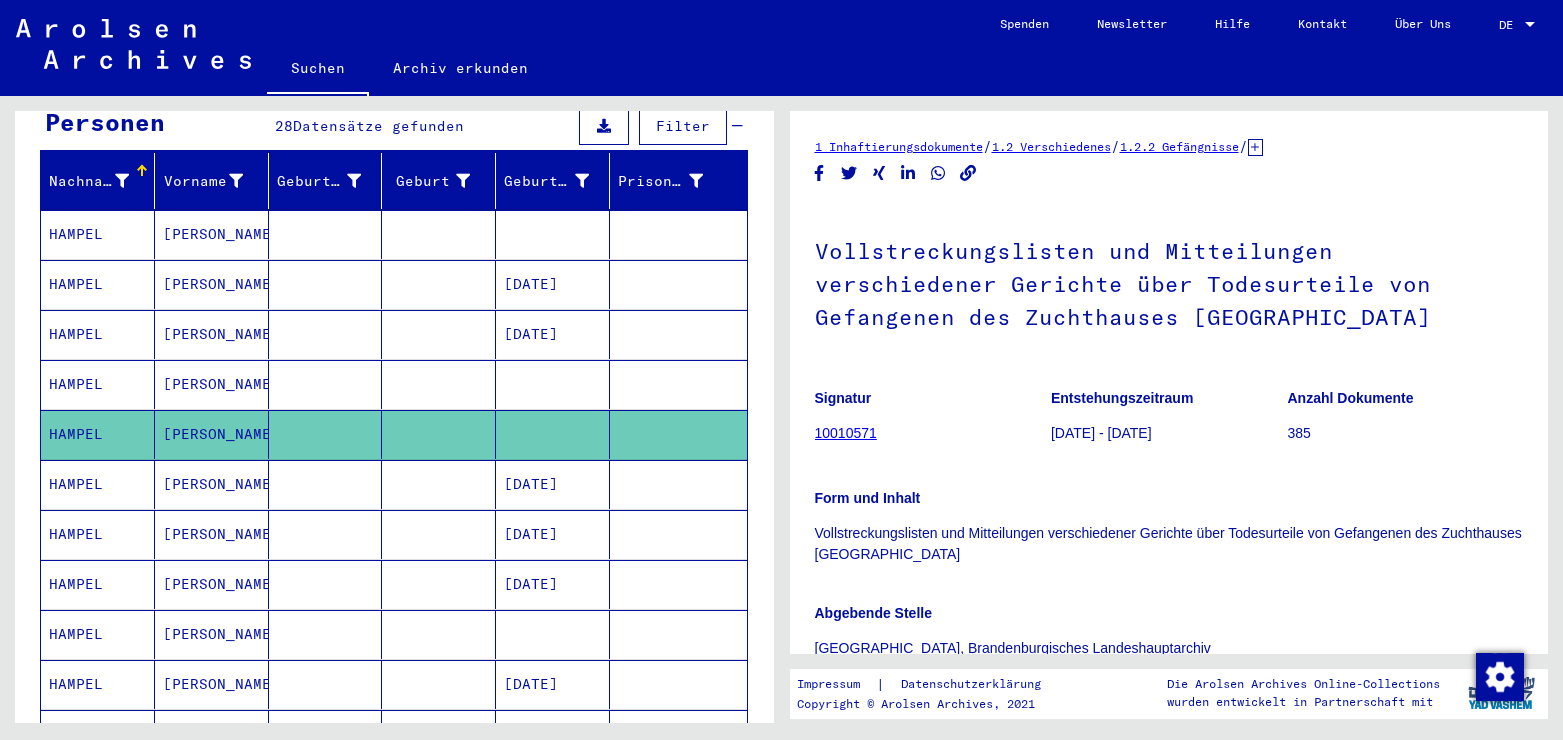 click on "[PERSON_NAME]" at bounding box center (212, 534) 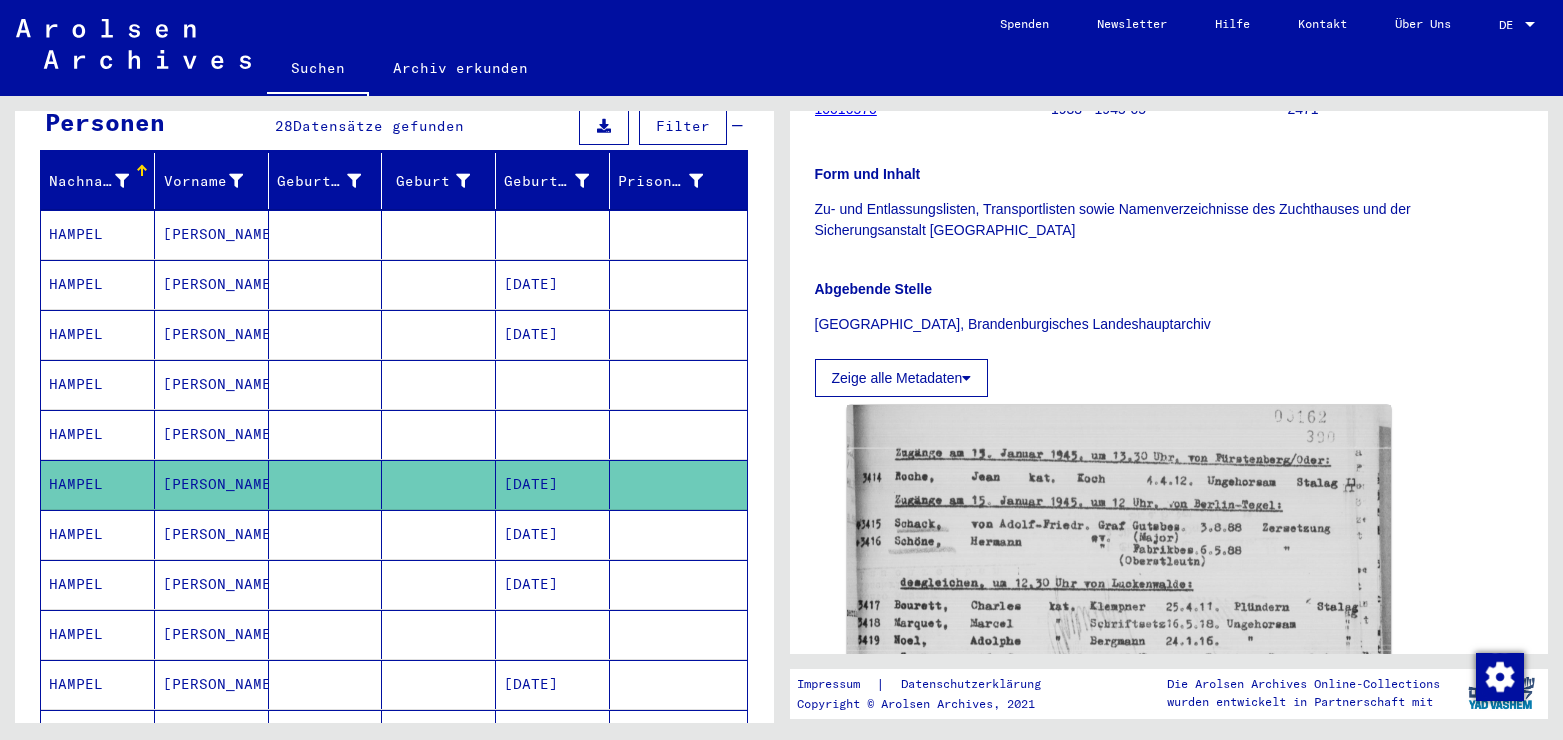 scroll, scrollTop: 540, scrollLeft: 0, axis: vertical 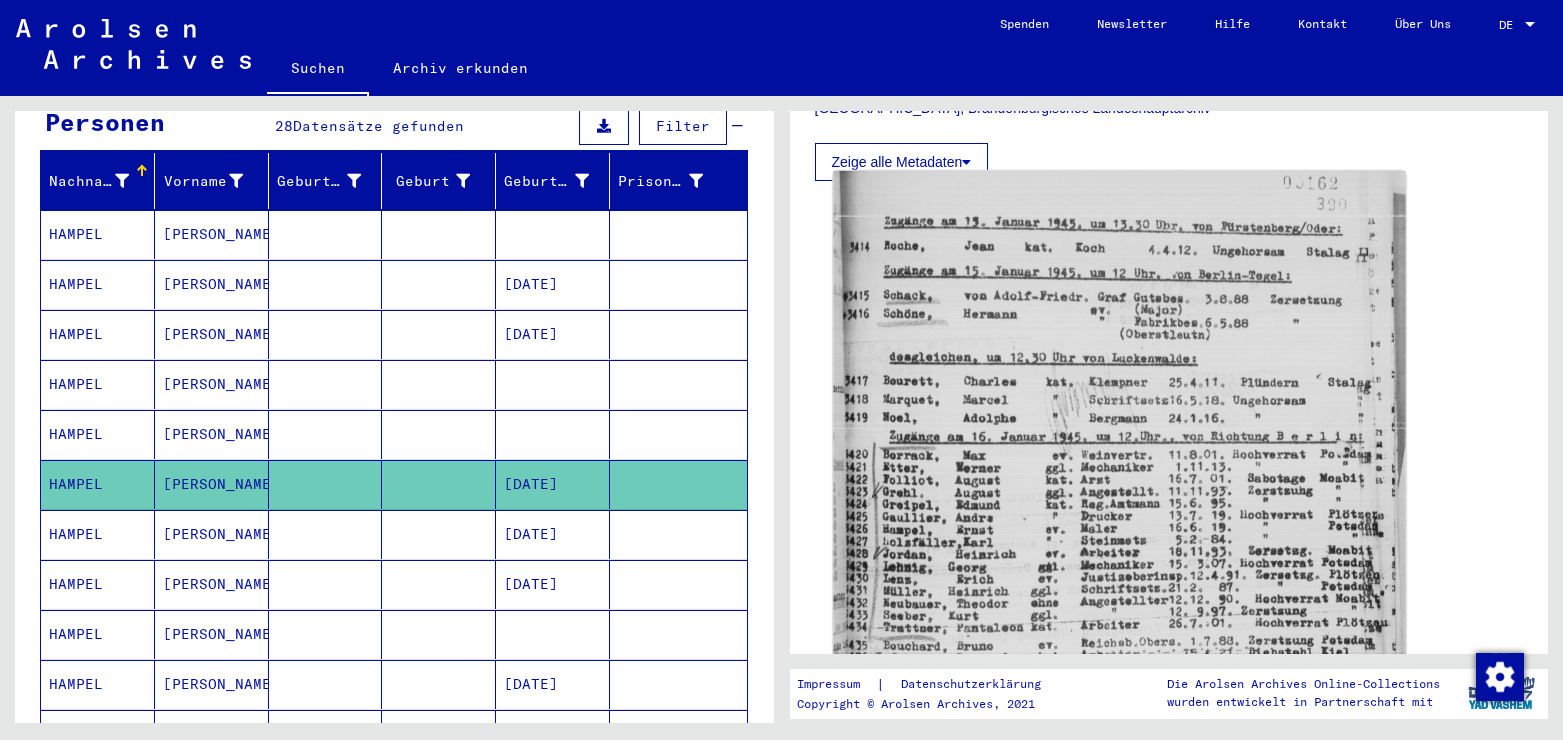 click 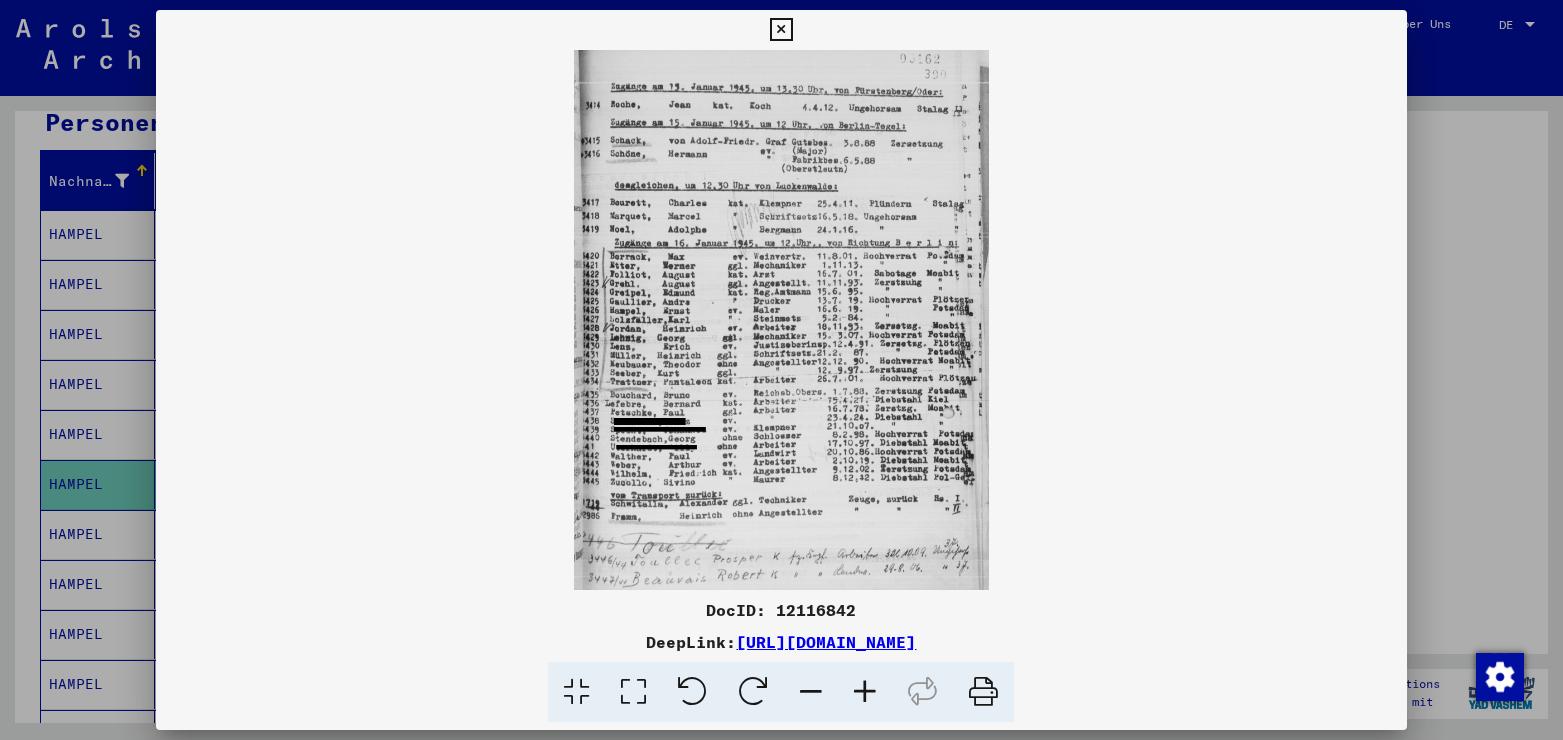 click at bounding box center (633, 692) 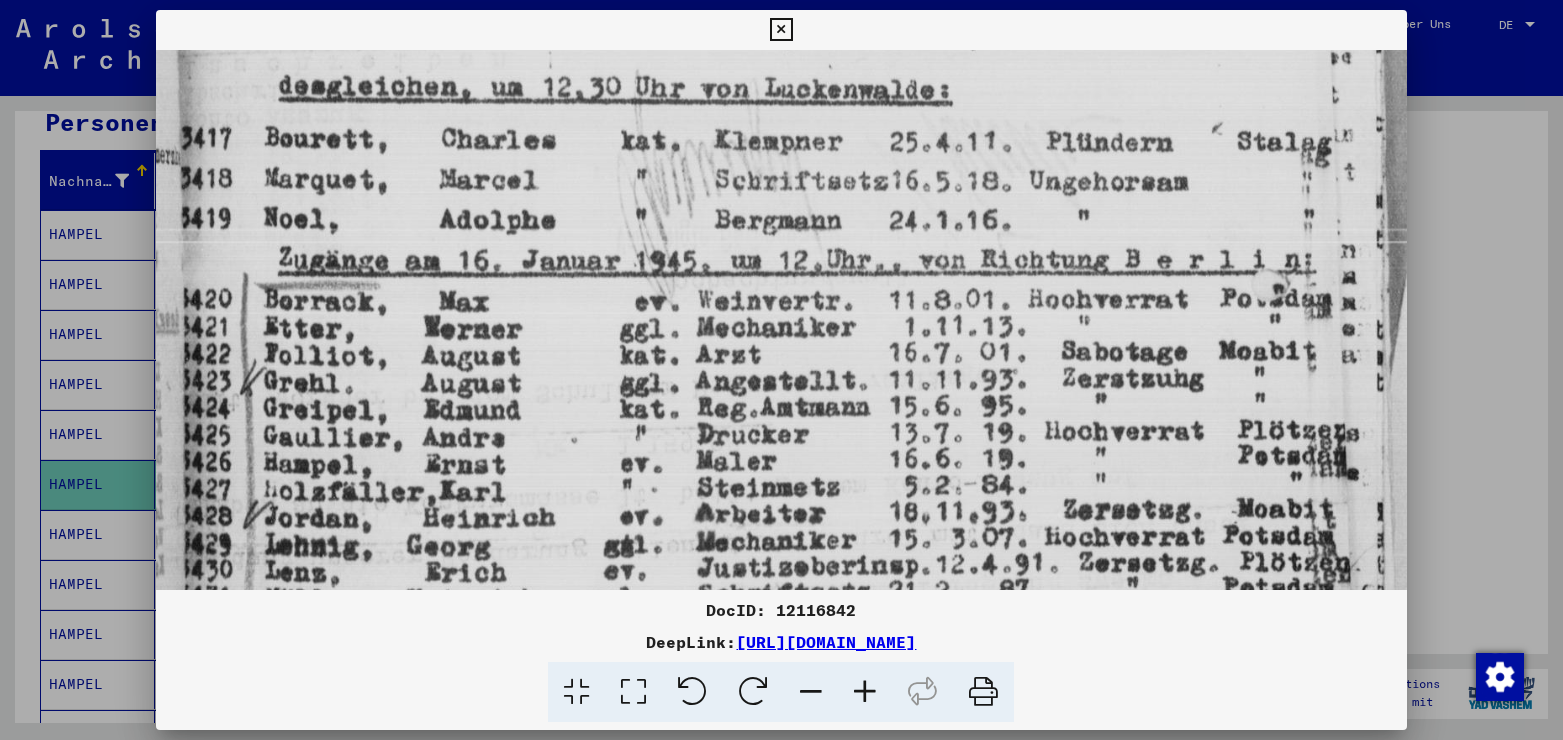 scroll, scrollTop: 431, scrollLeft: 0, axis: vertical 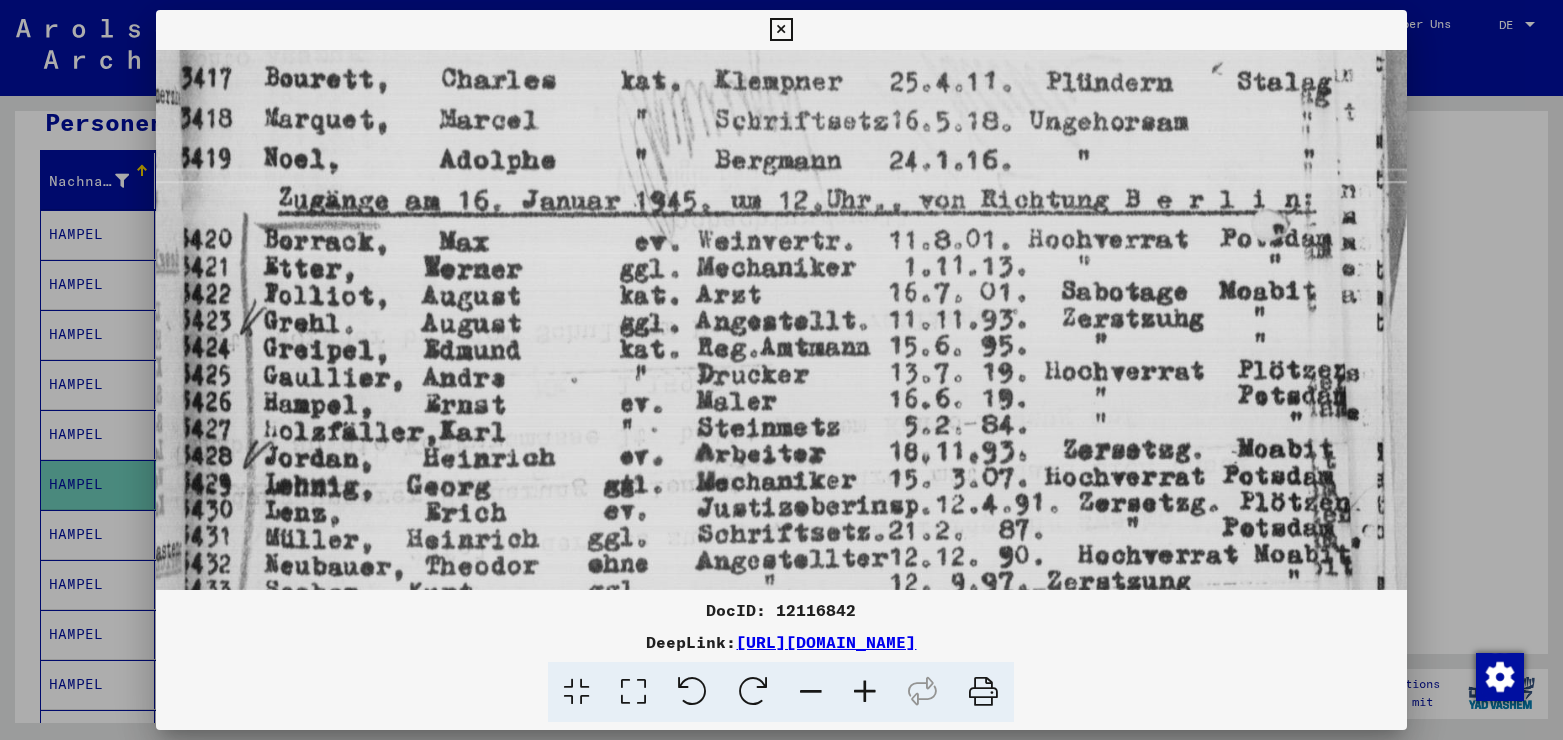 drag, startPoint x: 694, startPoint y: 570, endPoint x: 746, endPoint y: 139, distance: 434.12555 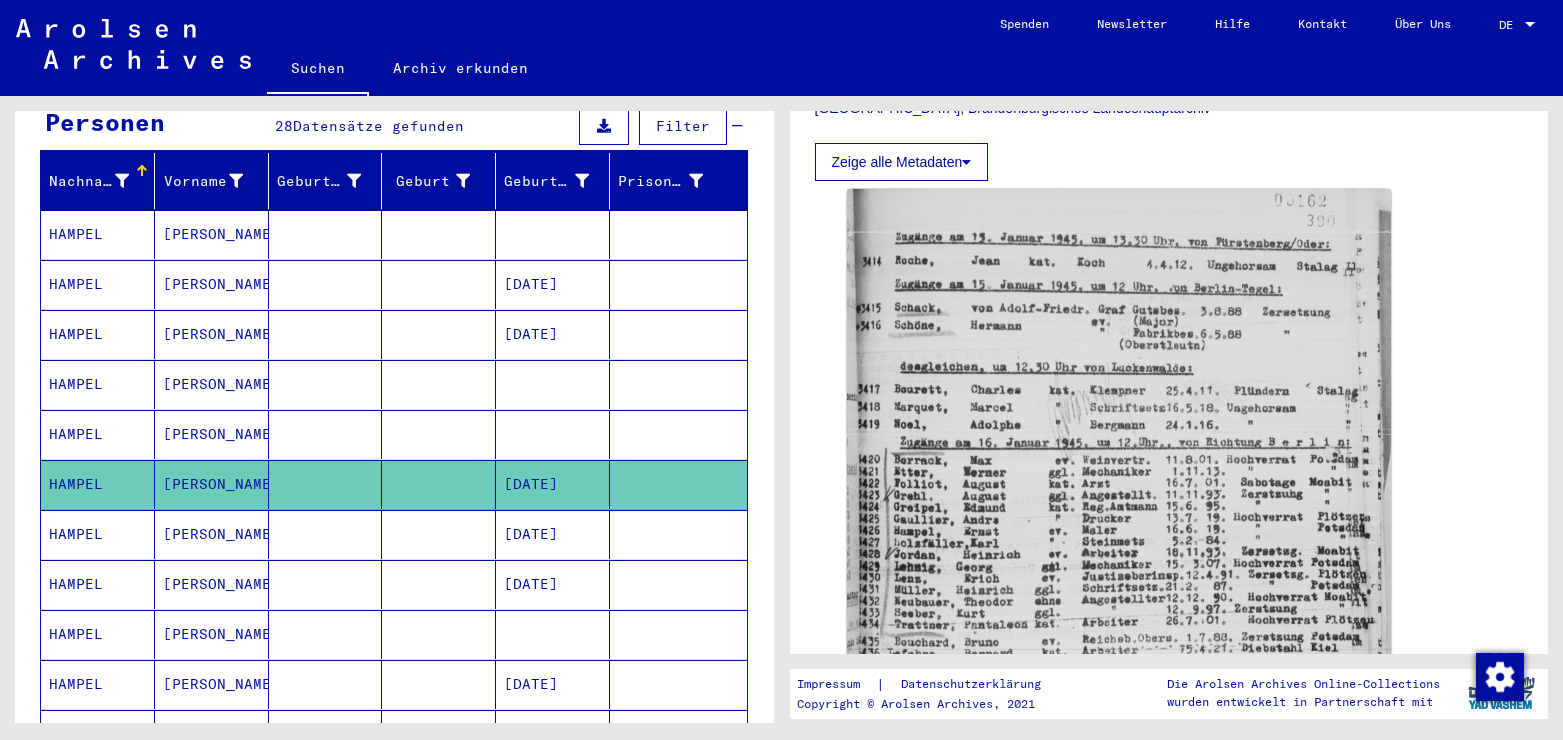 click on "[DATE]" at bounding box center [553, 584] 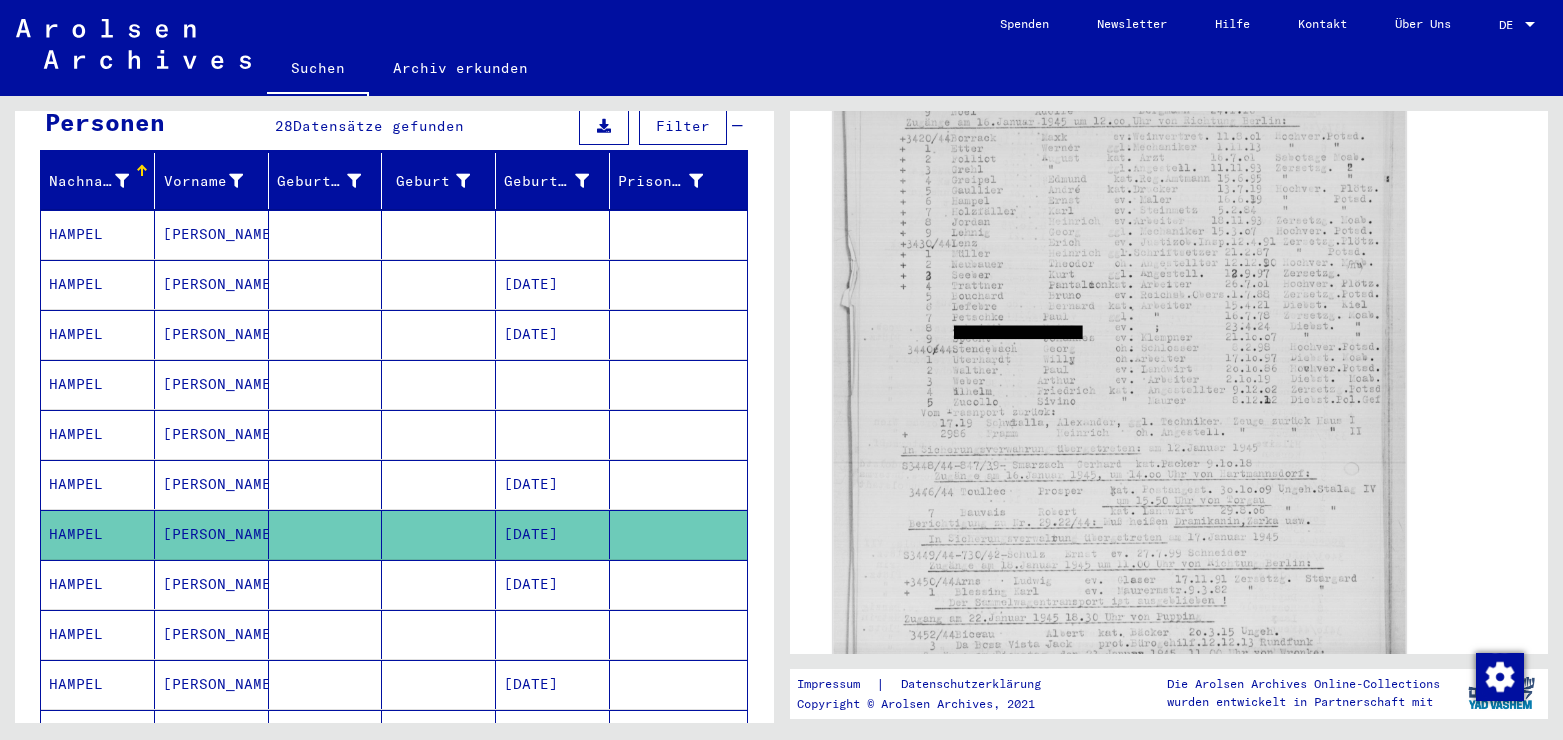 scroll, scrollTop: 756, scrollLeft: 0, axis: vertical 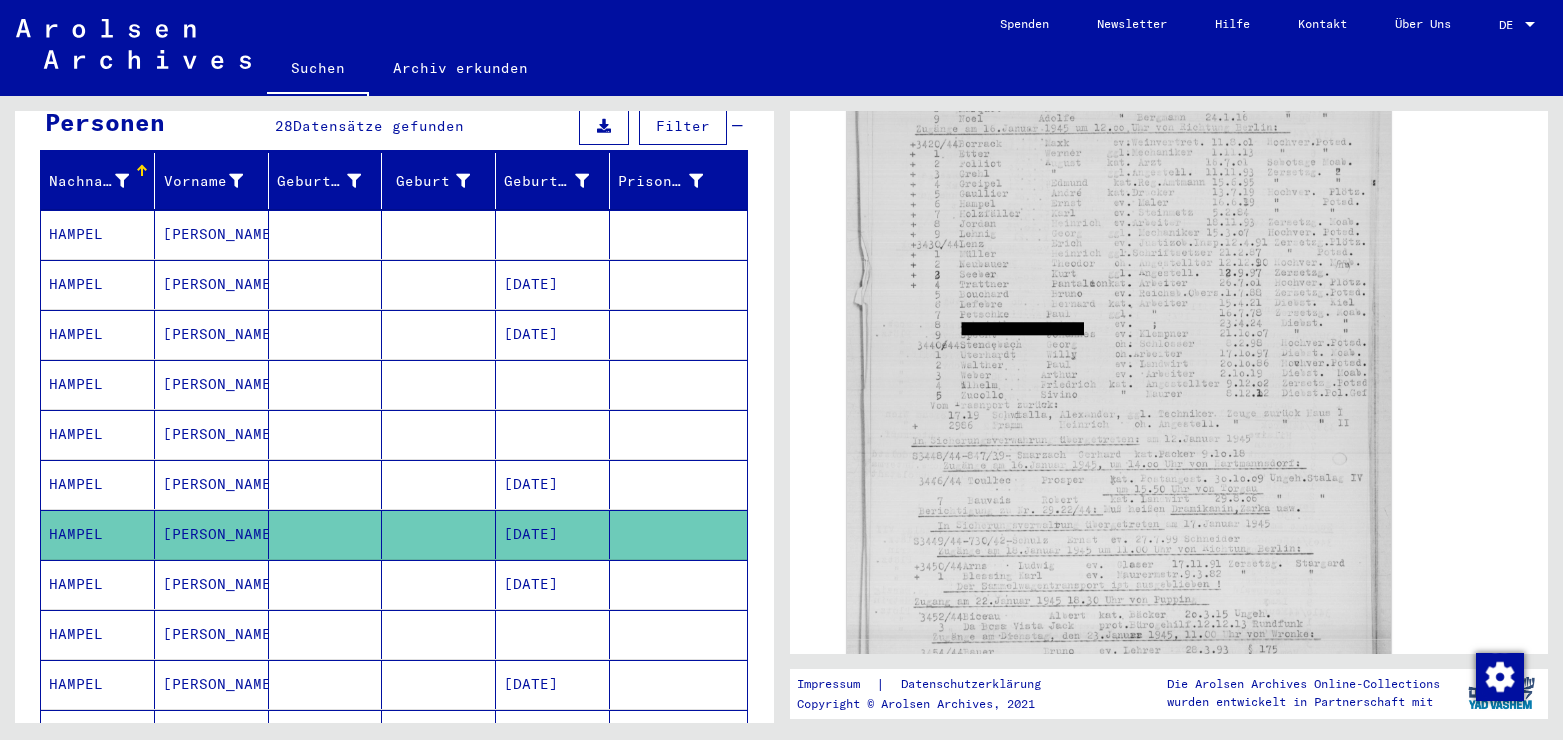 click on "[PERSON_NAME]" at bounding box center [212, 634] 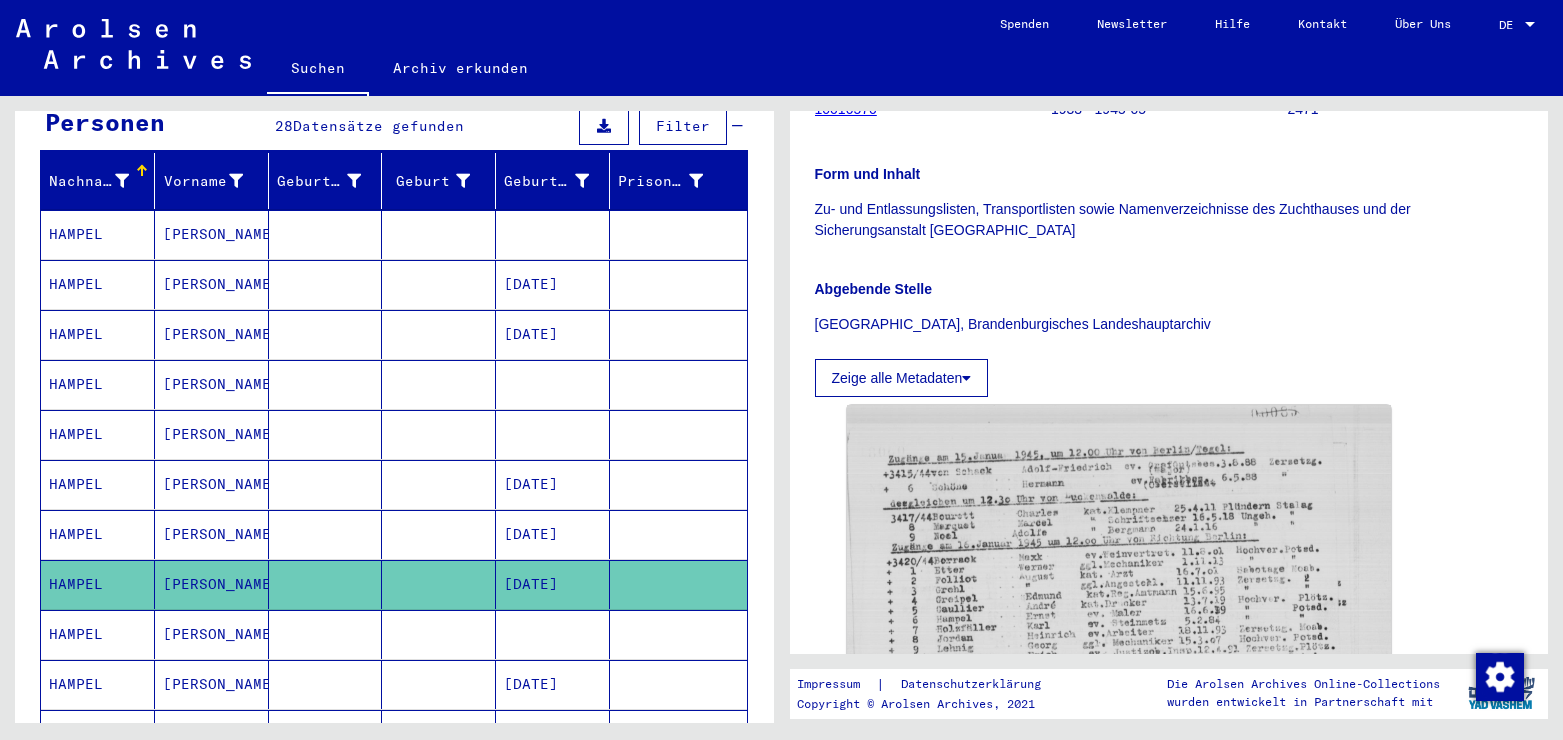 scroll, scrollTop: 648, scrollLeft: 0, axis: vertical 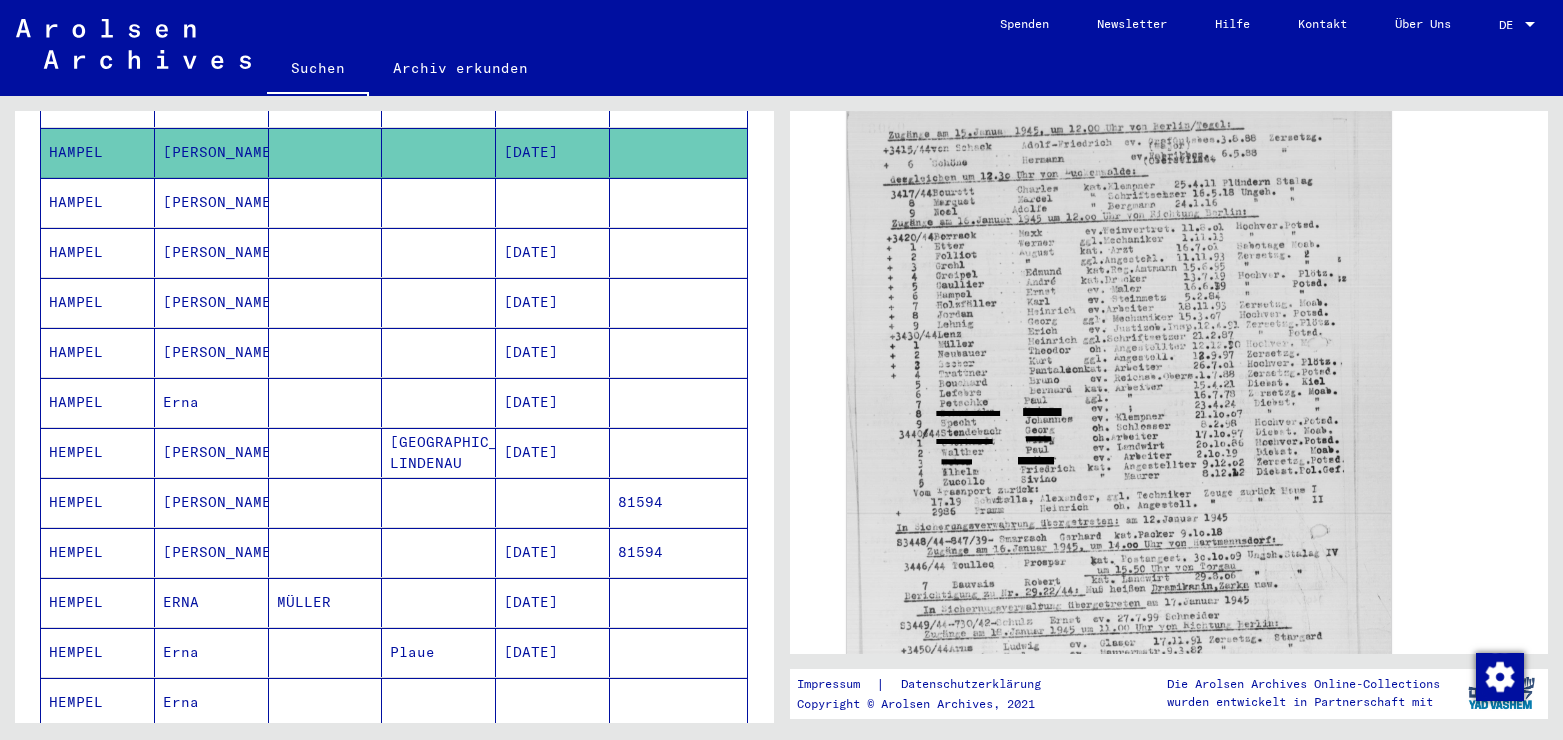 click at bounding box center [553, 252] 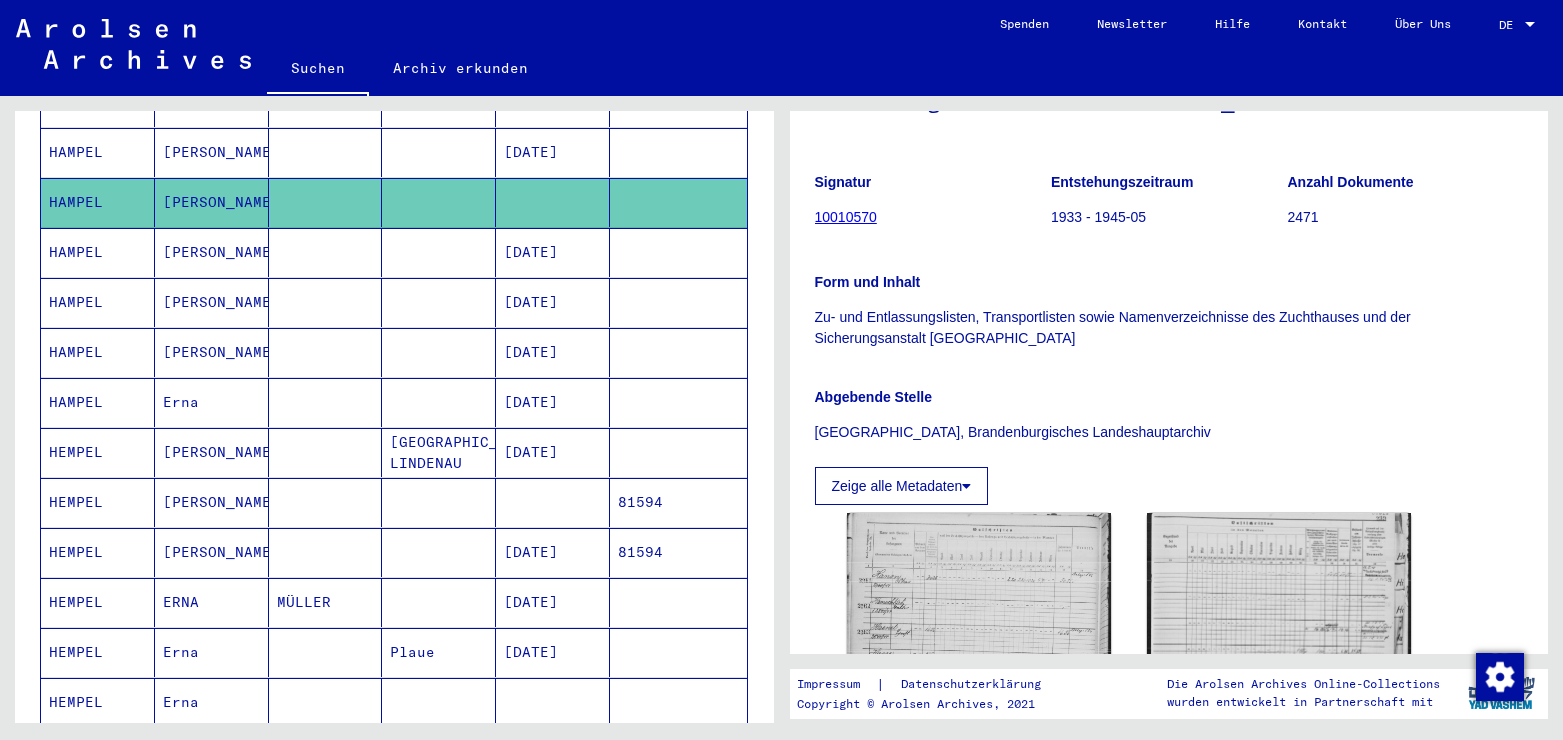 scroll, scrollTop: 648, scrollLeft: 0, axis: vertical 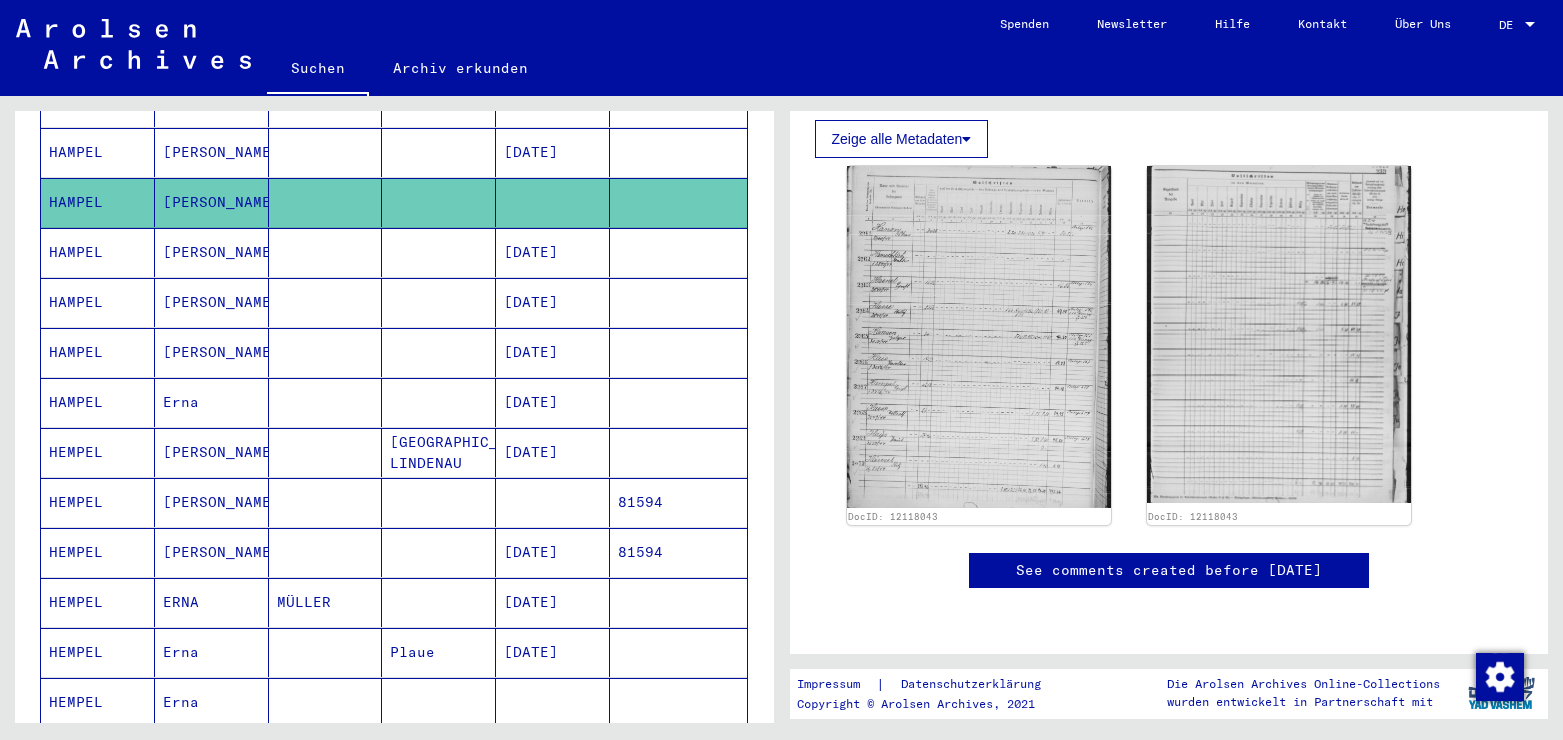 click on "HAMPEL" at bounding box center [98, 302] 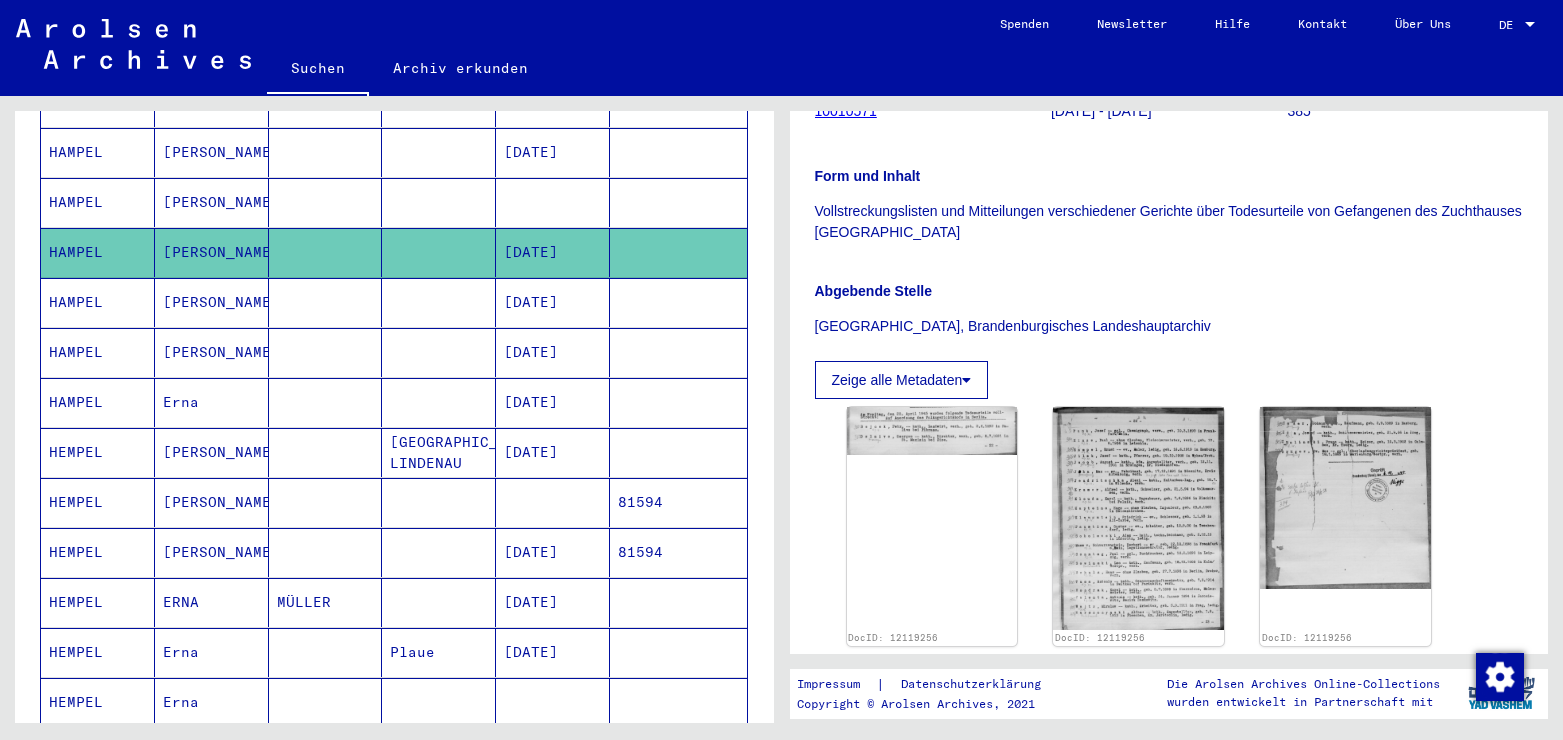 scroll, scrollTop: 324, scrollLeft: 0, axis: vertical 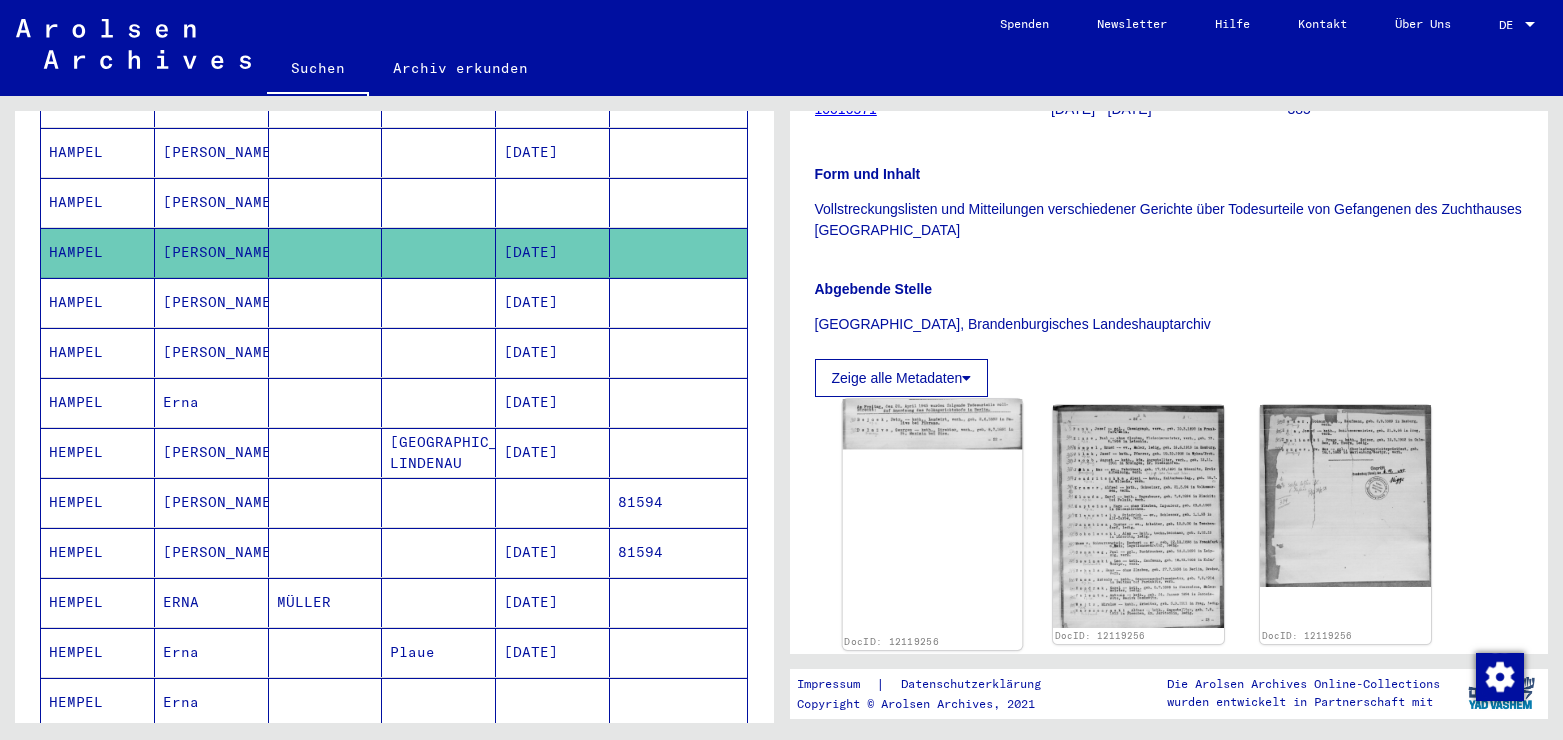 click 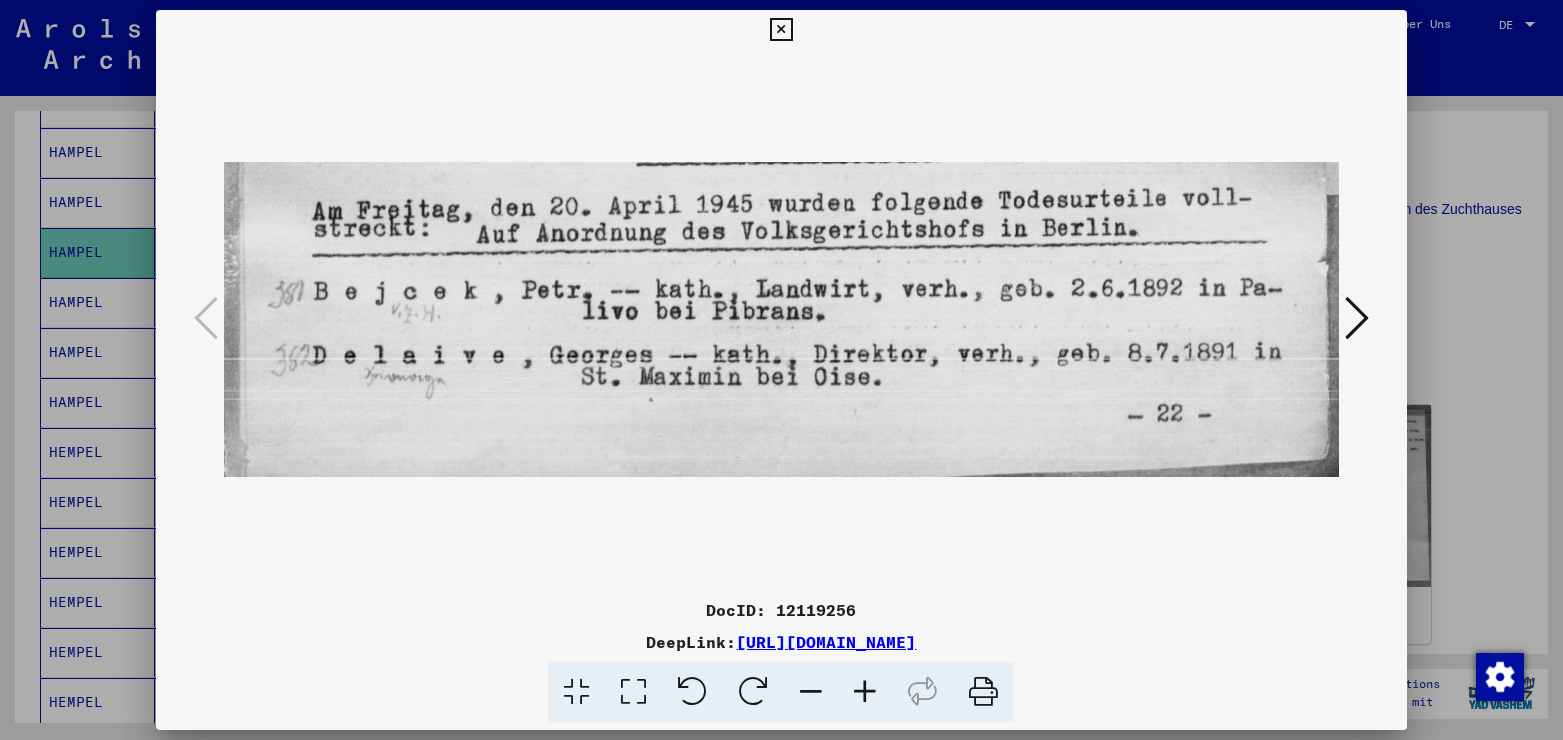click at bounding box center (1357, 318) 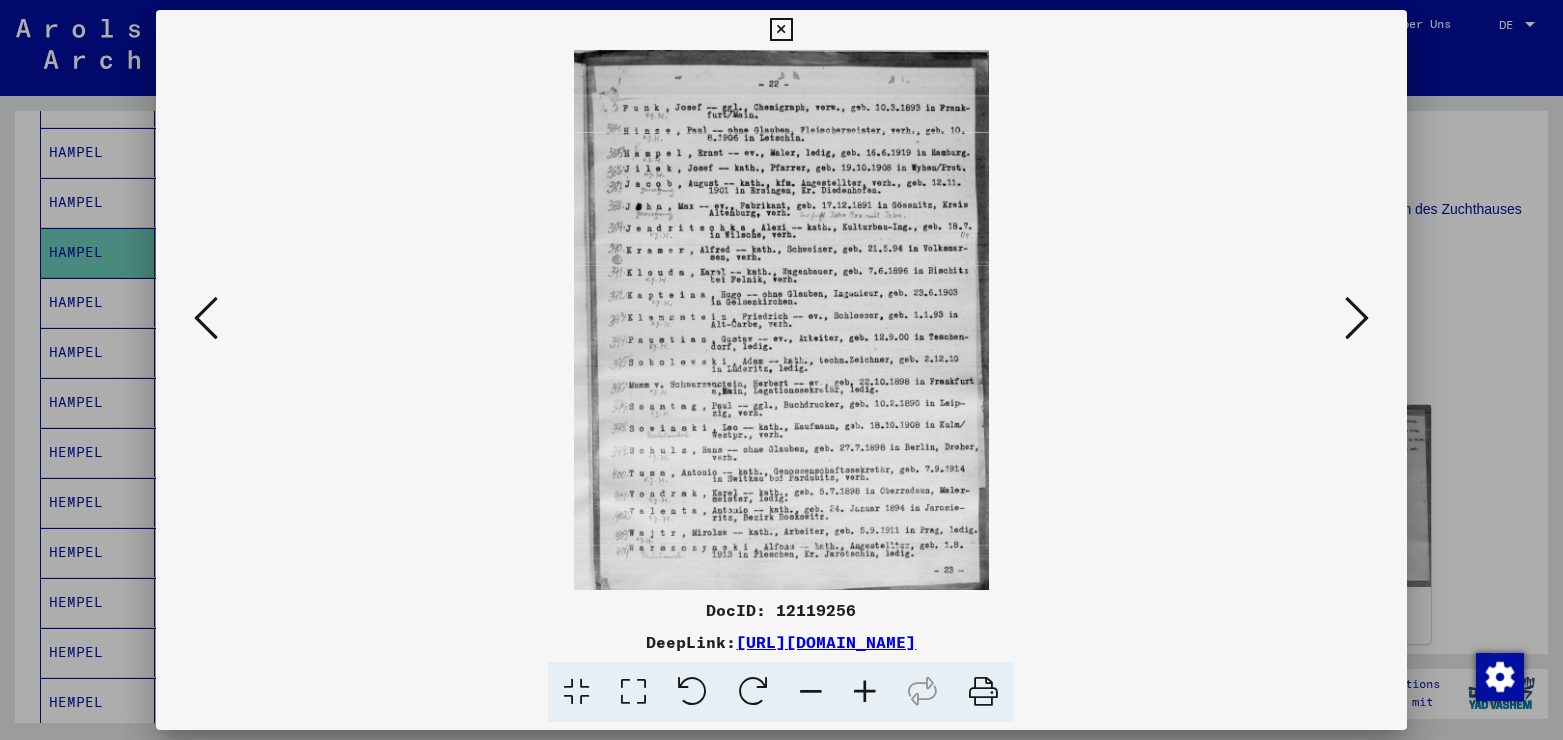 click at bounding box center (781, 320) 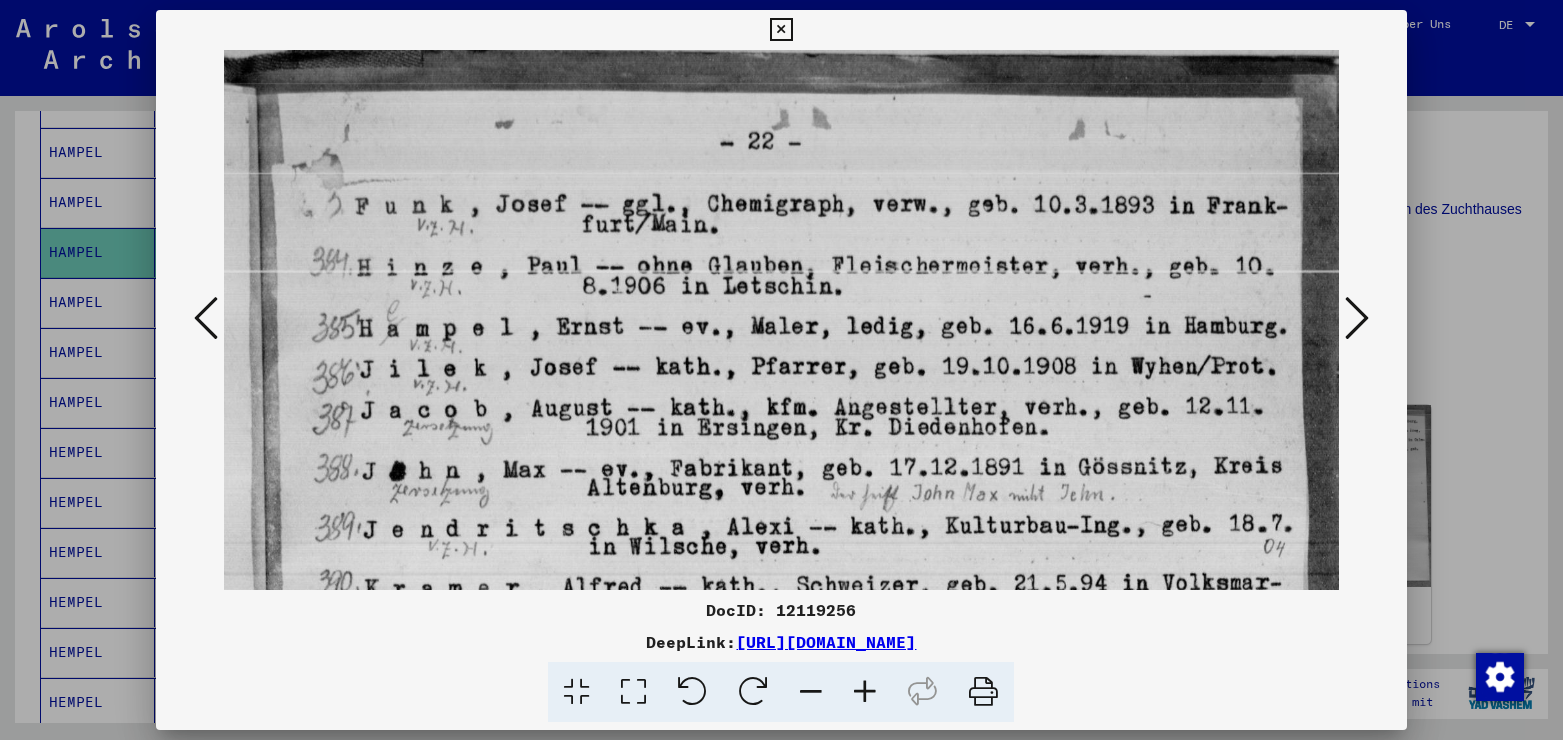 click at bounding box center [781, 30] 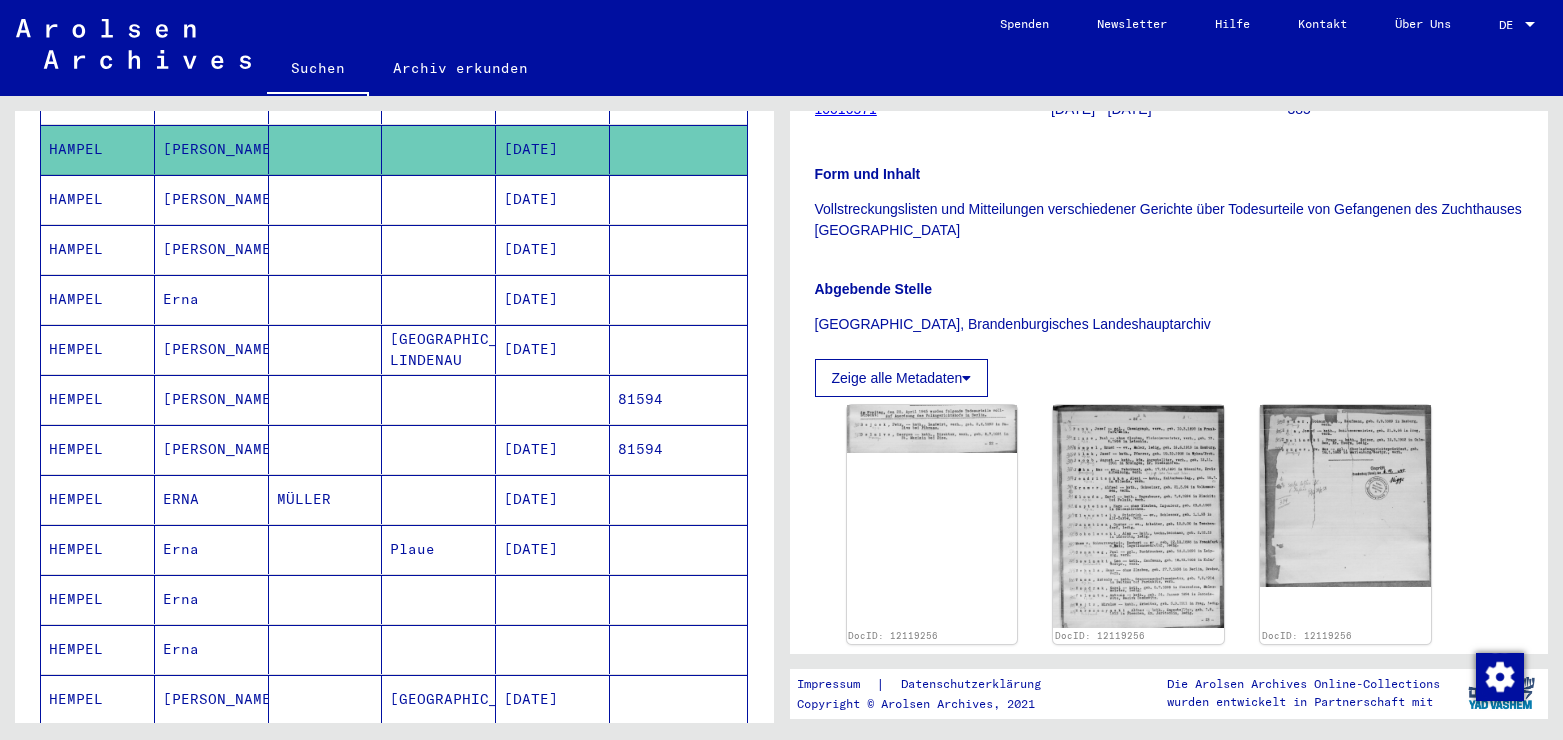 scroll, scrollTop: 864, scrollLeft: 0, axis: vertical 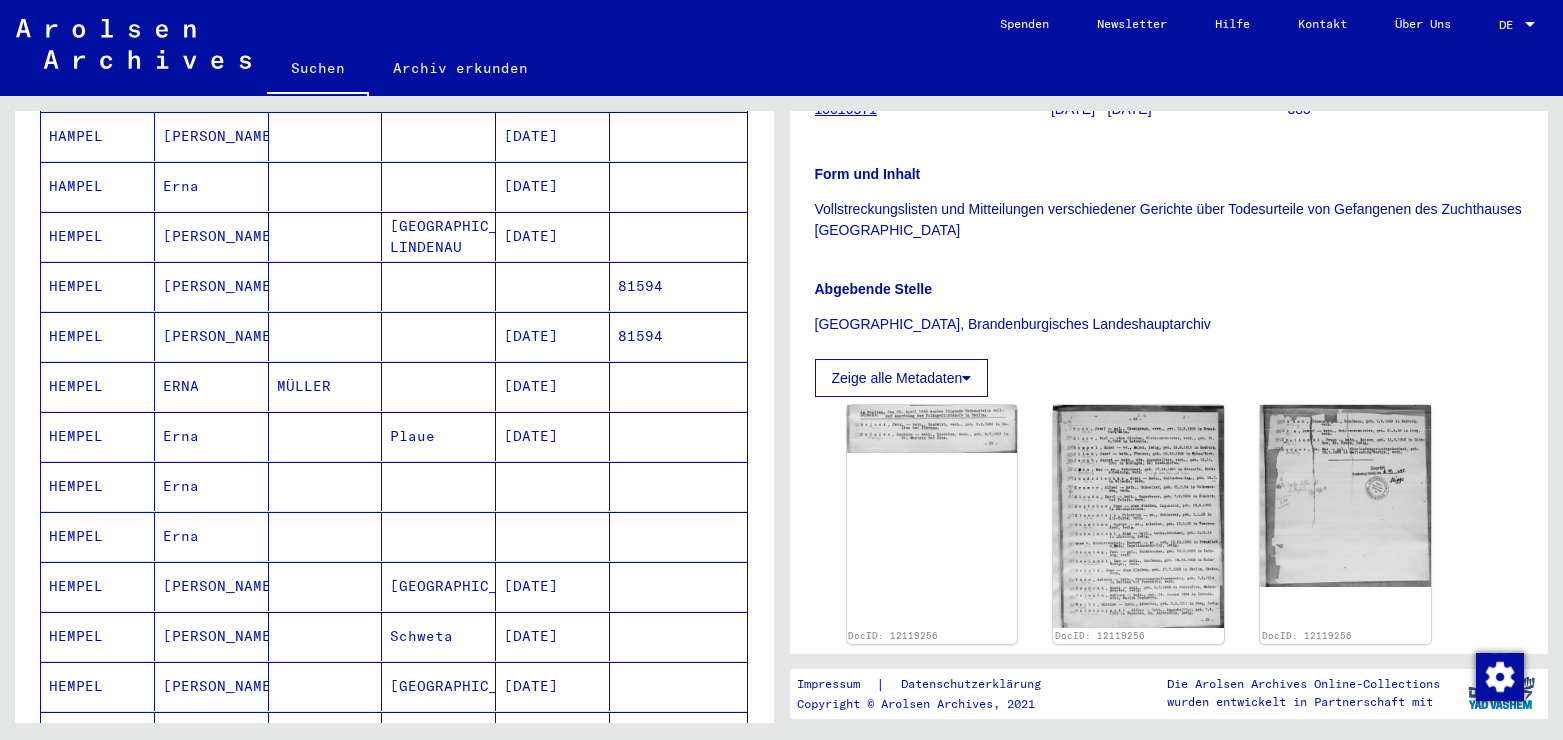 click on "81594" at bounding box center (678, 336) 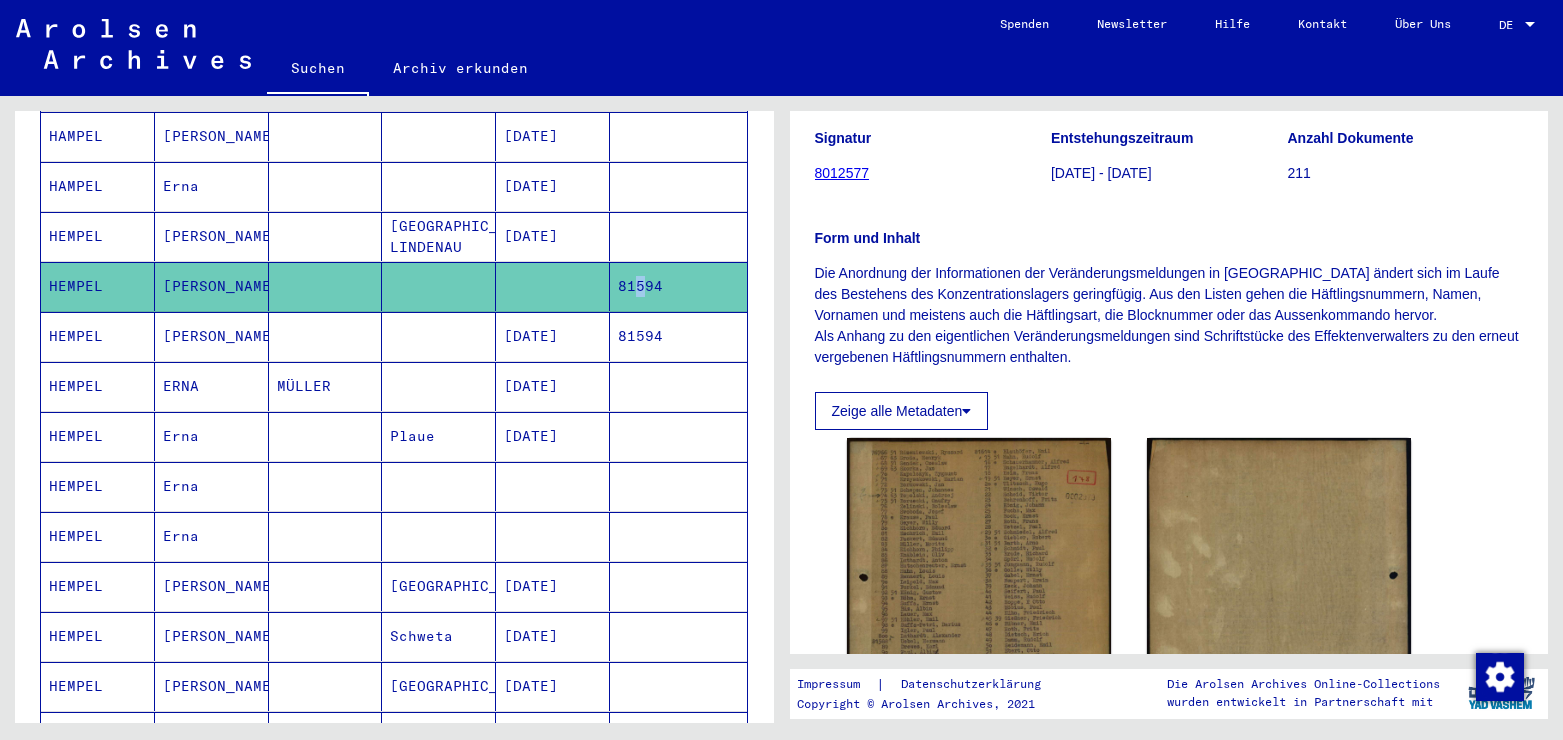 scroll, scrollTop: 216, scrollLeft: 0, axis: vertical 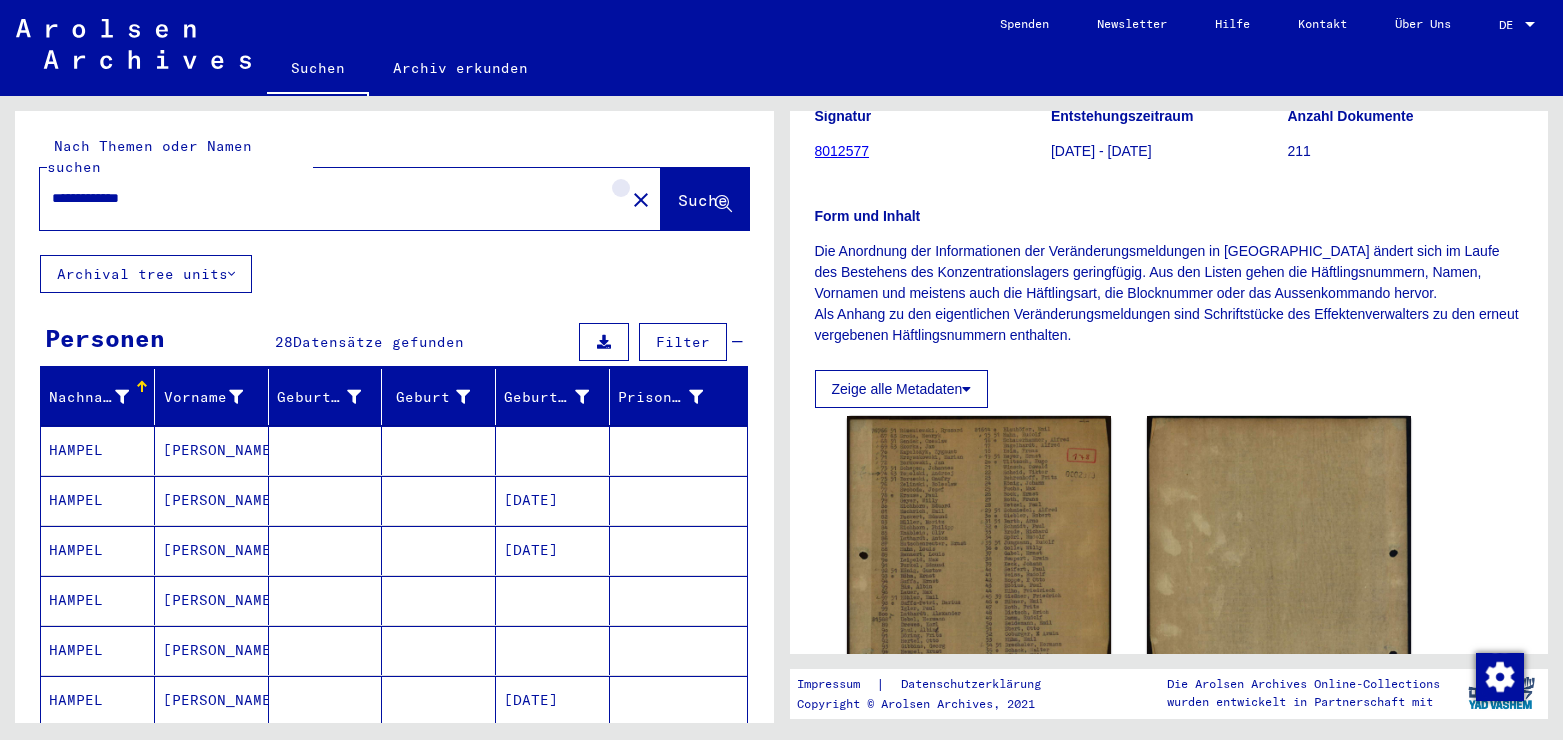 click on "close" 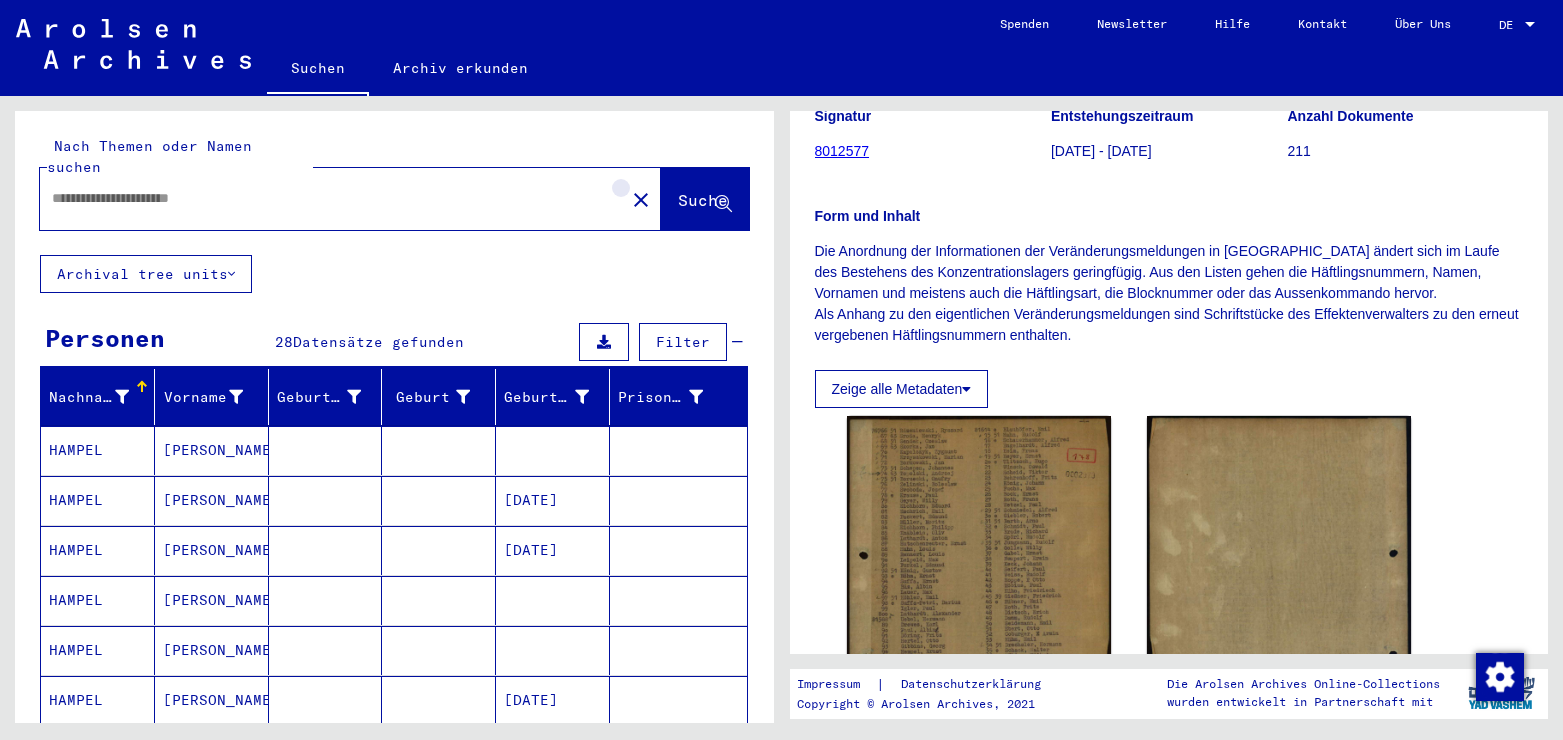 scroll, scrollTop: 0, scrollLeft: 0, axis: both 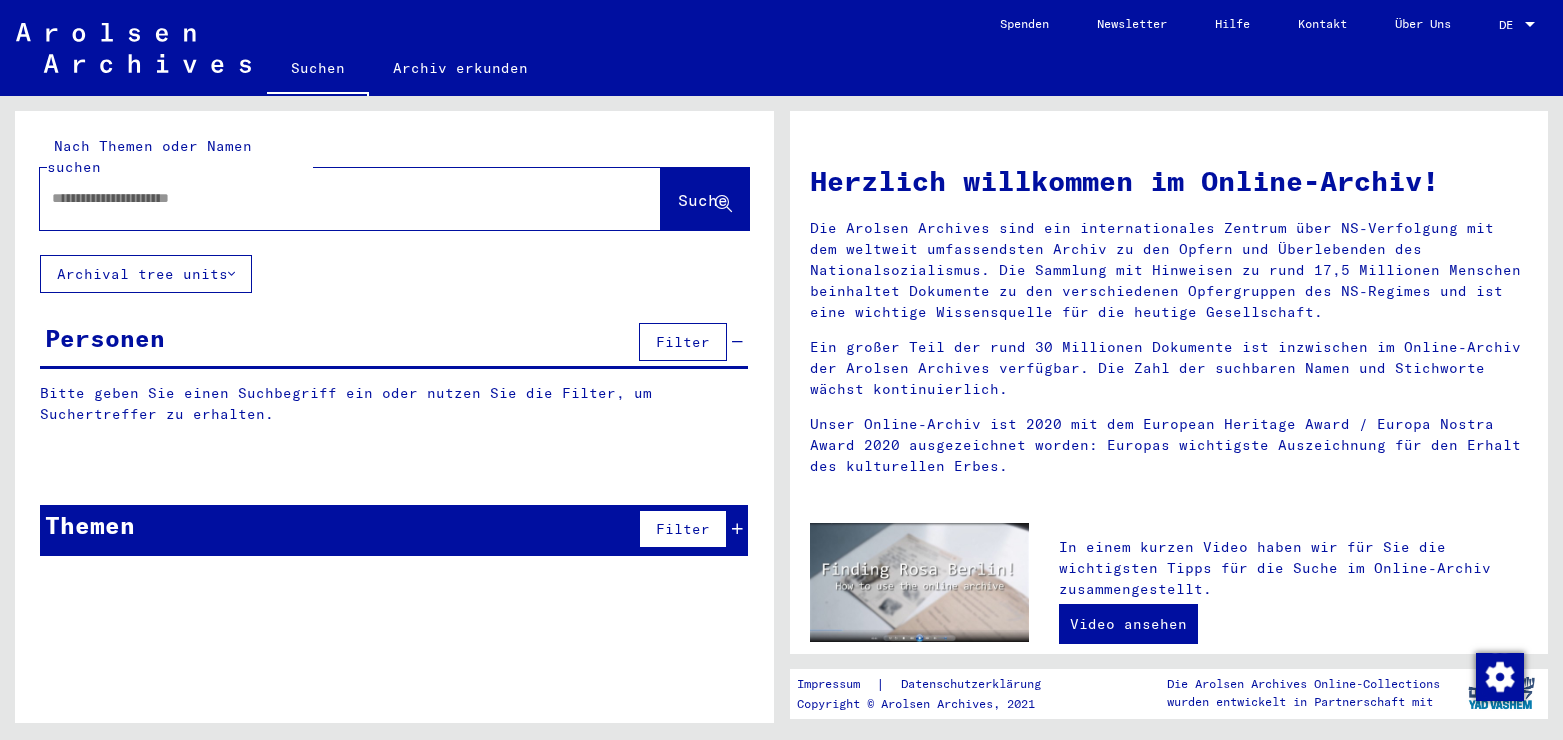 click at bounding box center [326, 198] 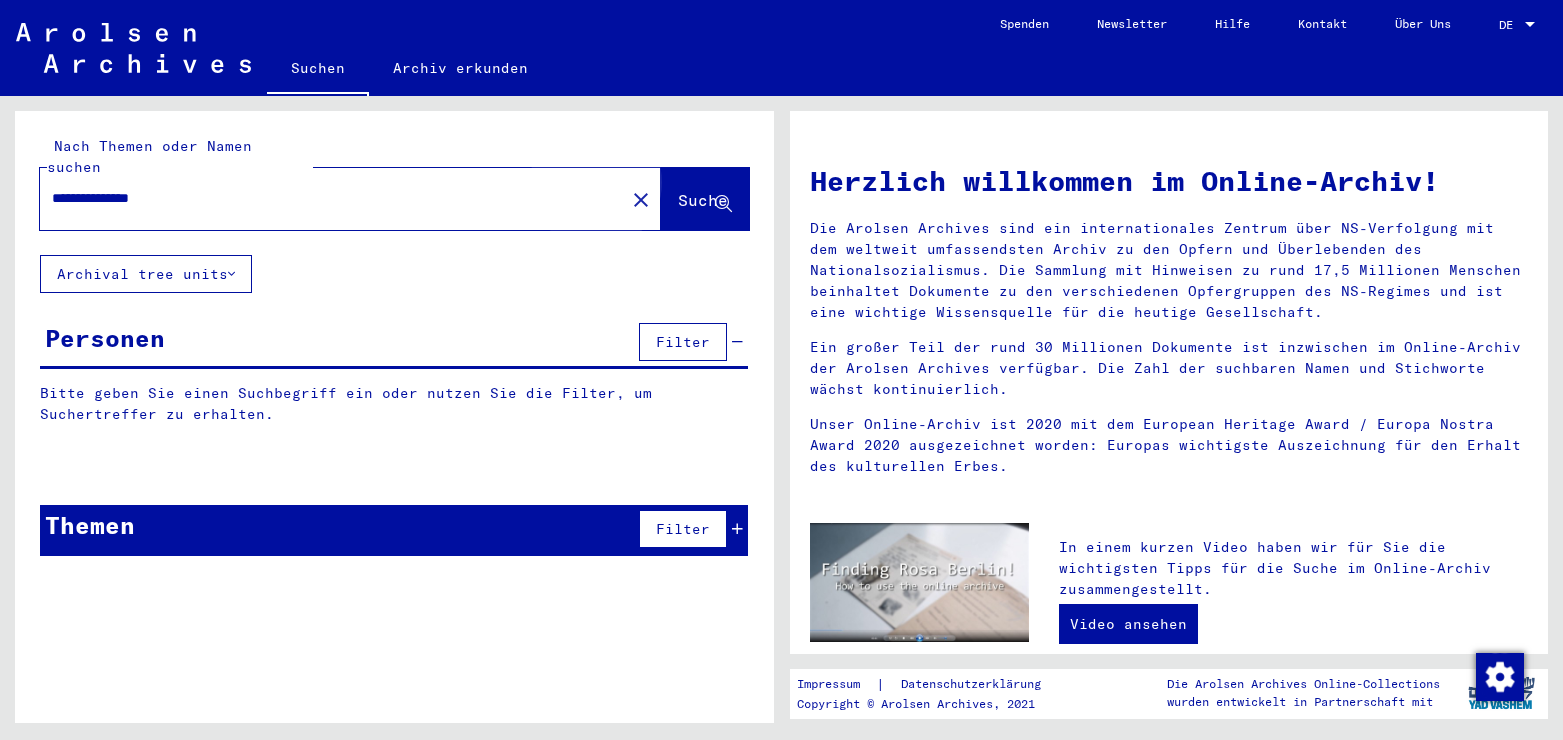 click on "Suche" 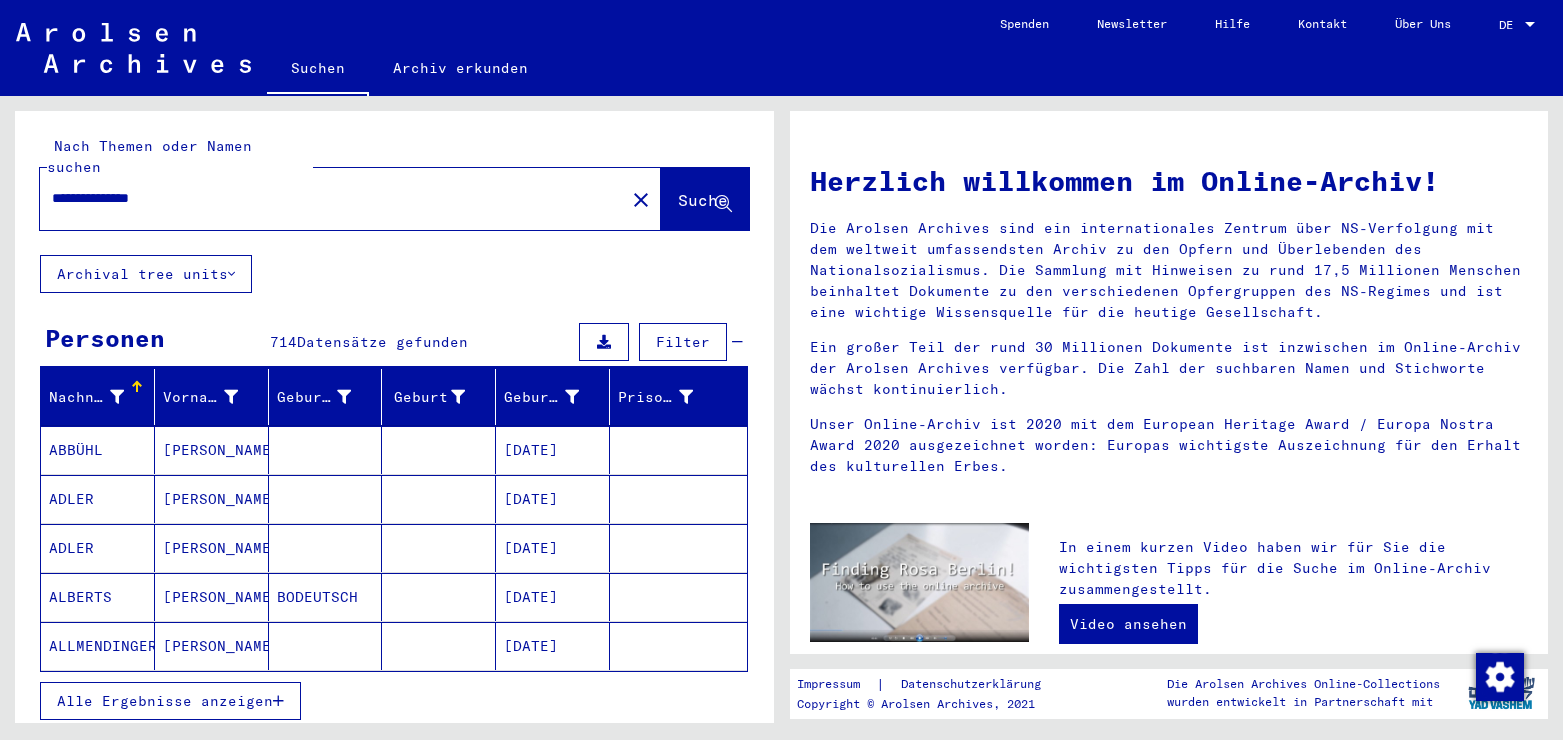 click on "**********" at bounding box center [326, 198] 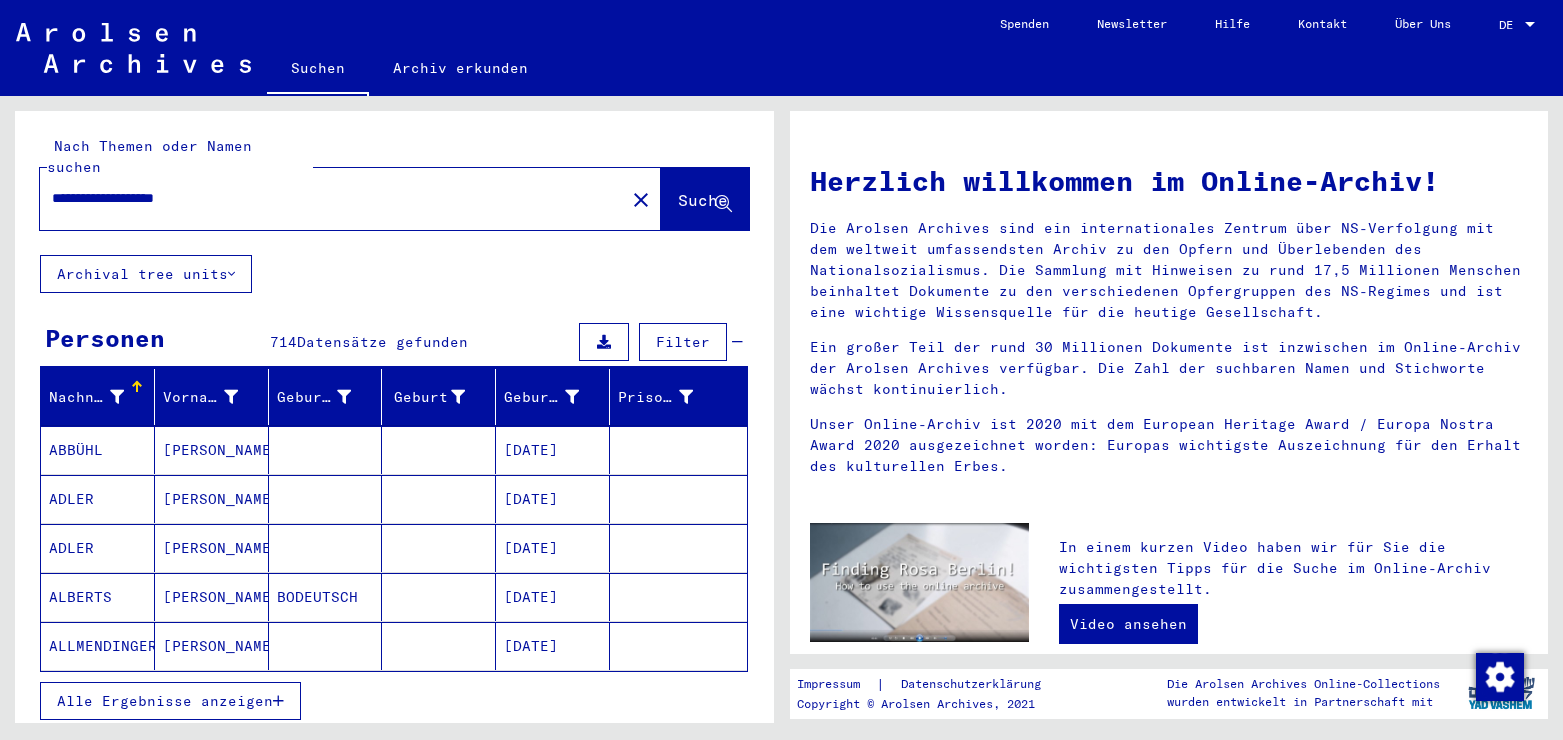 type on "**********" 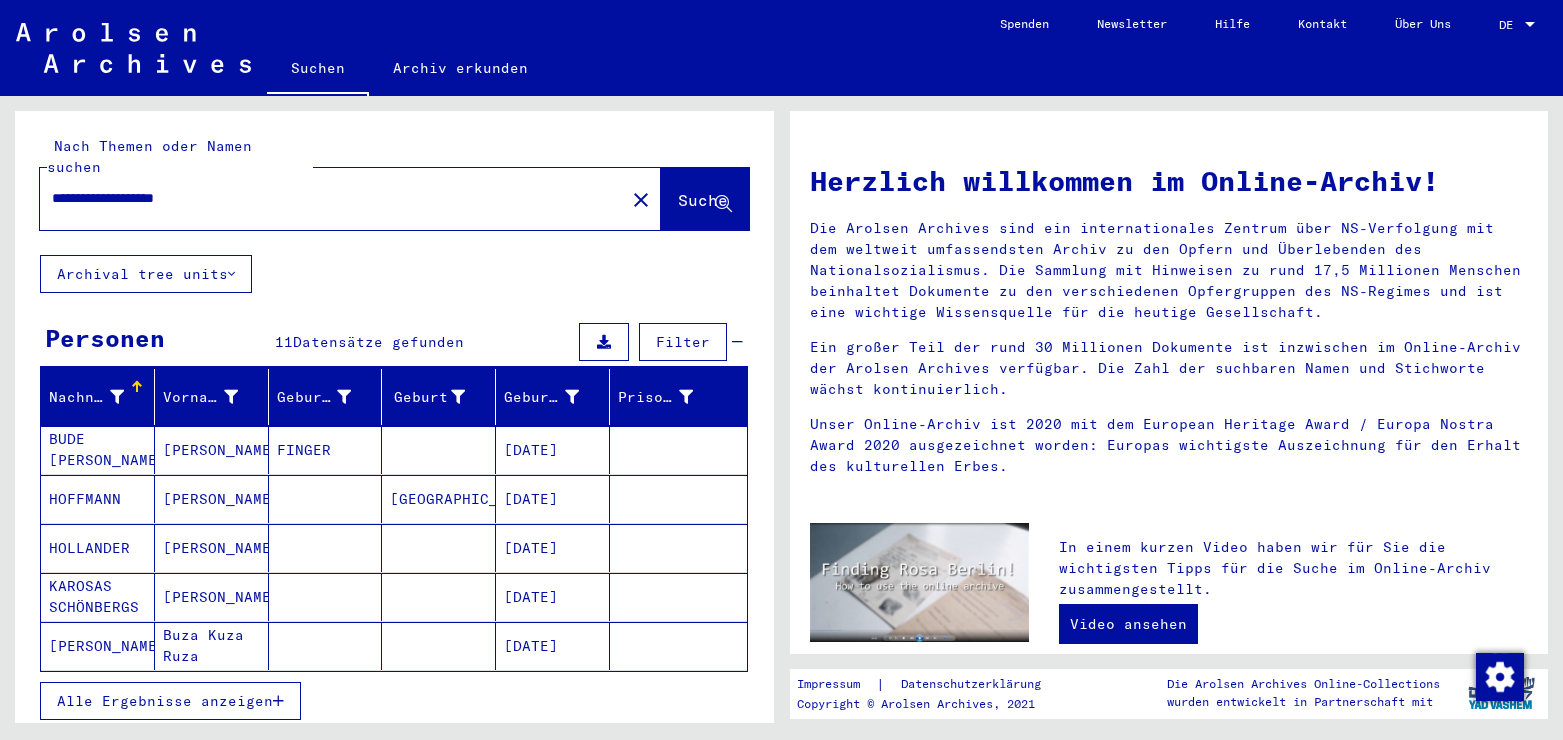 click on "Alle Ergebnisse anzeigen" at bounding box center [165, 701] 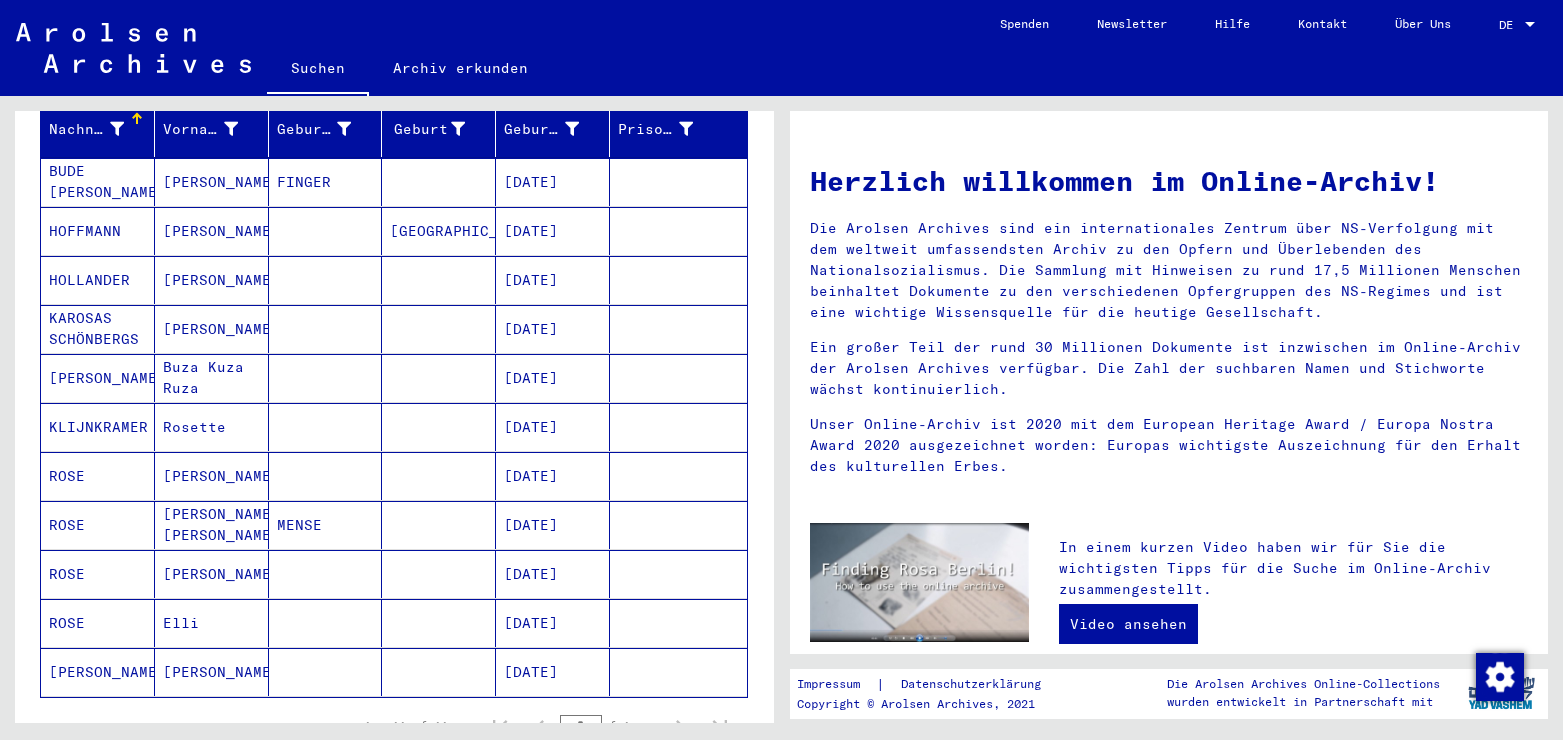 scroll, scrollTop: 324, scrollLeft: 0, axis: vertical 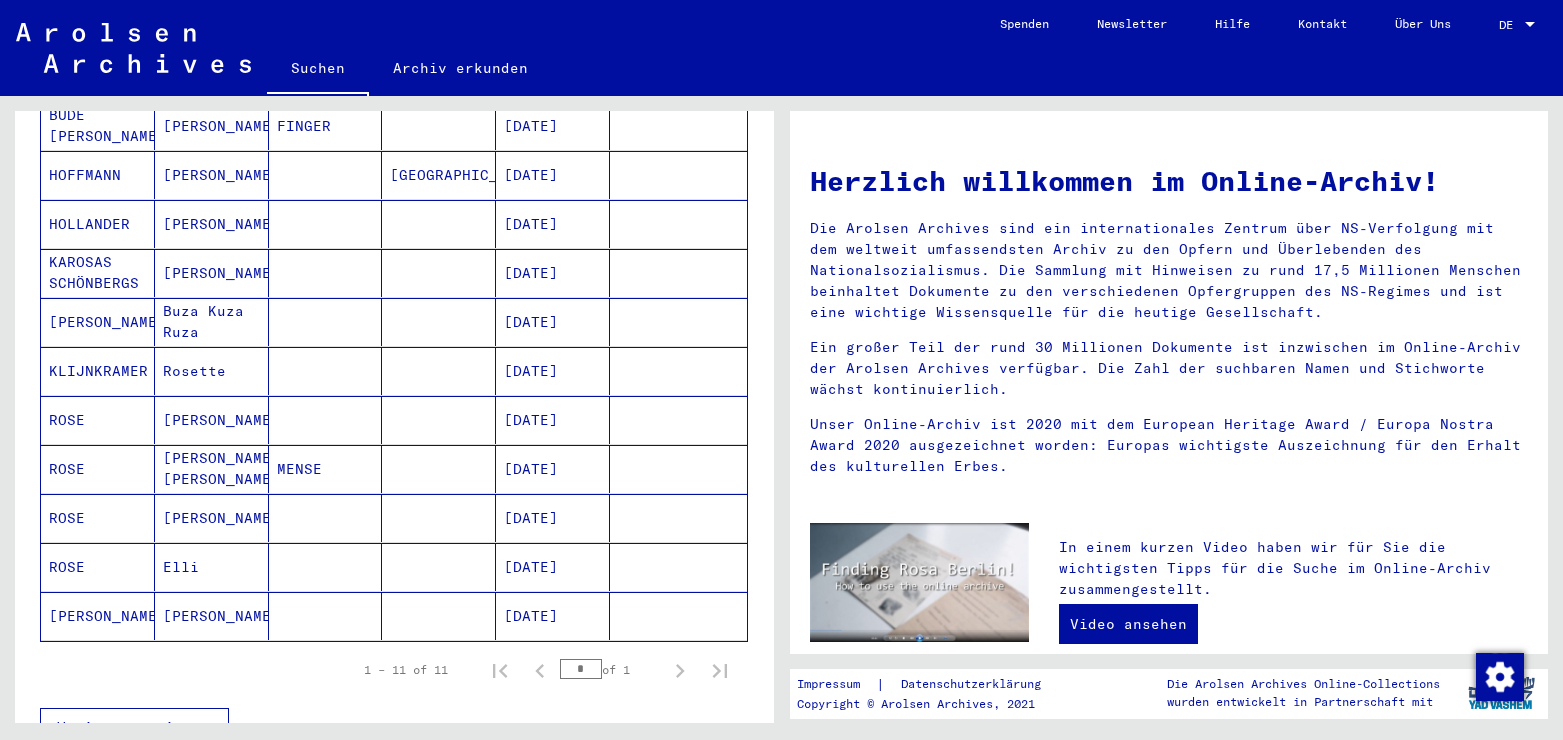 click on "[DATE]" at bounding box center [553, 469] 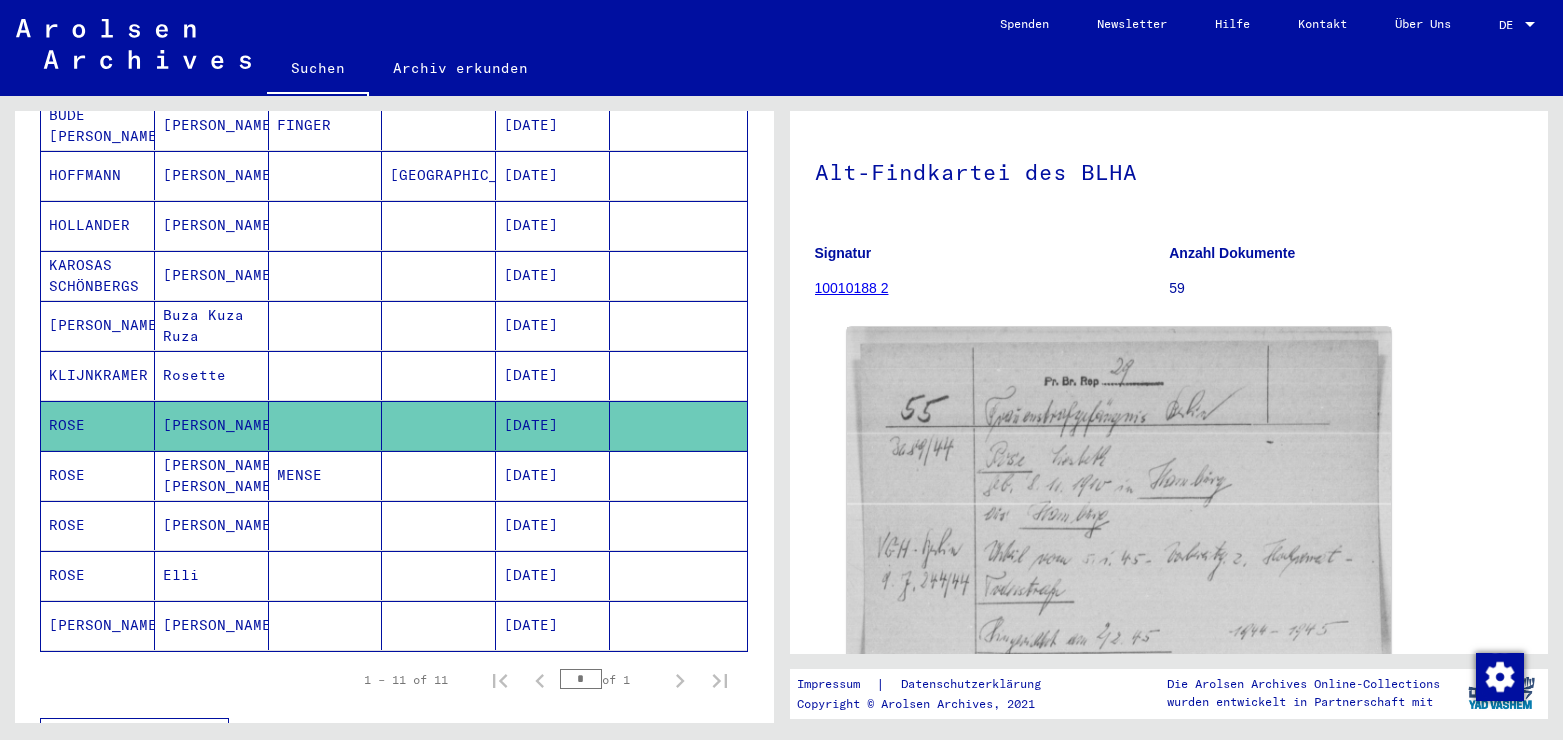 scroll, scrollTop: 108, scrollLeft: 0, axis: vertical 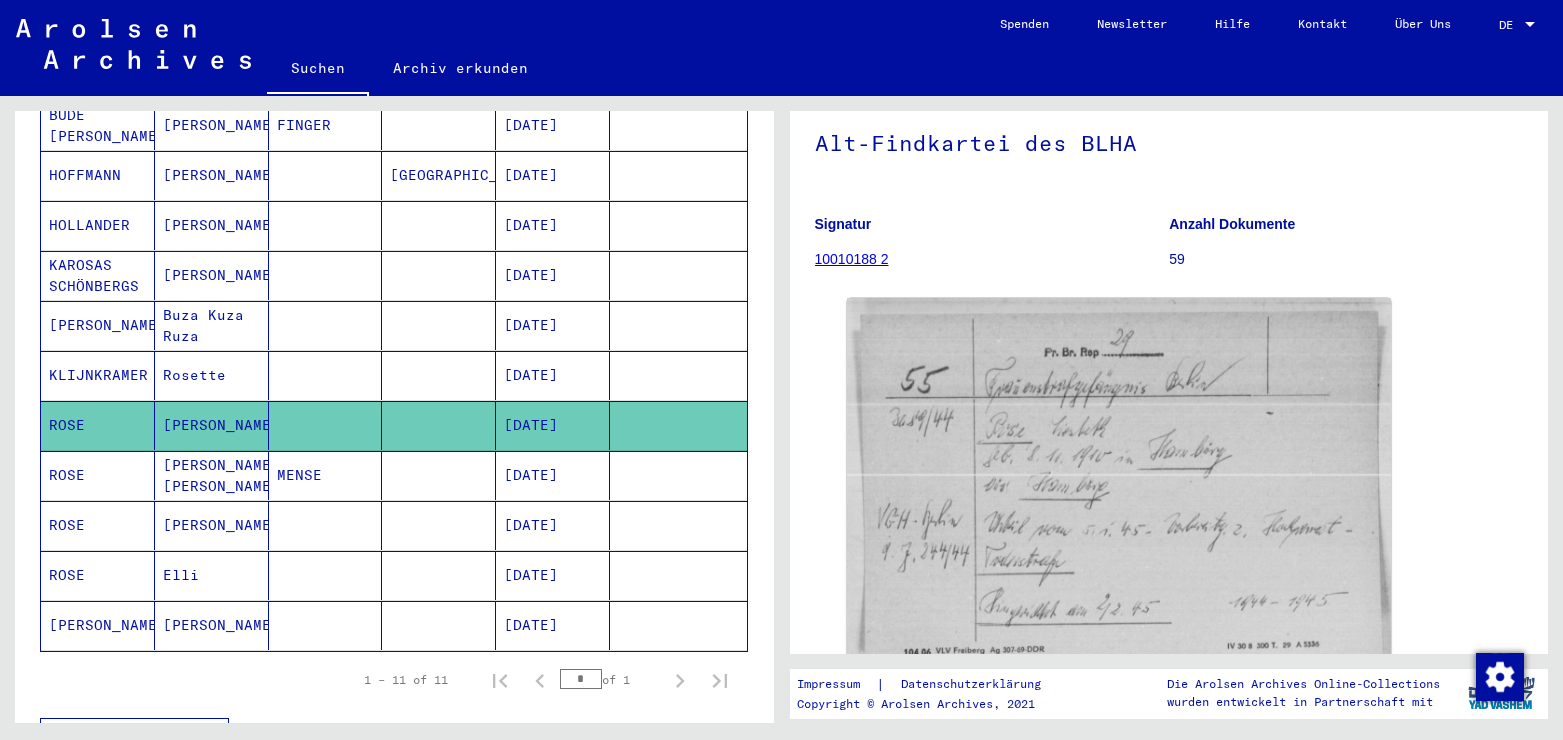 click on "[DATE]" at bounding box center (553, 525) 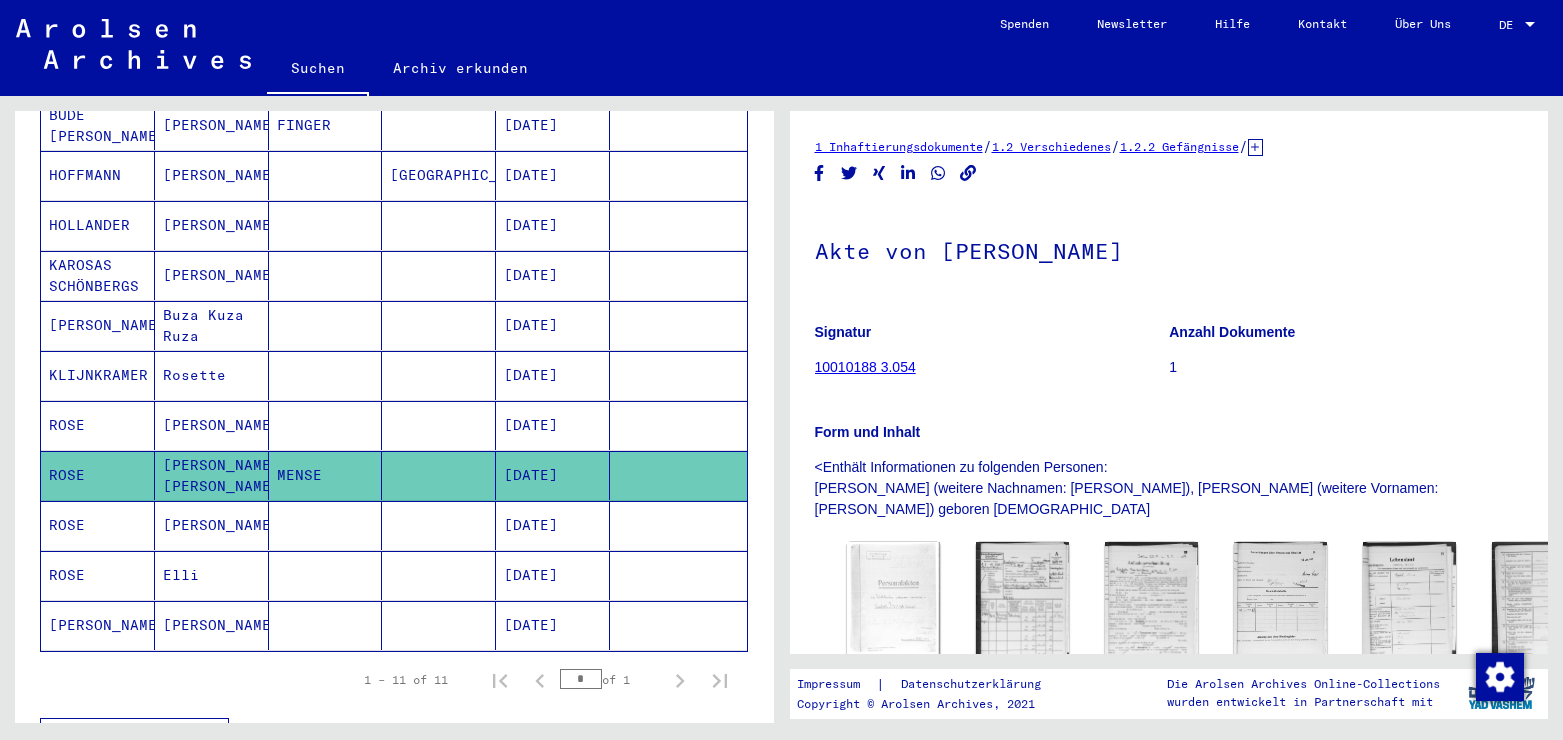 scroll, scrollTop: 216, scrollLeft: 0, axis: vertical 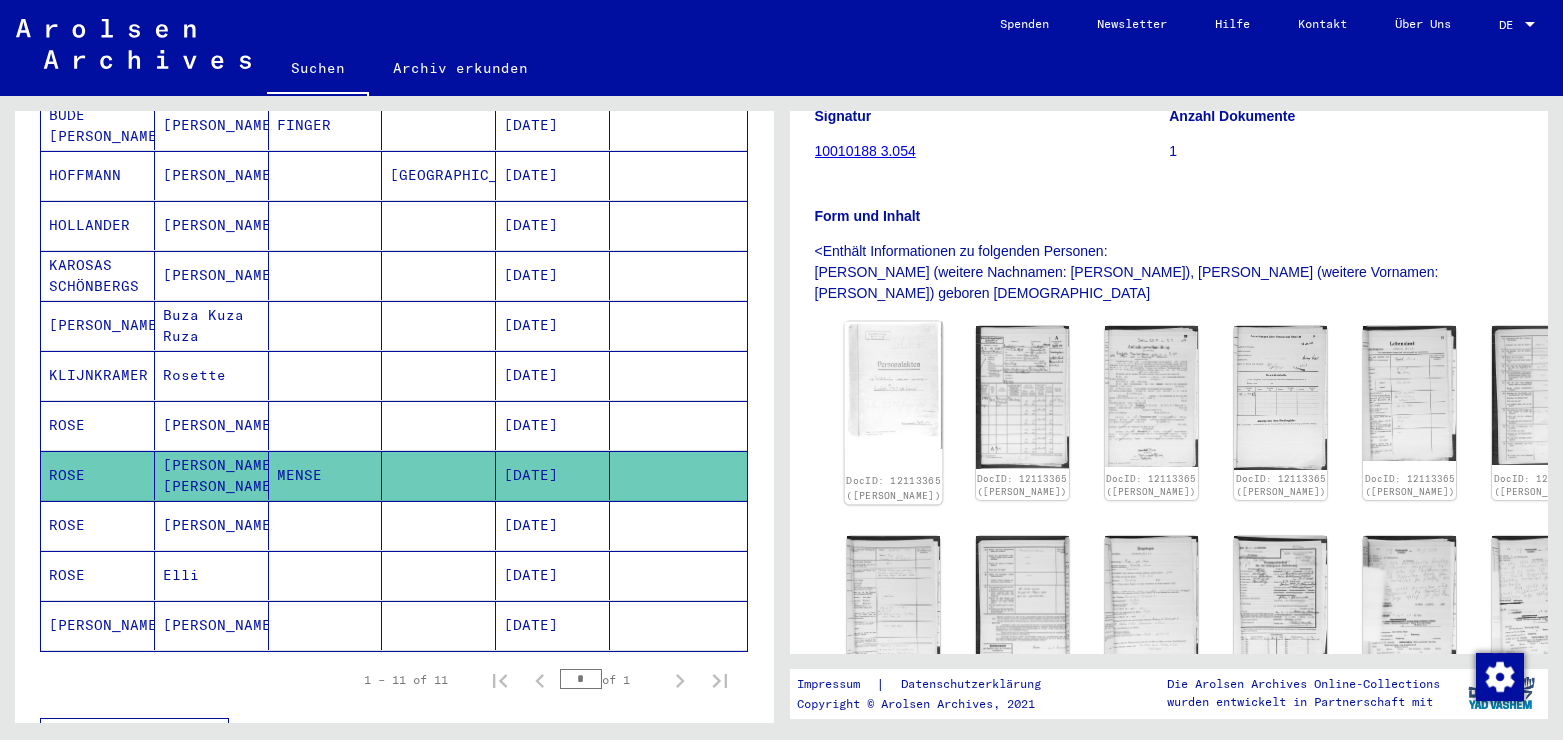 click 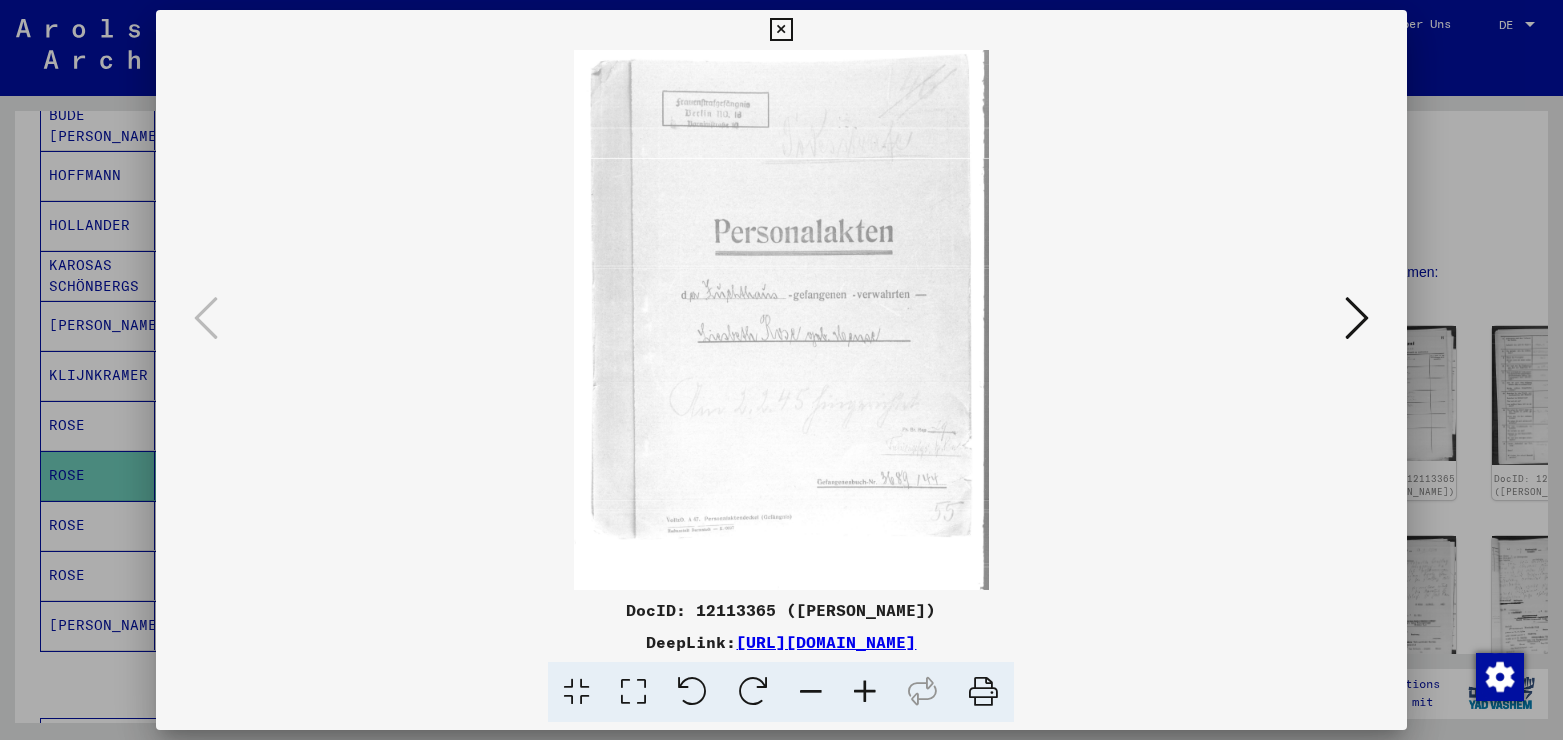 click at bounding box center (633, 692) 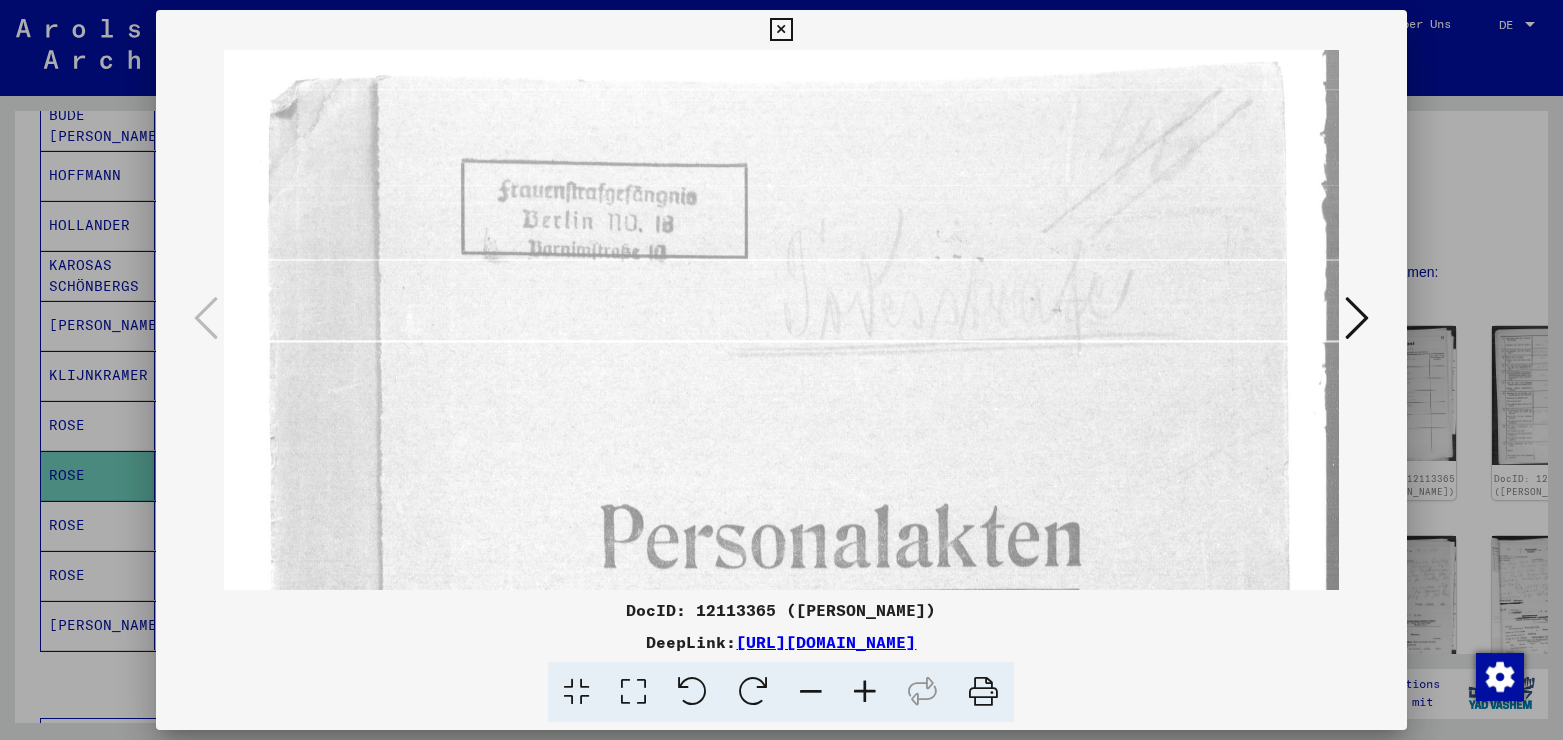 click at bounding box center (1357, 318) 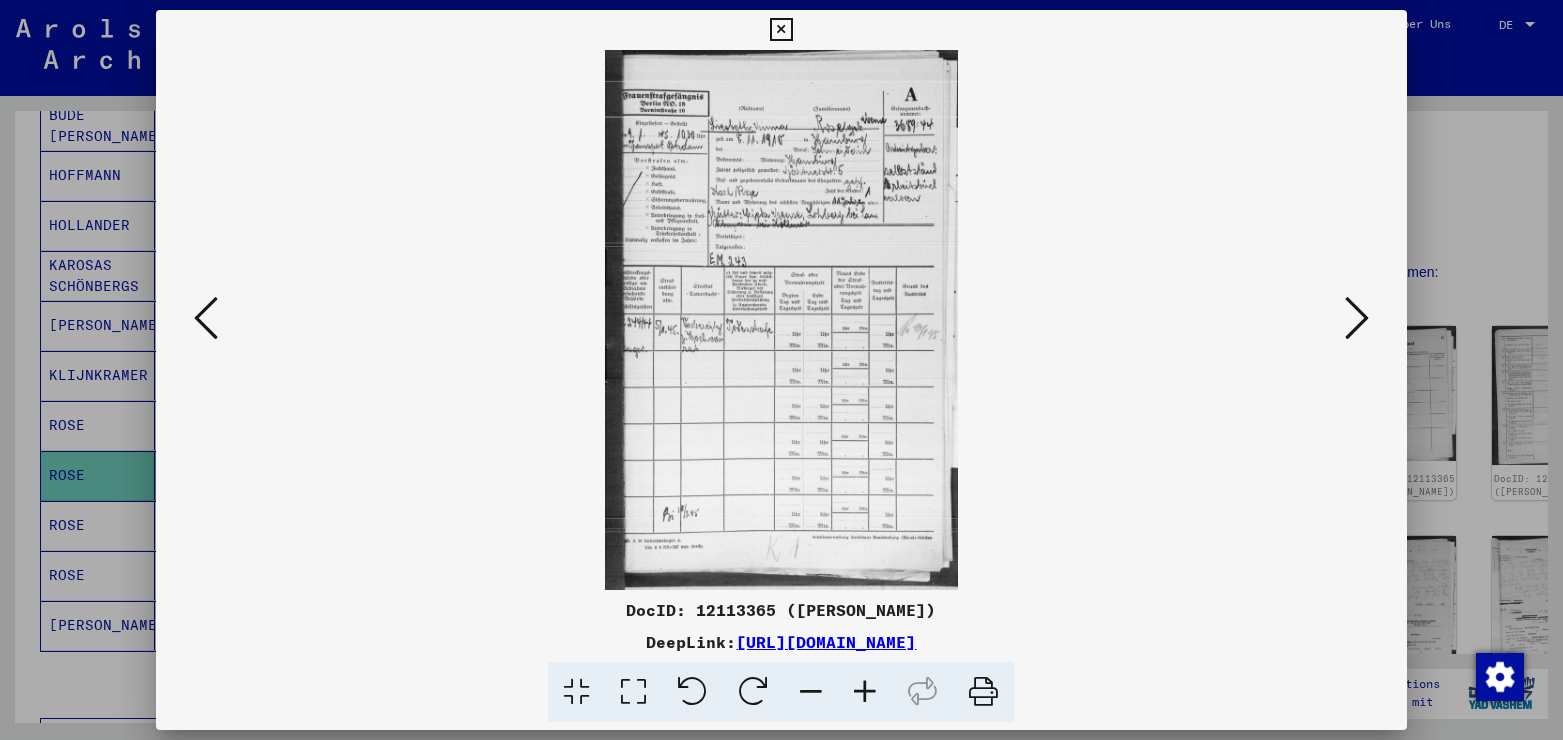 click at bounding box center (633, 692) 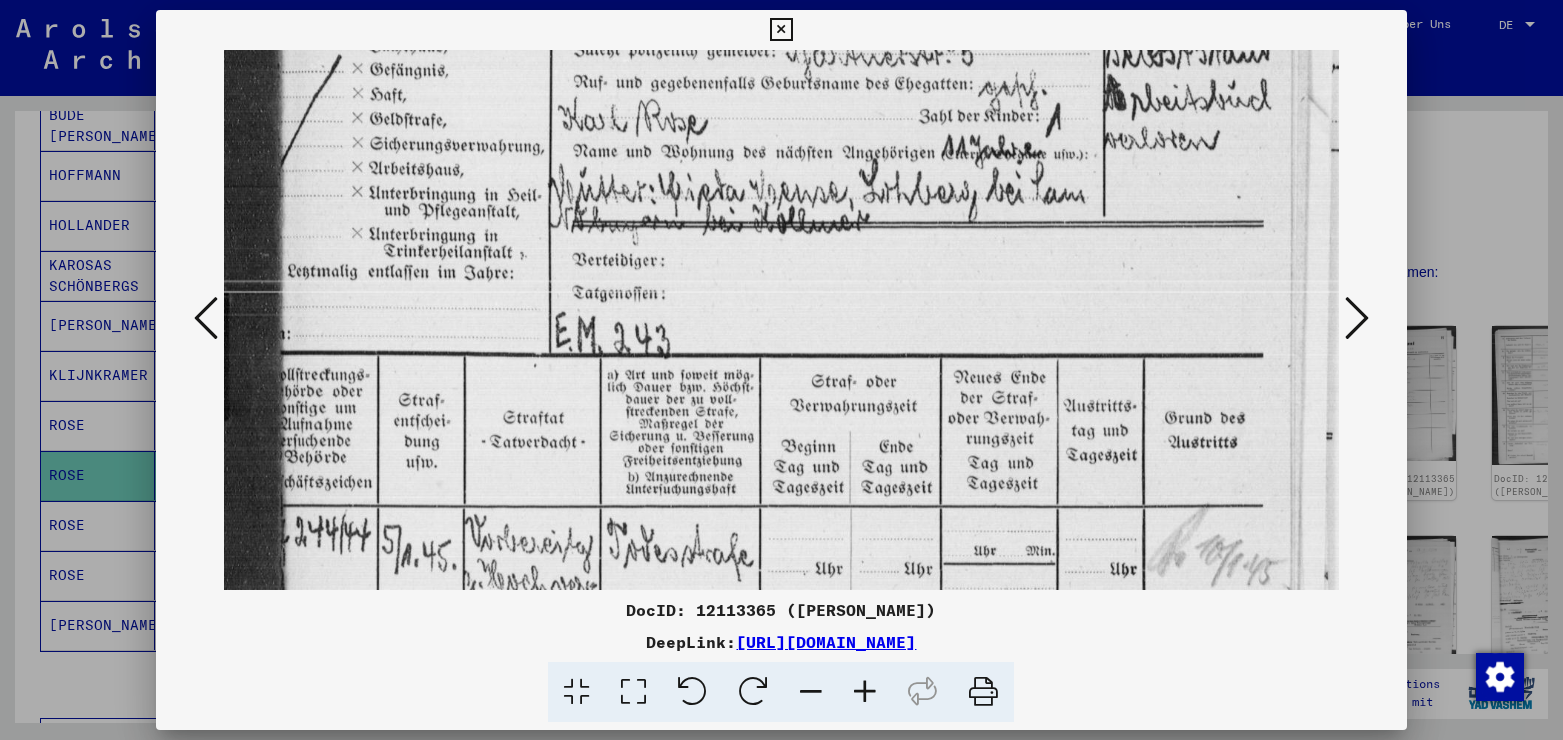 drag, startPoint x: 874, startPoint y: 499, endPoint x: 948, endPoint y: 120, distance: 386.1567 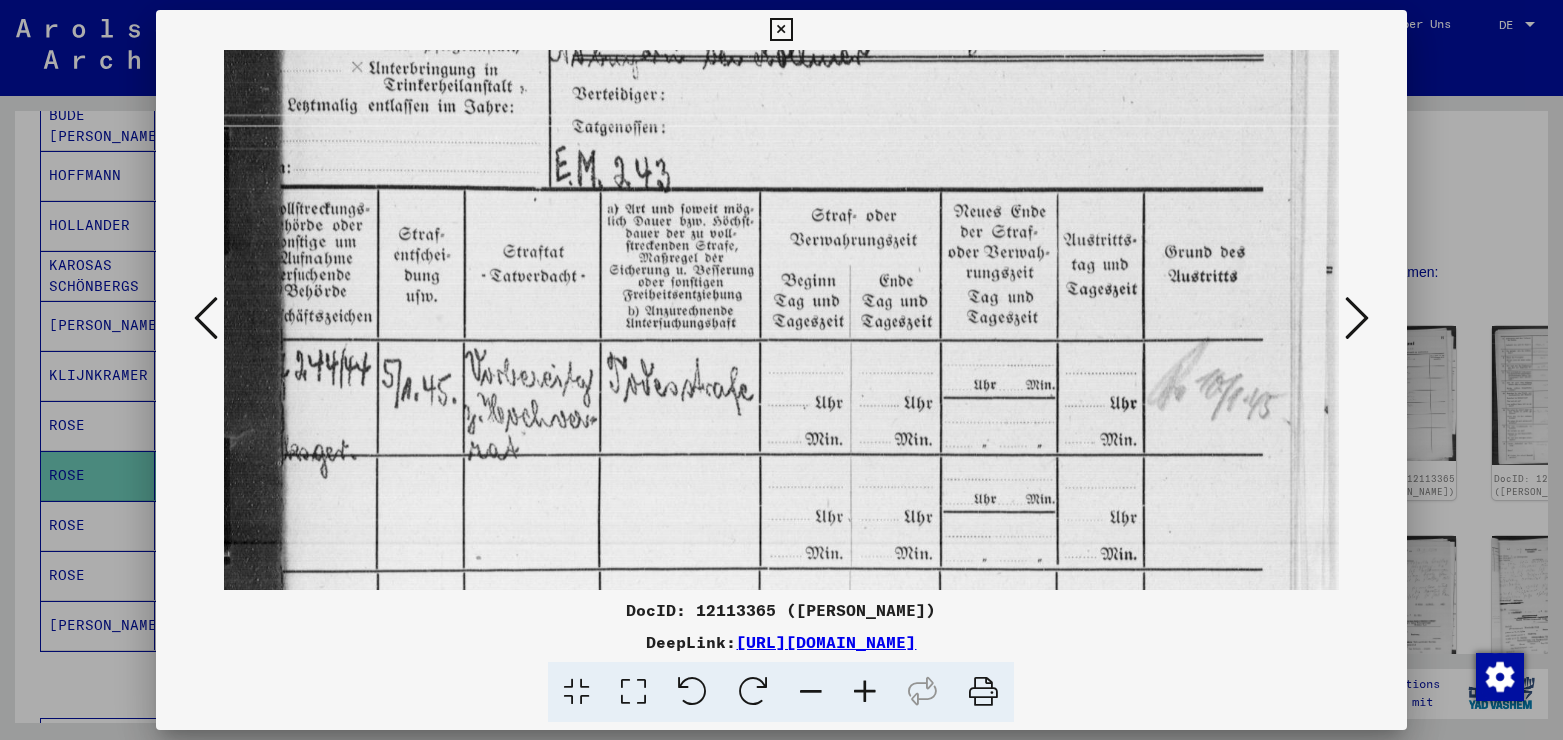 scroll, scrollTop: 587, scrollLeft: 0, axis: vertical 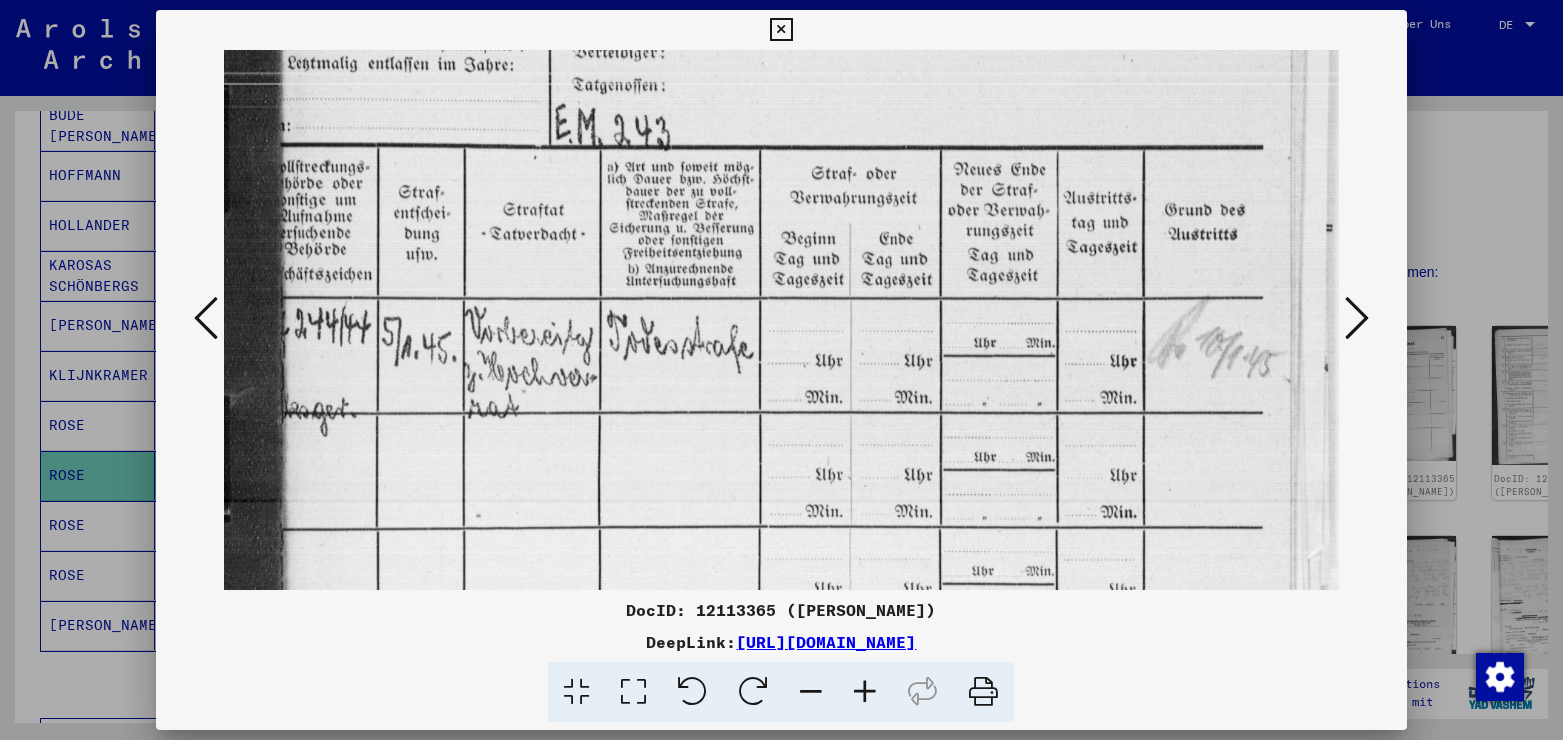 drag, startPoint x: 952, startPoint y: 495, endPoint x: 954, endPoint y: 287, distance: 208.00961 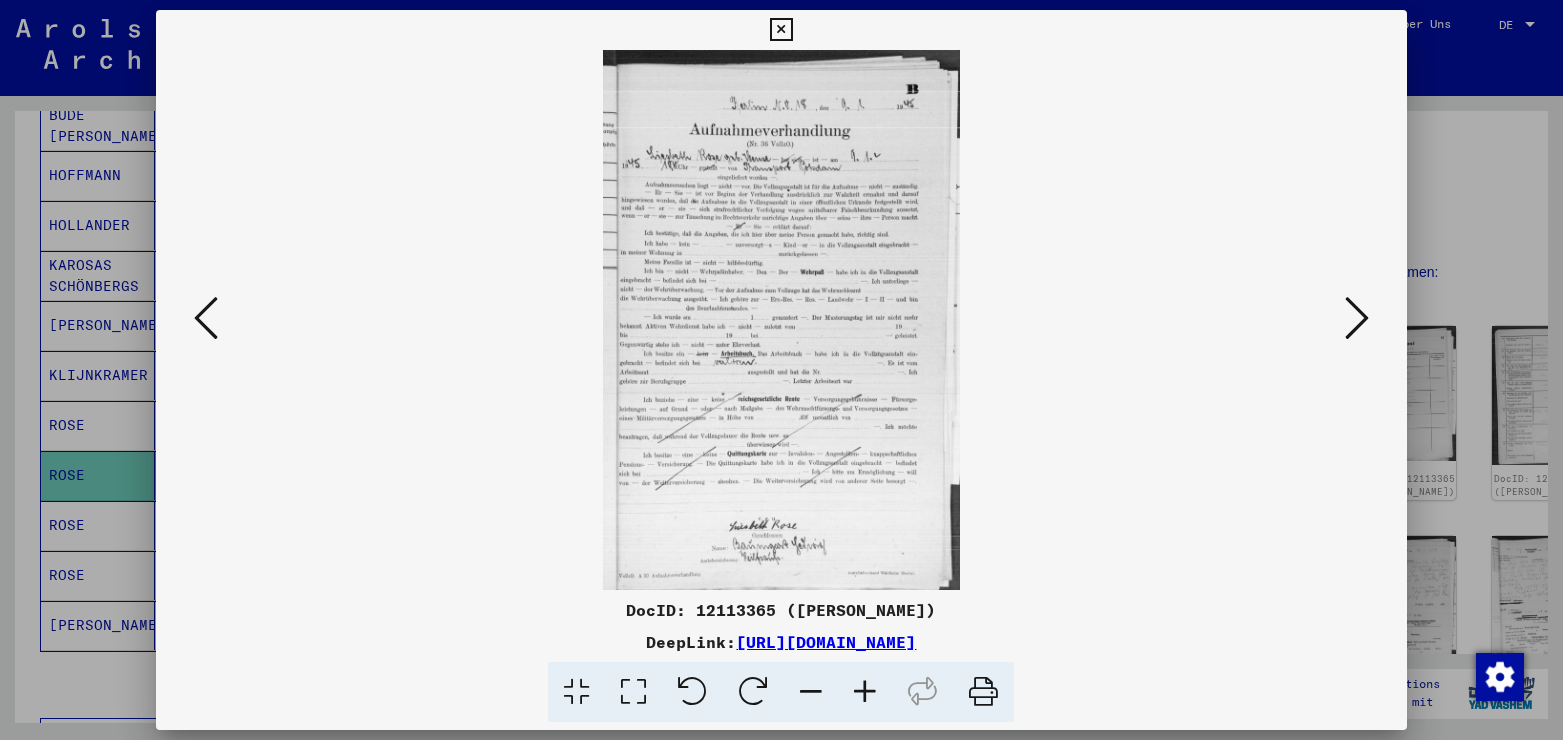 scroll, scrollTop: 0, scrollLeft: 0, axis: both 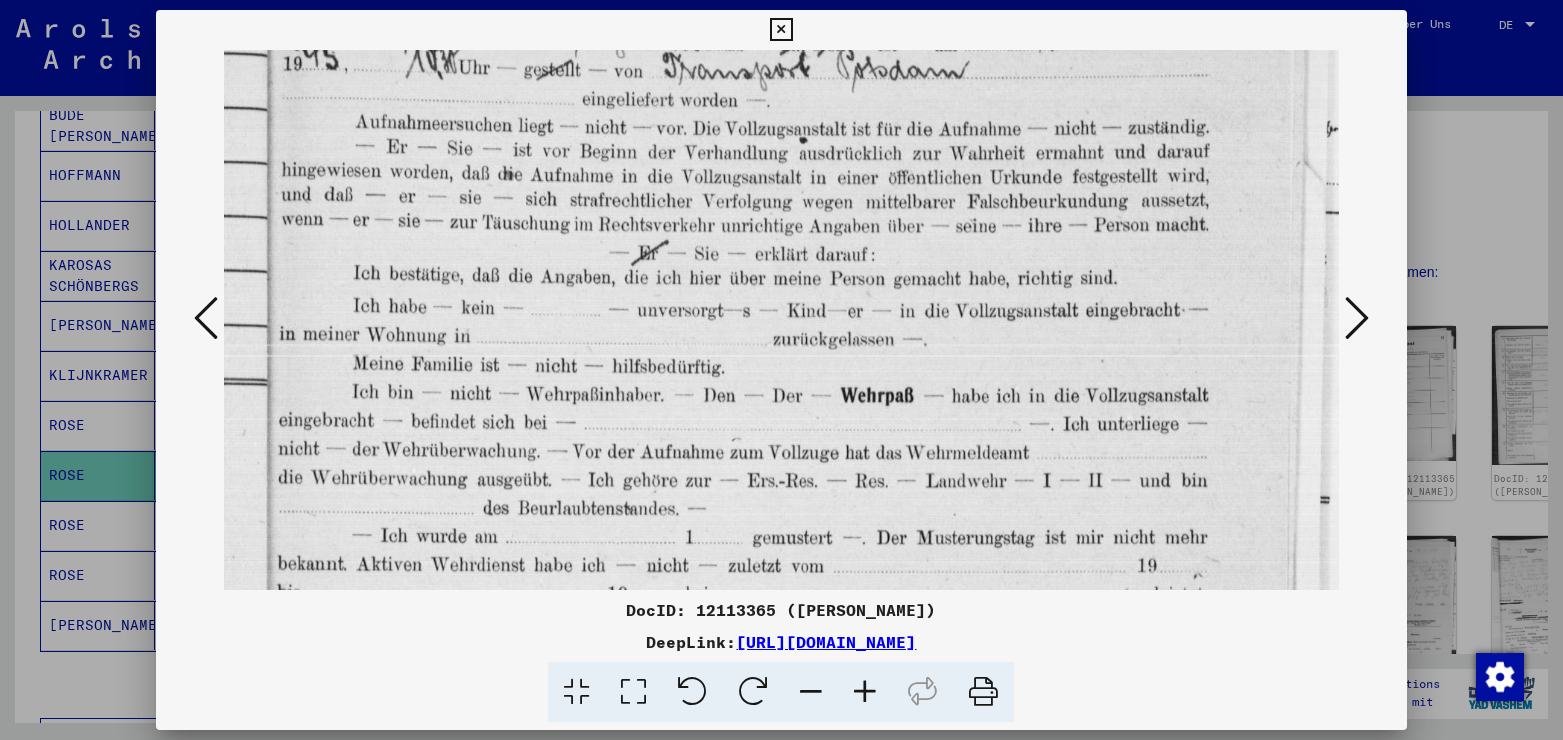 drag, startPoint x: 765, startPoint y: 473, endPoint x: 817, endPoint y: 125, distance: 351.86362 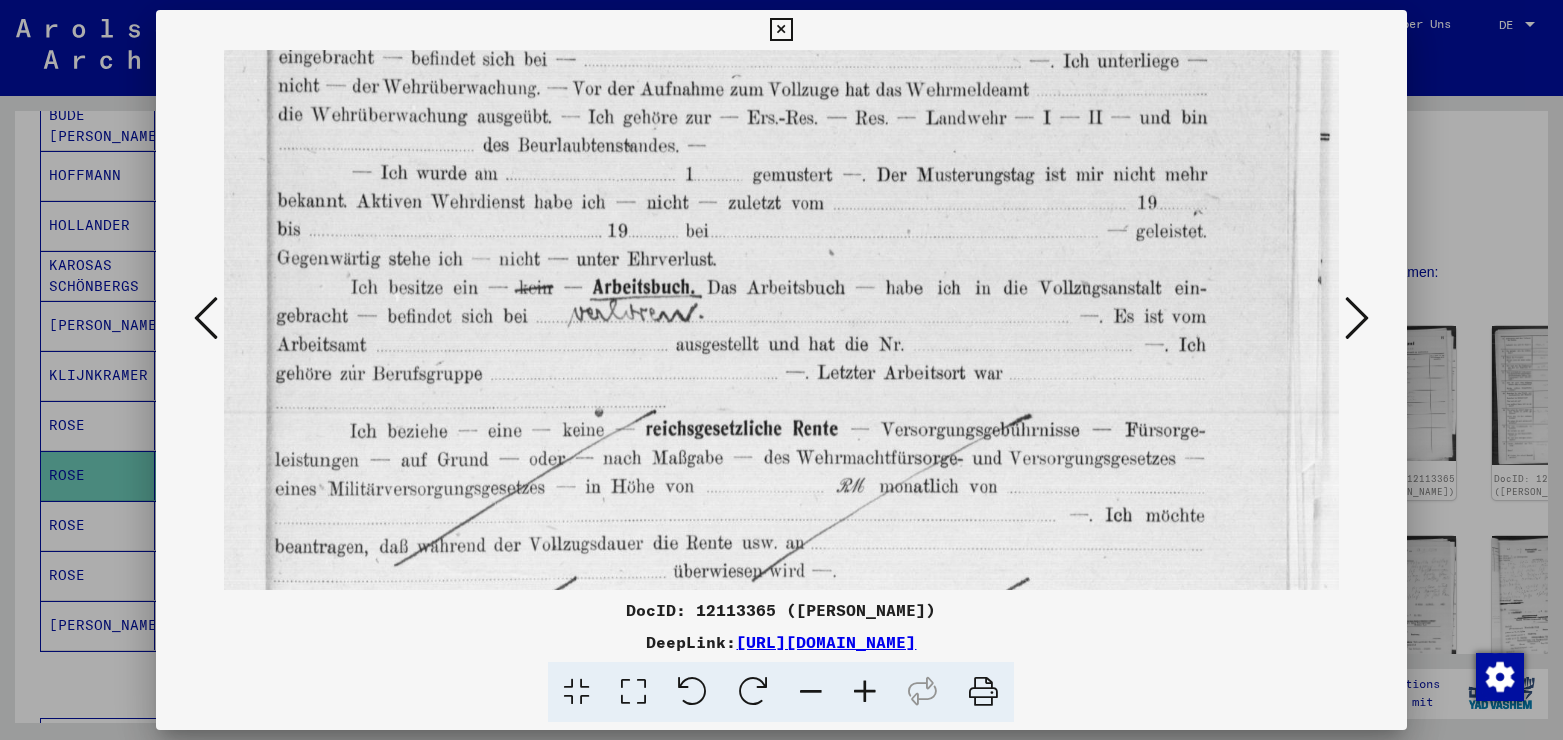 scroll, scrollTop: 712, scrollLeft: 0, axis: vertical 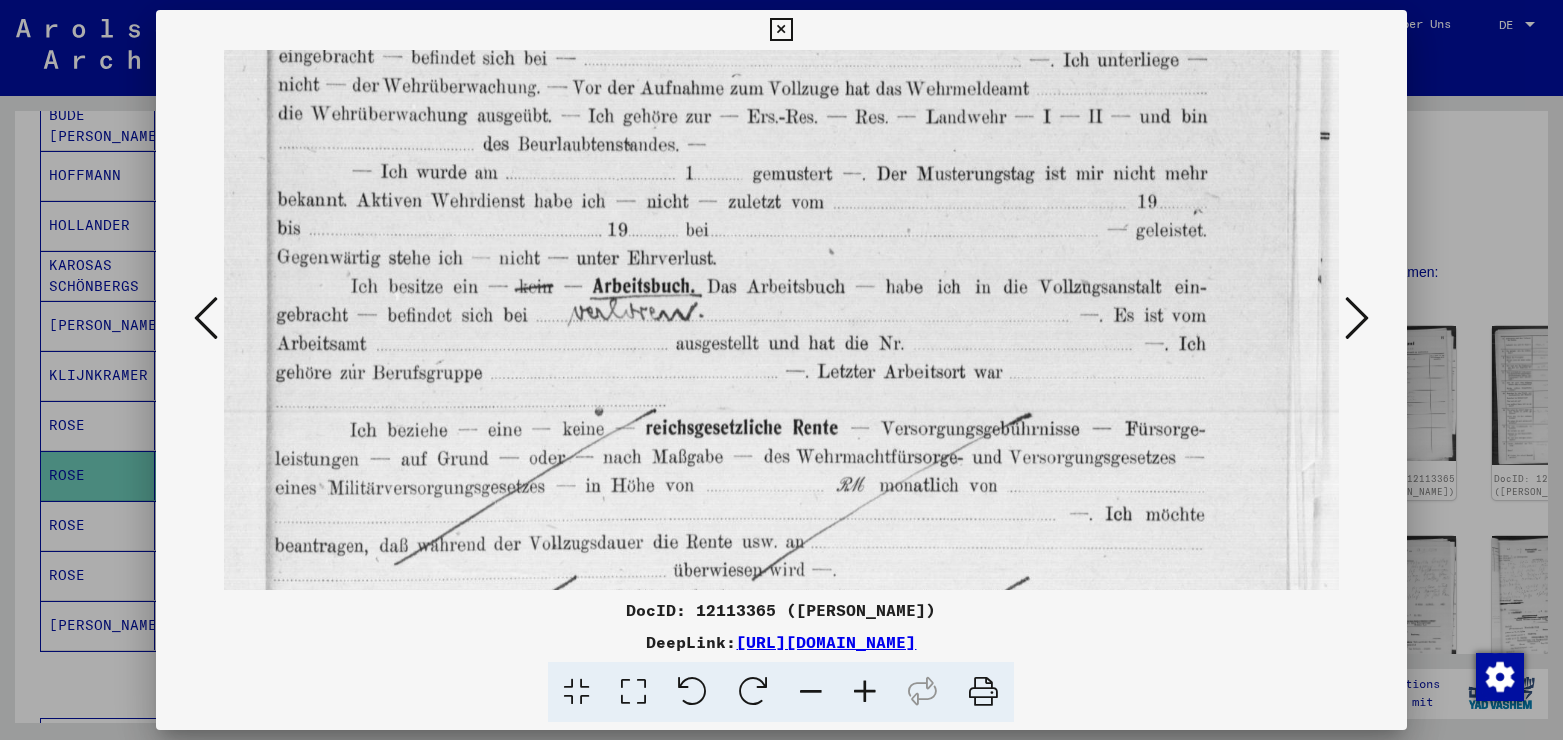 drag, startPoint x: 907, startPoint y: 440, endPoint x: 938, endPoint y: 76, distance: 365.31766 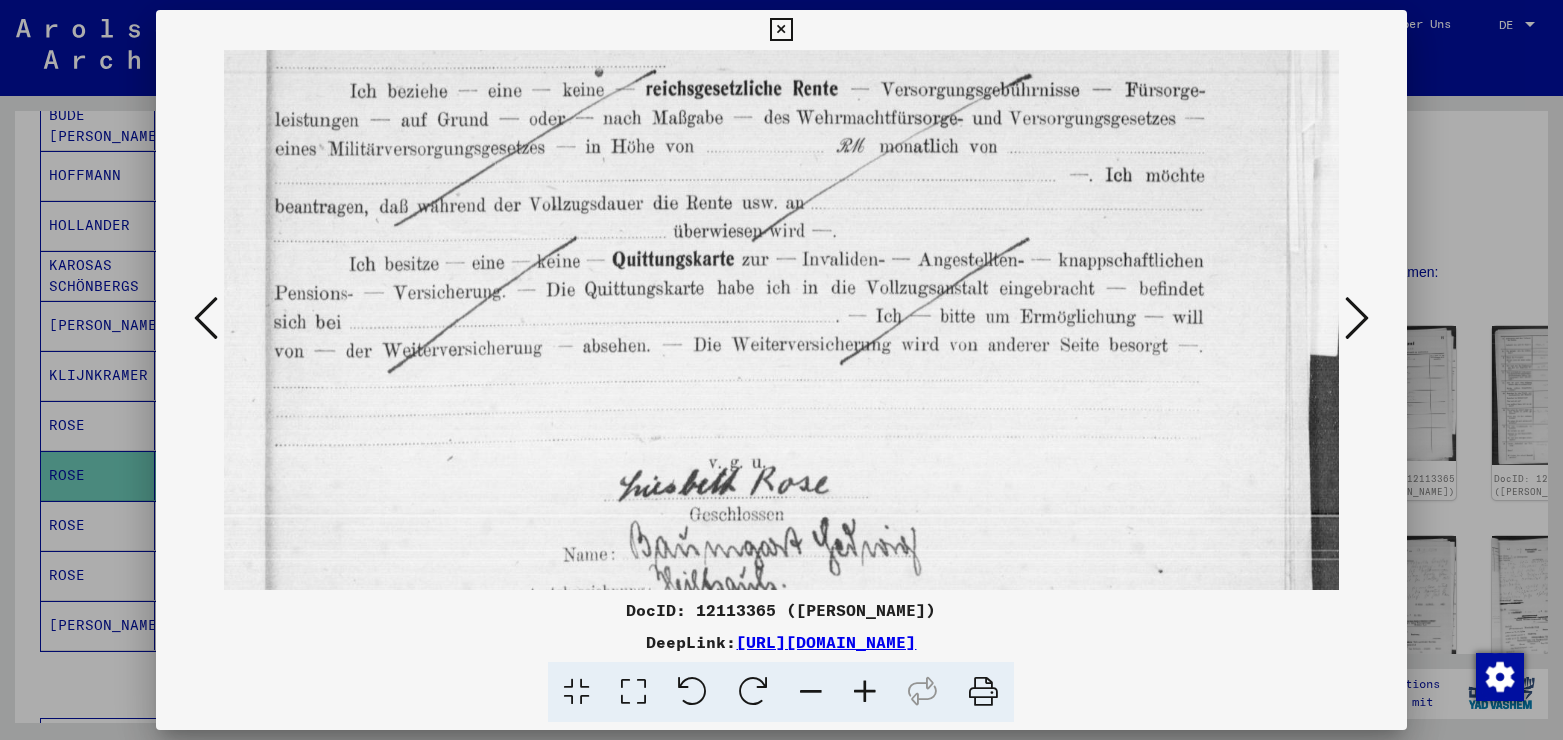 drag, startPoint x: 929, startPoint y: 440, endPoint x: 936, endPoint y: 101, distance: 339.07227 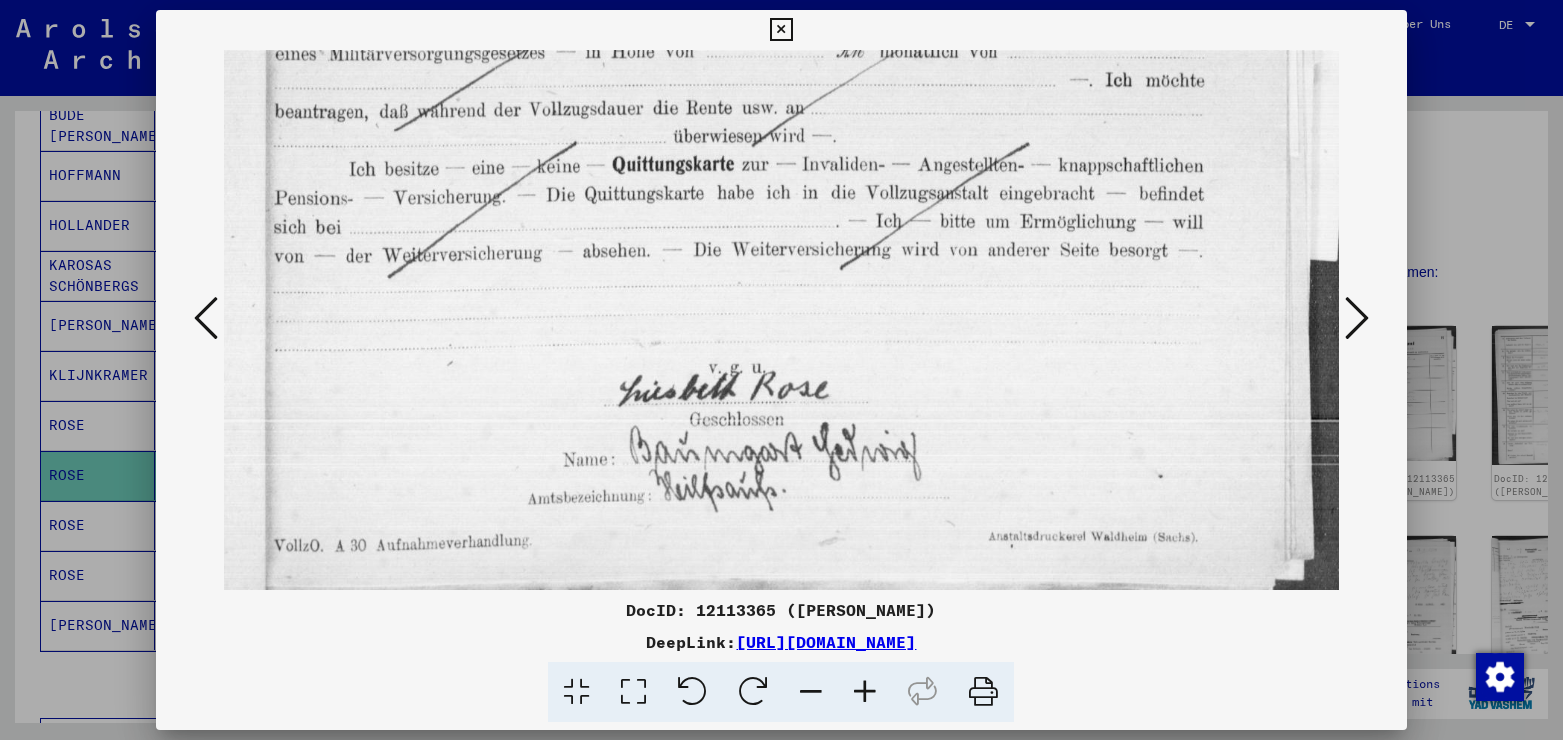 scroll, scrollTop: 1158, scrollLeft: 0, axis: vertical 